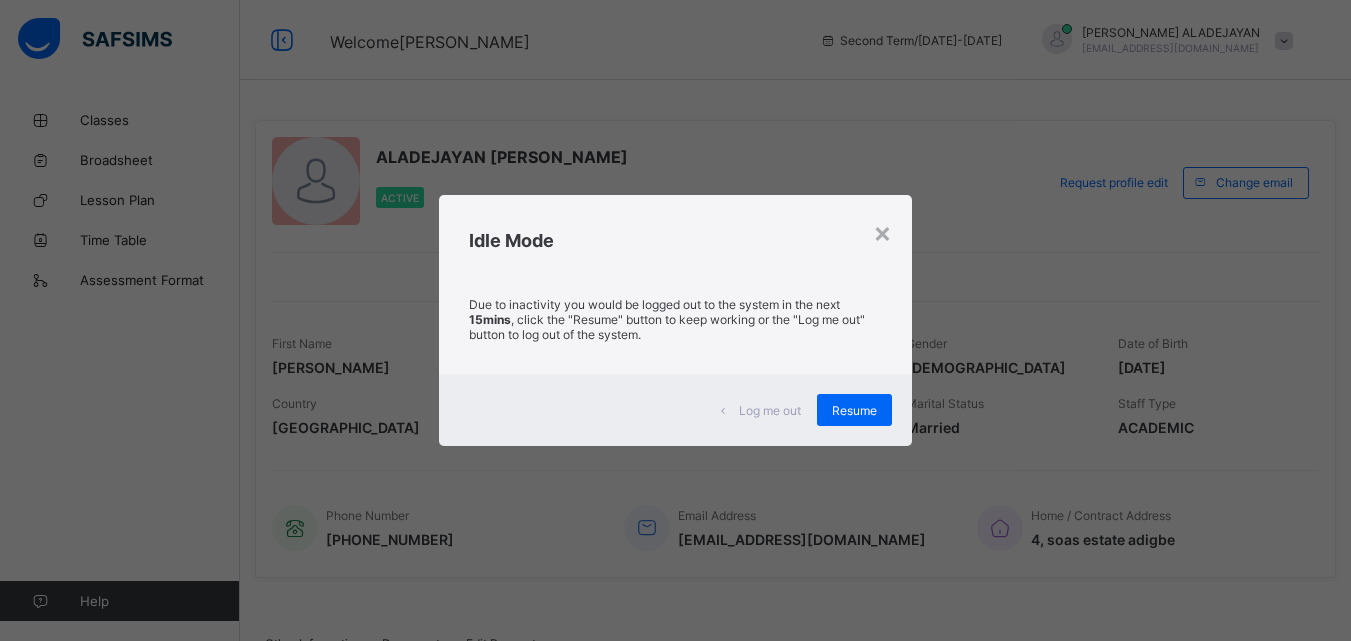 scroll, scrollTop: 259, scrollLeft: 0, axis: vertical 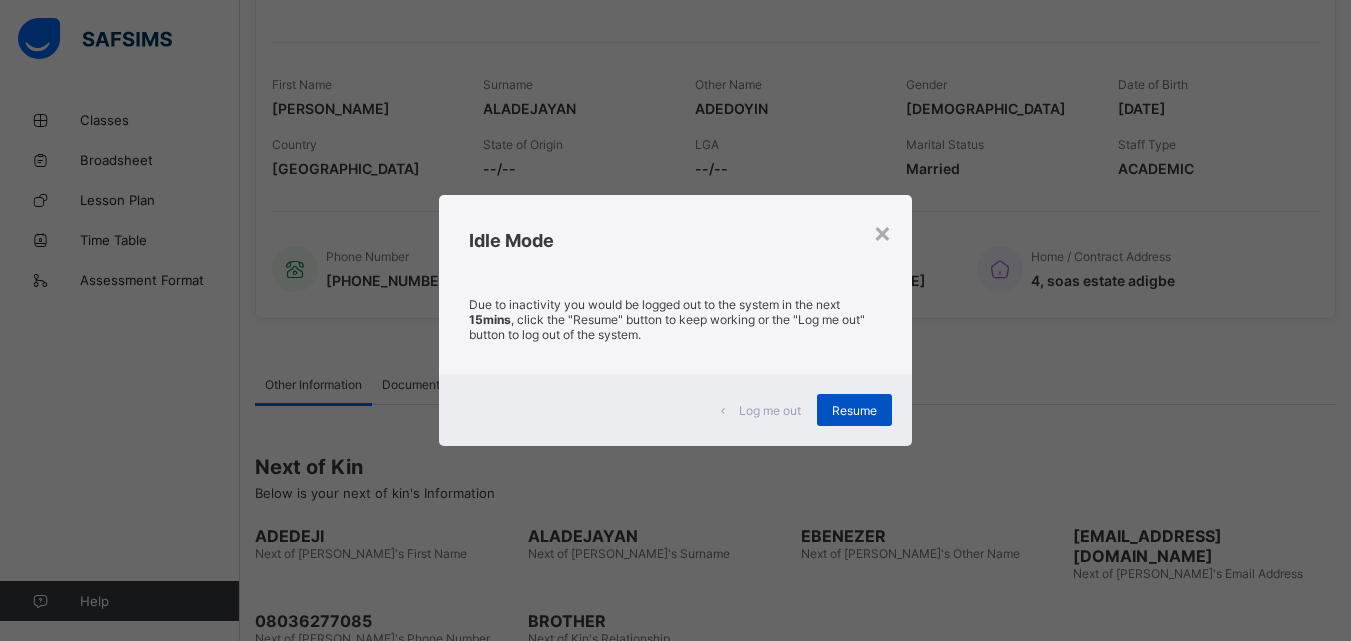 click on "Resume" at bounding box center (854, 410) 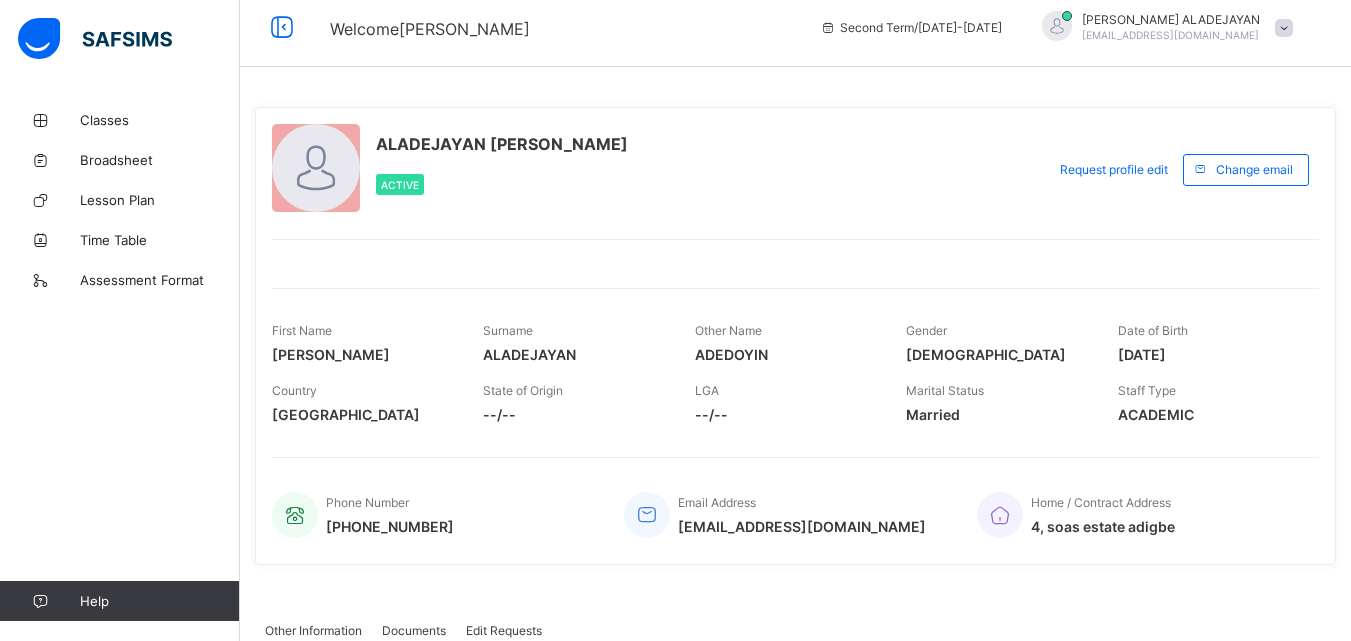 scroll, scrollTop: 0, scrollLeft: 0, axis: both 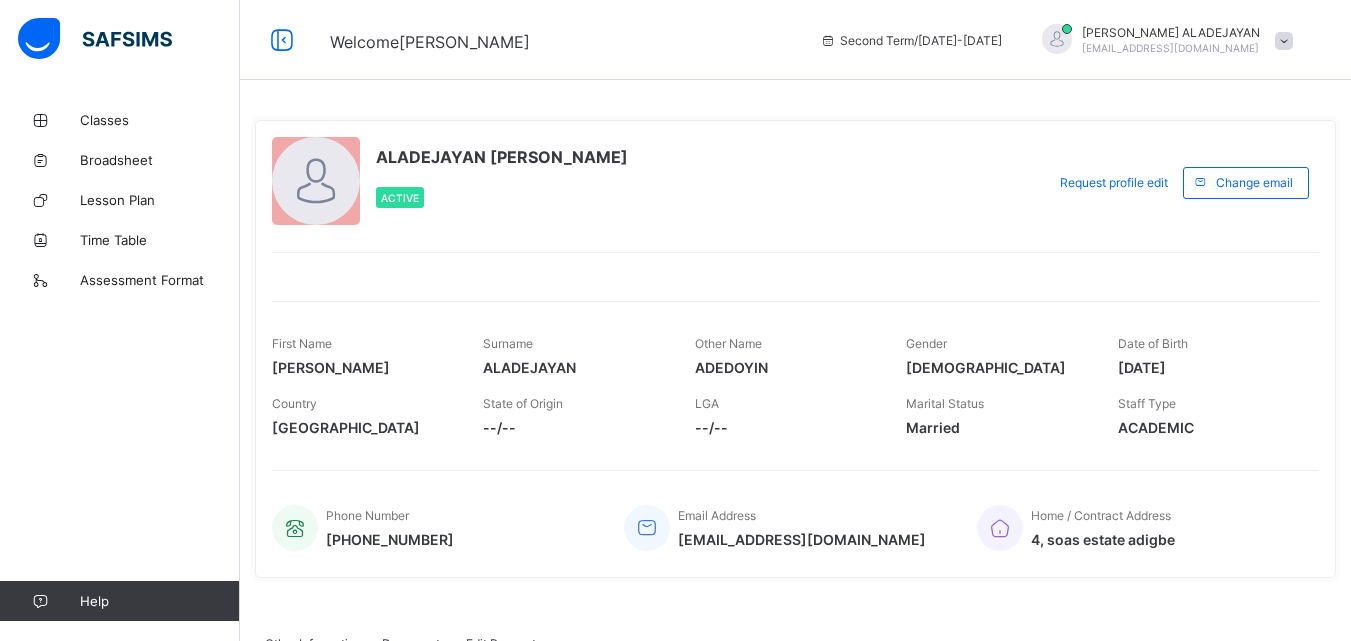 click on "--/--" at bounding box center [573, 427] 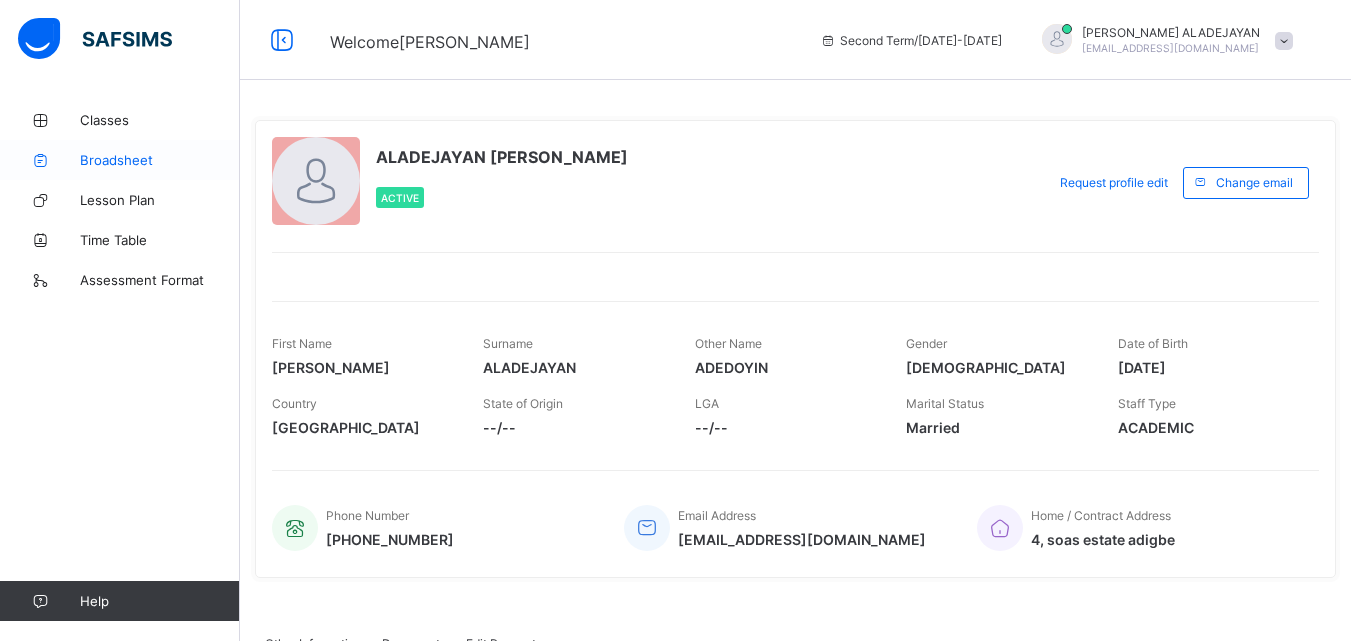 click on "Broadsheet" at bounding box center (160, 160) 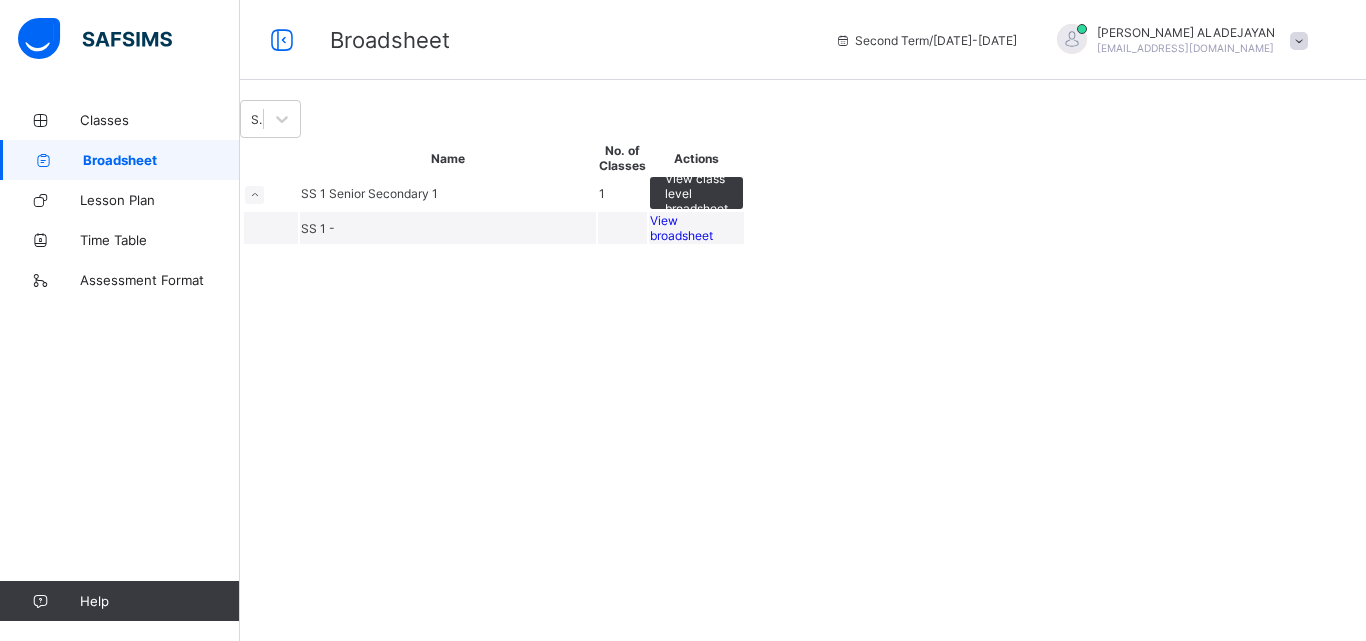 click on "View broadsheet" at bounding box center (681, 228) 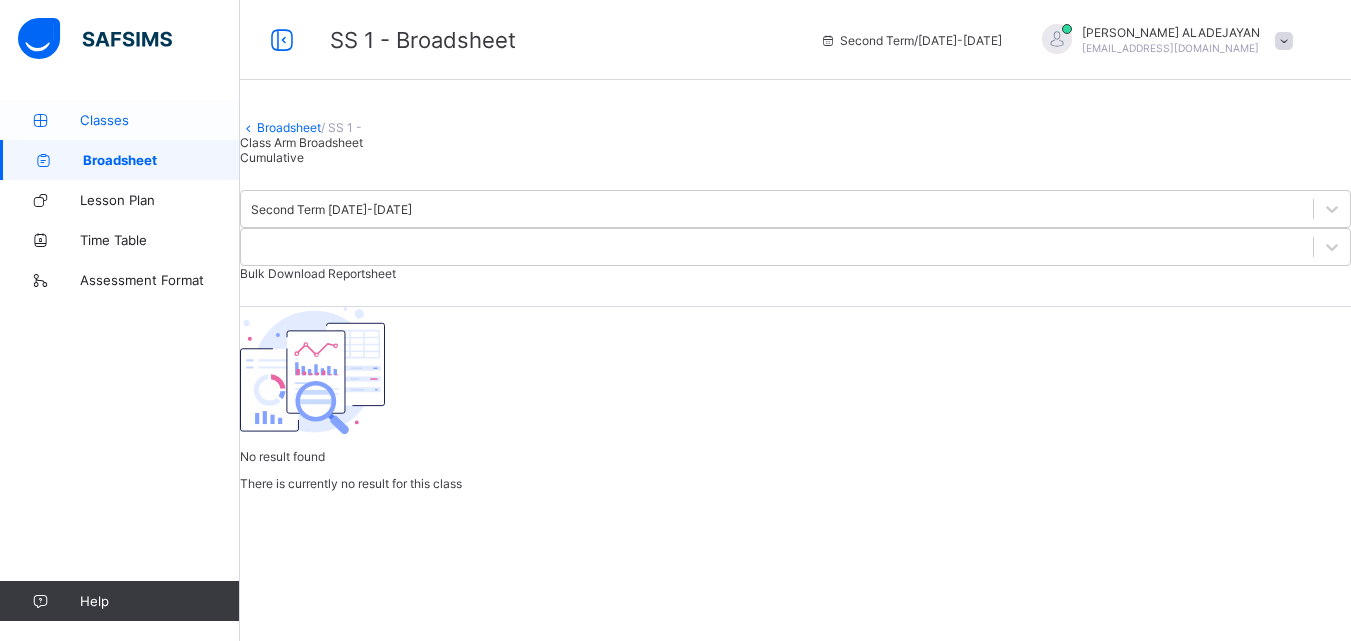 click on "Classes" at bounding box center [160, 120] 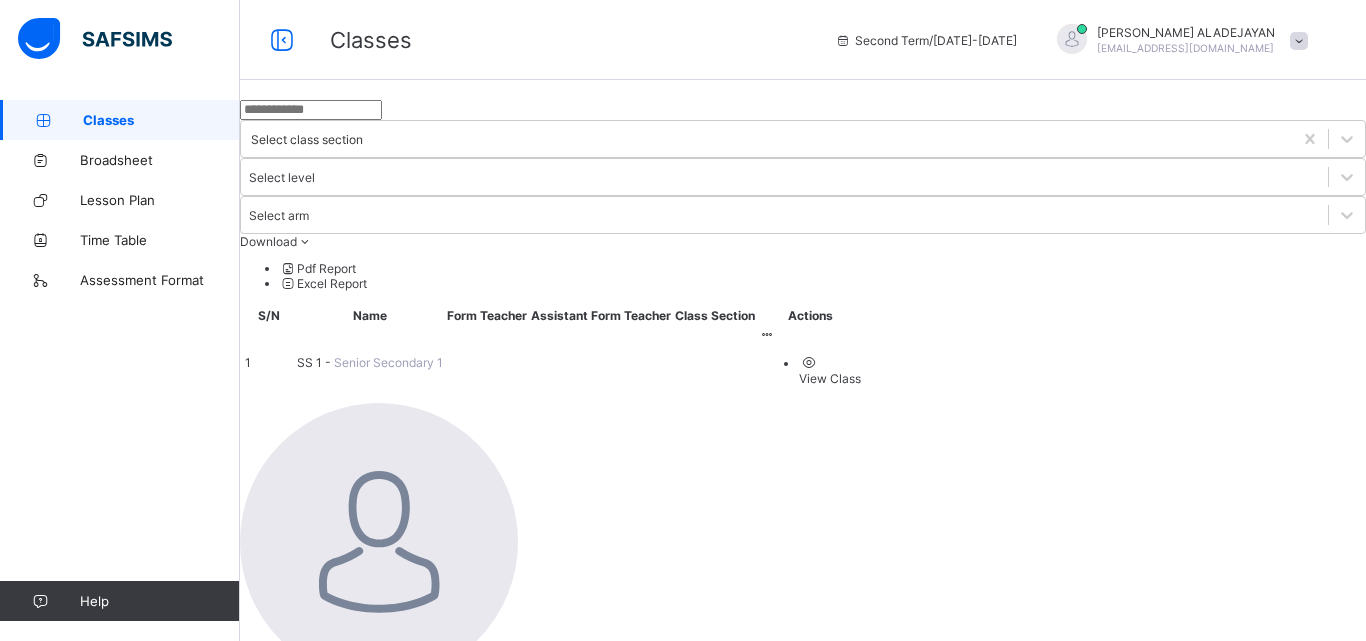 click on "SS 1   -   Senior Secondary 1" at bounding box center (370, 362) 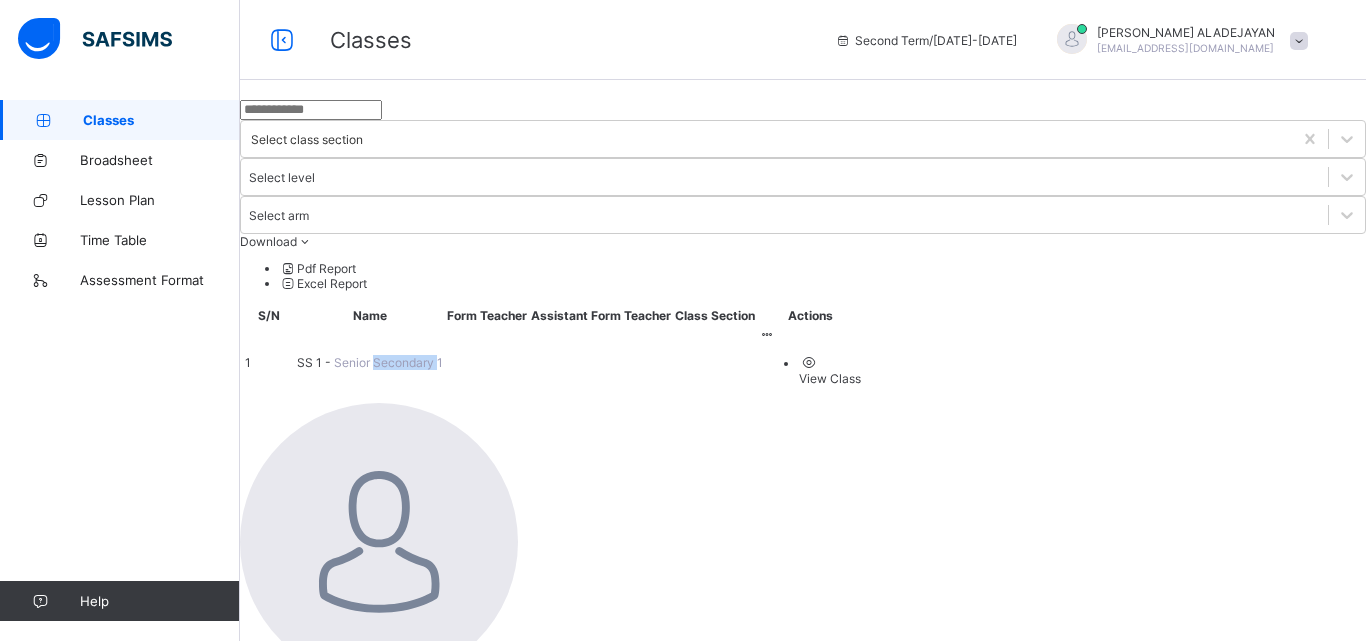 click on "Senior Secondary 1" at bounding box center [388, 362] 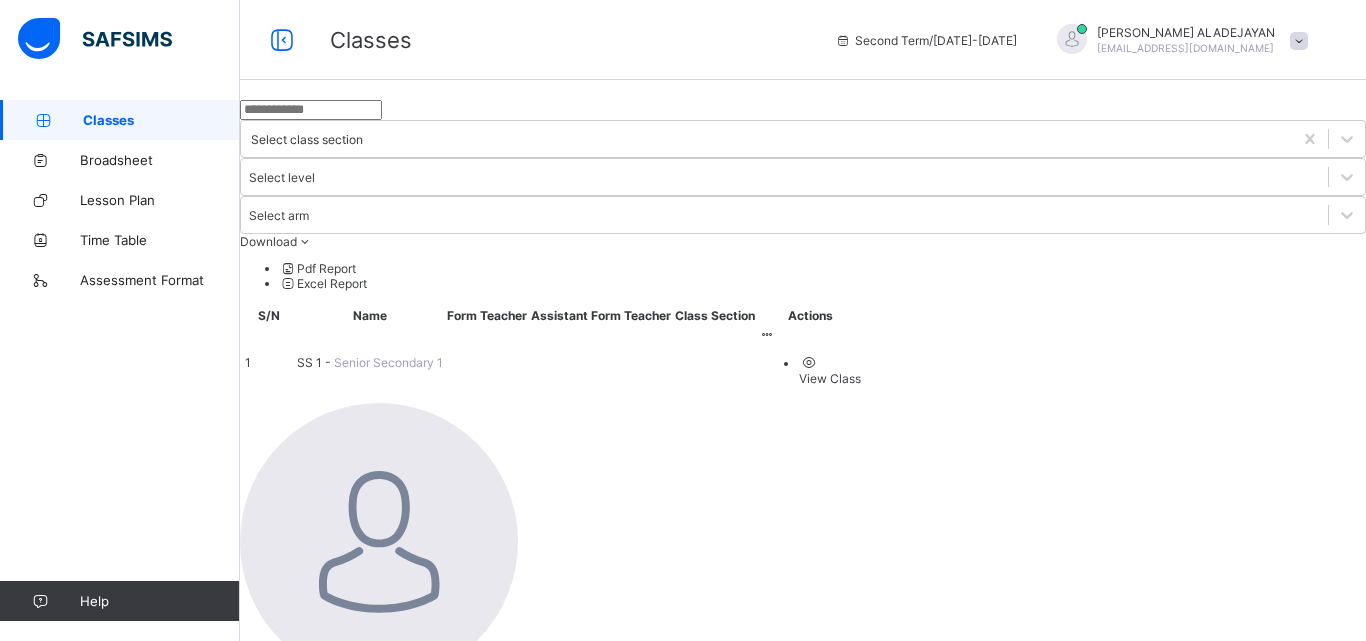click on "Select class section Select level Select arm Download Pdf Report Excel Report S/N Name Form Teacher Assistant Form Teacher Class Section Actions 1 SS 1   -   Senior Secondary 1 View Class × Form Teacher Select Form Teacher Select Assistant Form Teacher Cancel Save Scholars of [GEOGRAPHIC_DATA][PERSON_NAME]  , Phone:   List of Classes [DATE] 6:05:25 pm Total no. of classes:  7 Term:  Second Term Session:  [DATE]-[DATE] S/N Class name Class Arms Form Teacher Supervisor Subject Teachers 1 JS 1 Junior Secondary 1 A No form teacher No supervisor [PERSON_NAME] [PERSON_NAME]  (Mathematics) [PERSON_NAME] [PERSON_NAME]  (Music) [PERSON_NAME] [PERSON_NAME]  (Cultural/Creative Arts) [PERSON_NAME] [PERSON_NAME]  (Yoruba Language) [PERSON_NAME] [PERSON_NAME]  (English Language) [PERSON_NAME] [PERSON_NAME]  (History) [PERSON_NAME] [PERSON_NAME]  (Computer Science) [PERSON_NAME] [PERSON_NAME]  (Business Studies) [PERSON_NAME] [PERSON_NAME]  (Literature In English) [PERSON_NAME] [PERSON_NAME]  (Social Studies) [PERSON_NAME] [PERSON_NAME]  (Basic Science)" at bounding box center (803, 1392) 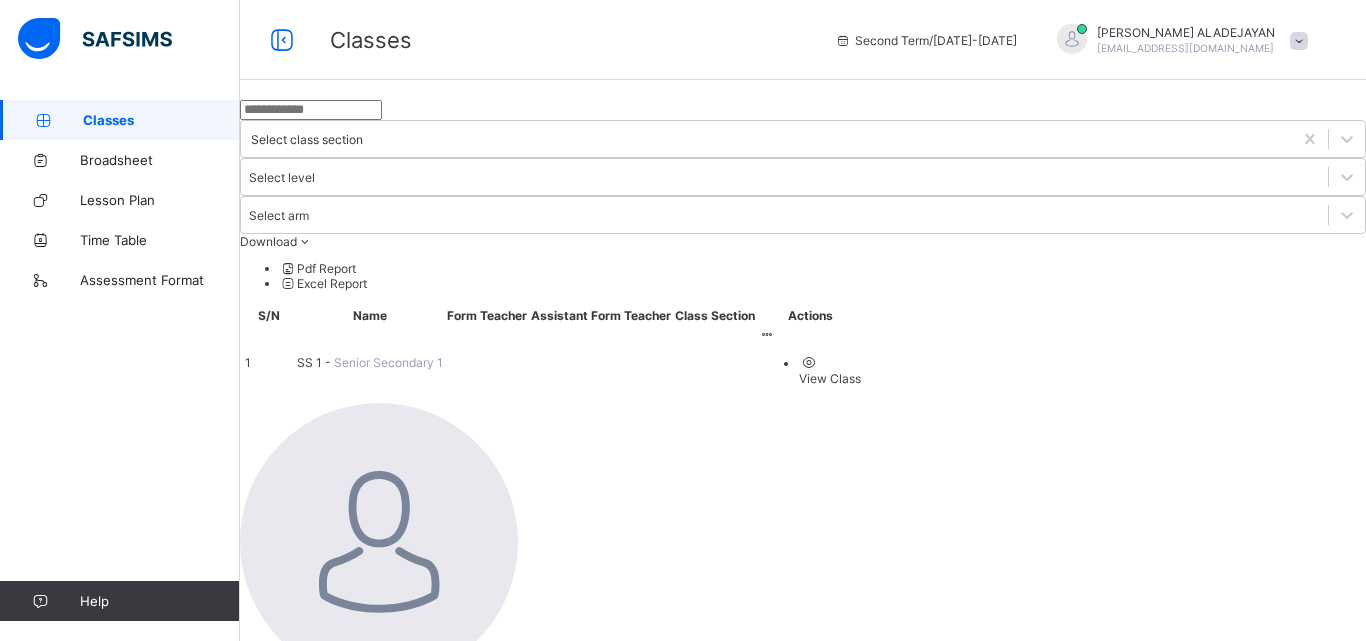 click on "View Class" at bounding box center [830, 378] 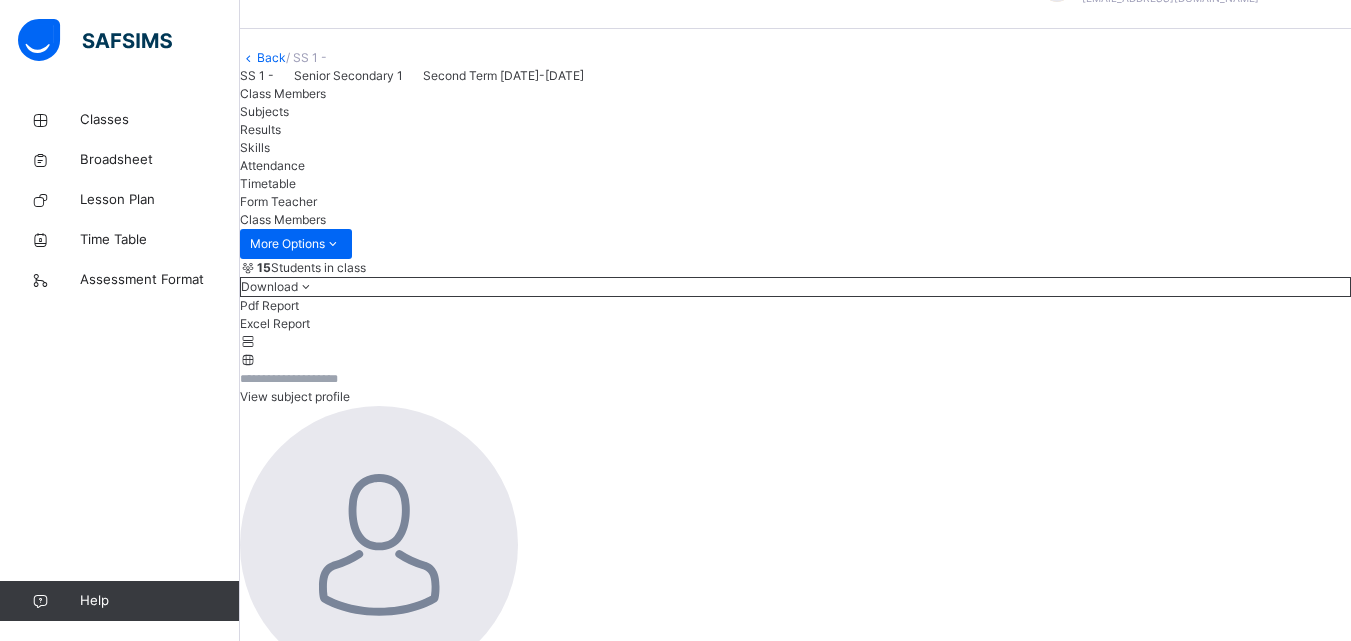 scroll, scrollTop: 200, scrollLeft: 0, axis: vertical 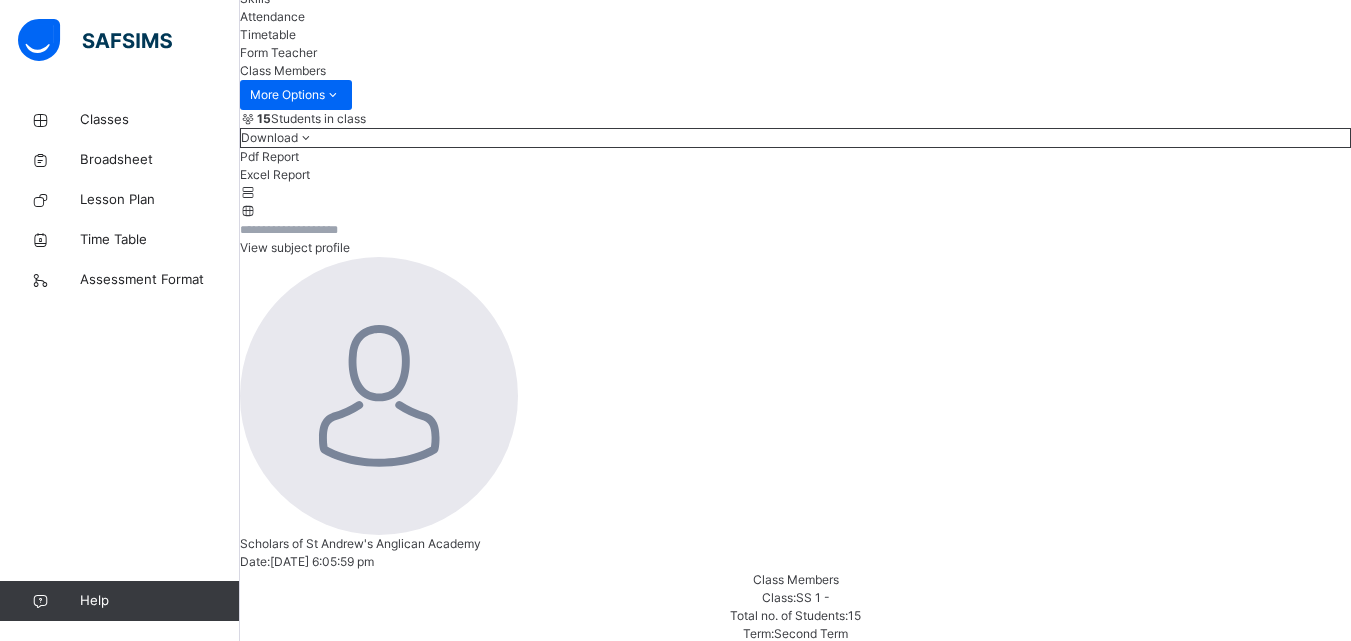 click on "Subjects" at bounding box center [795, -37] 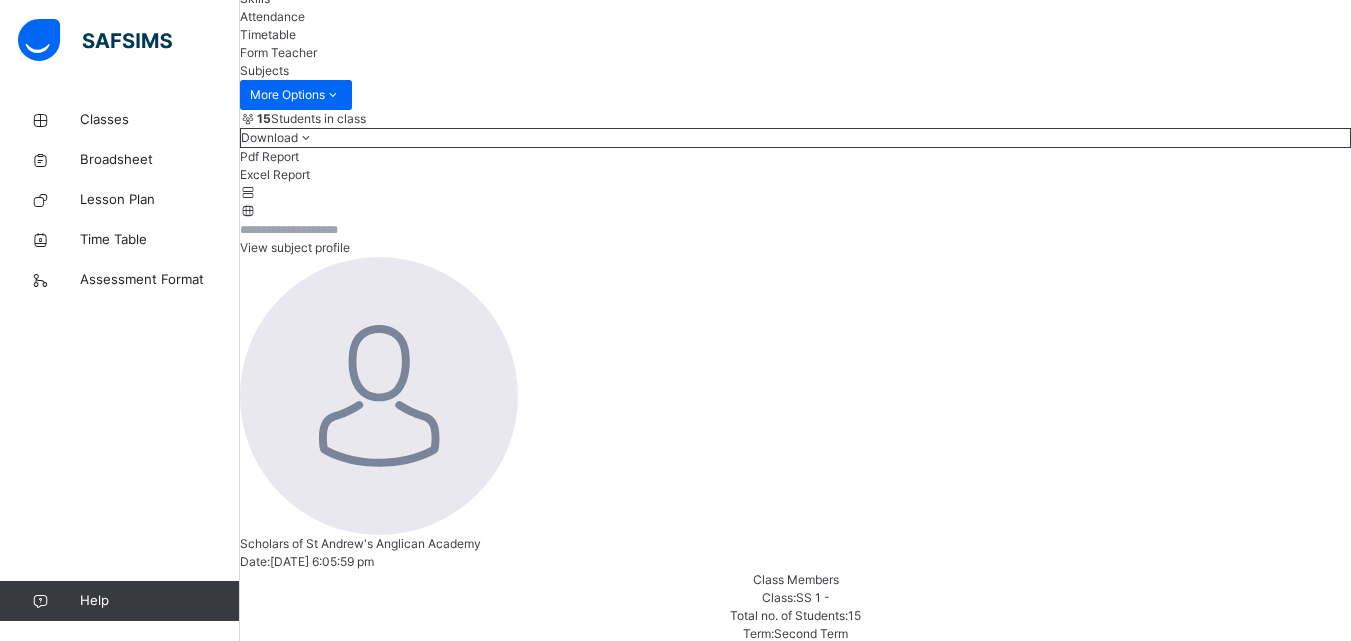 click on "Assess Students" at bounding box center [1289, 2494] 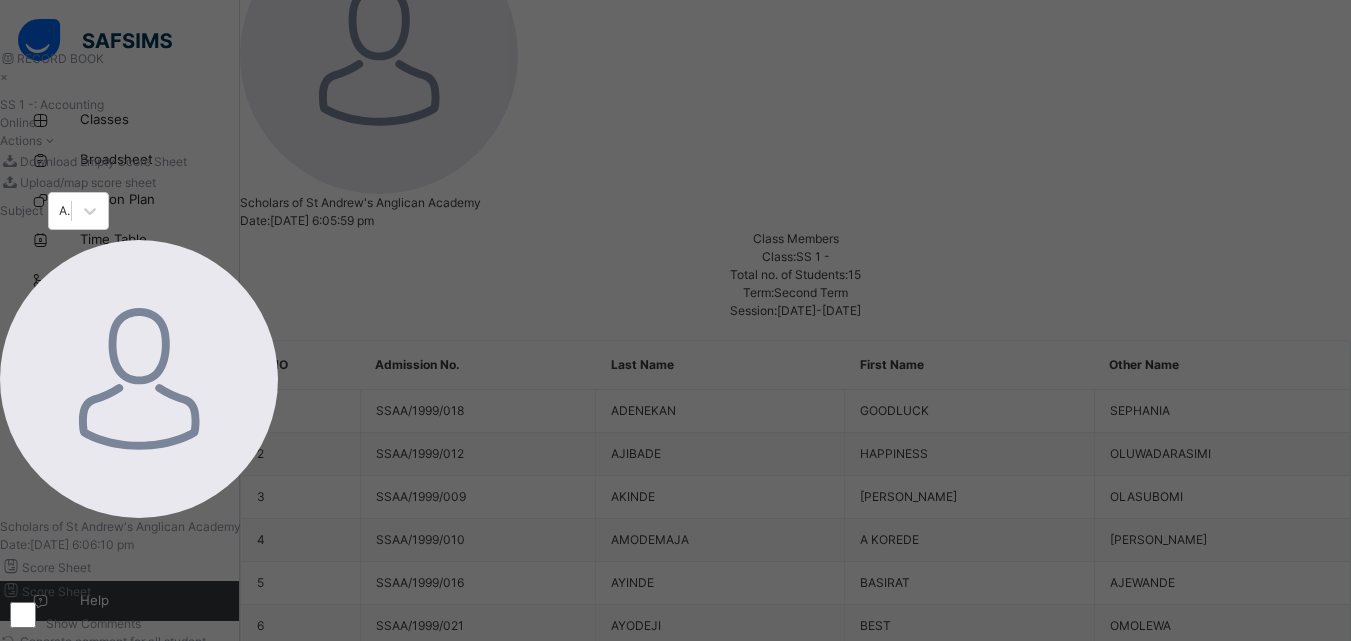 scroll, scrollTop: 500, scrollLeft: 0, axis: vertical 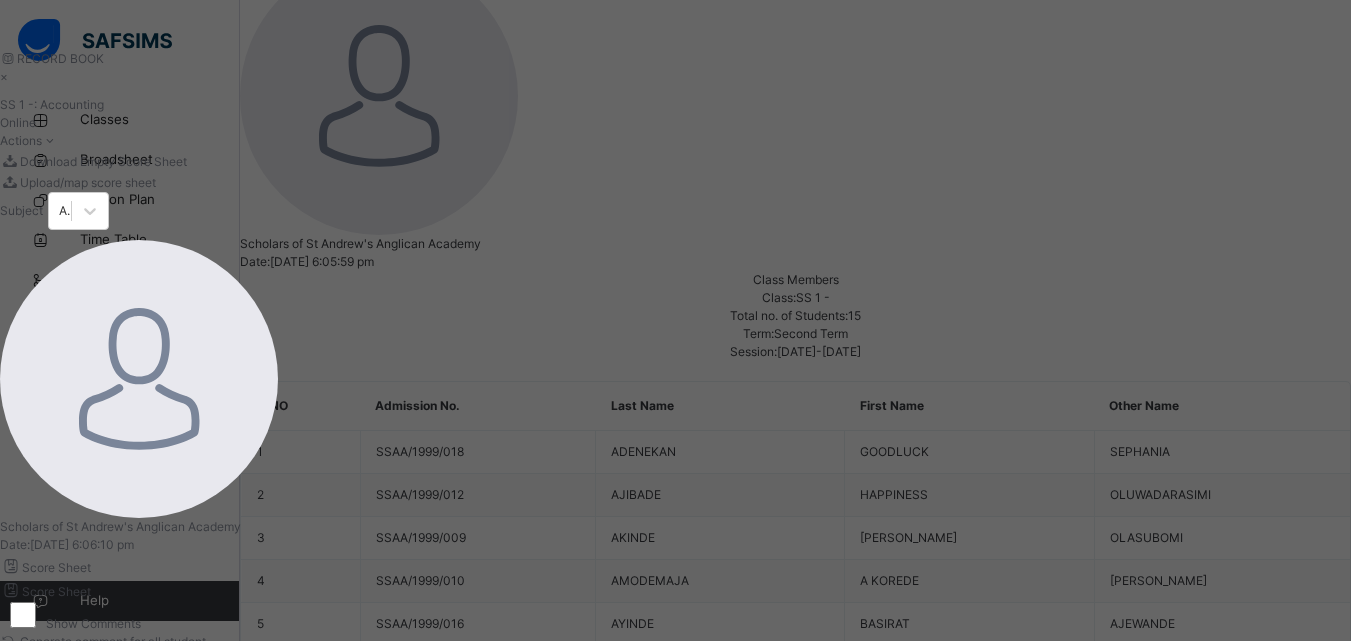 click on "Students" at bounding box center [28, 784] 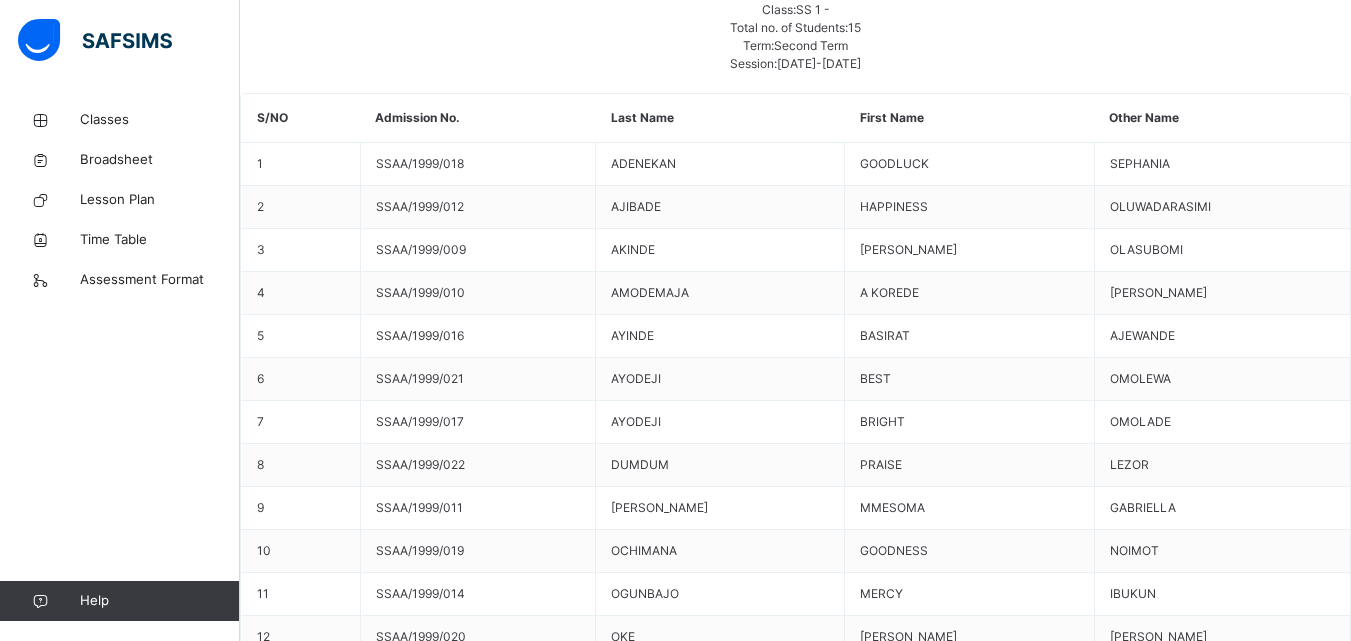 scroll, scrollTop: 823, scrollLeft: 0, axis: vertical 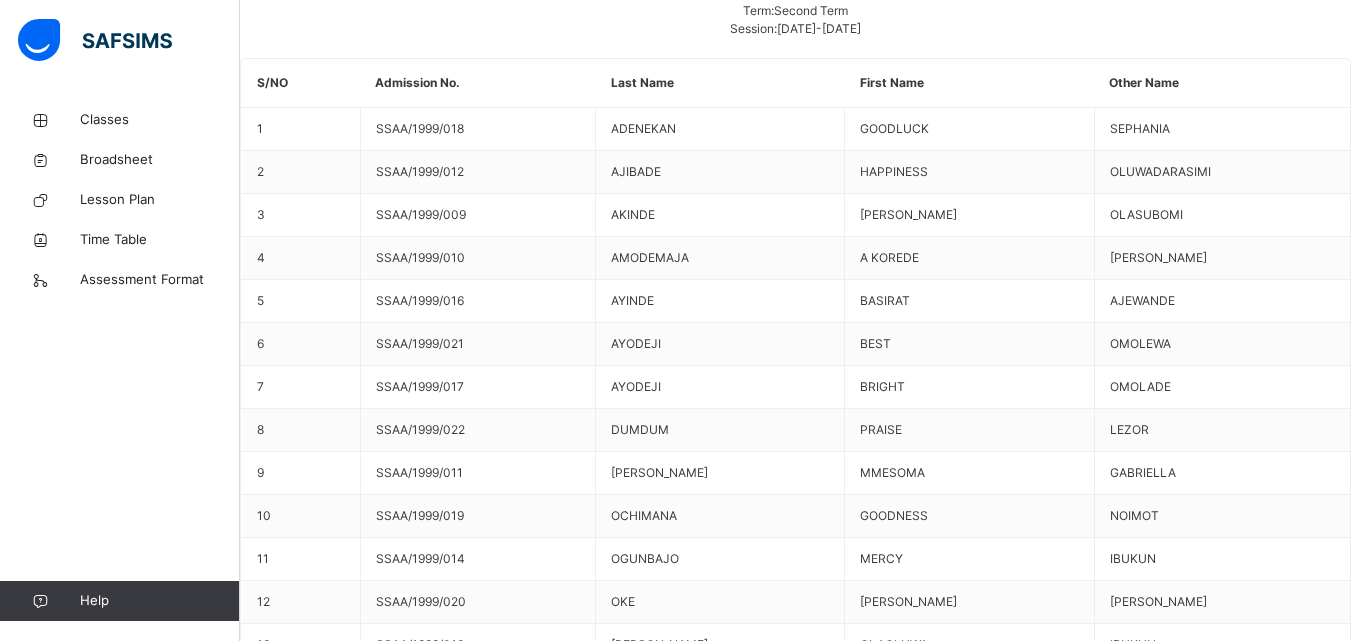 click on "Assess Students" at bounding box center (1289, 2330) 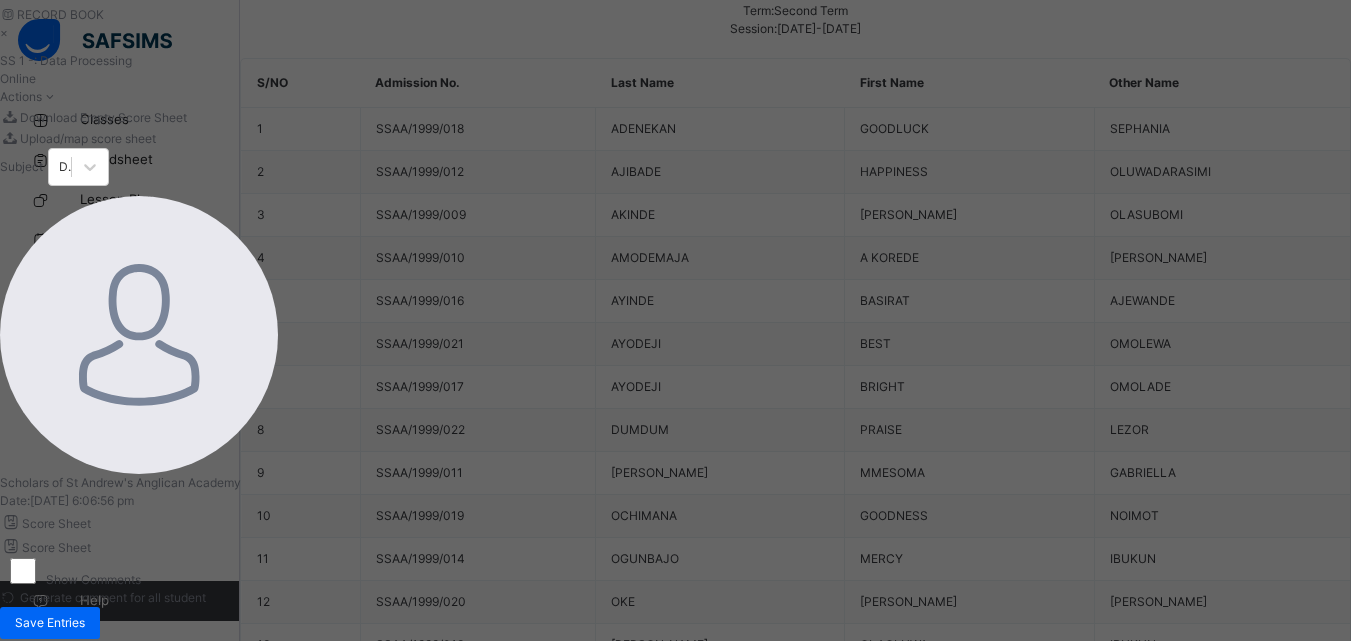 scroll, scrollTop: 0, scrollLeft: 0, axis: both 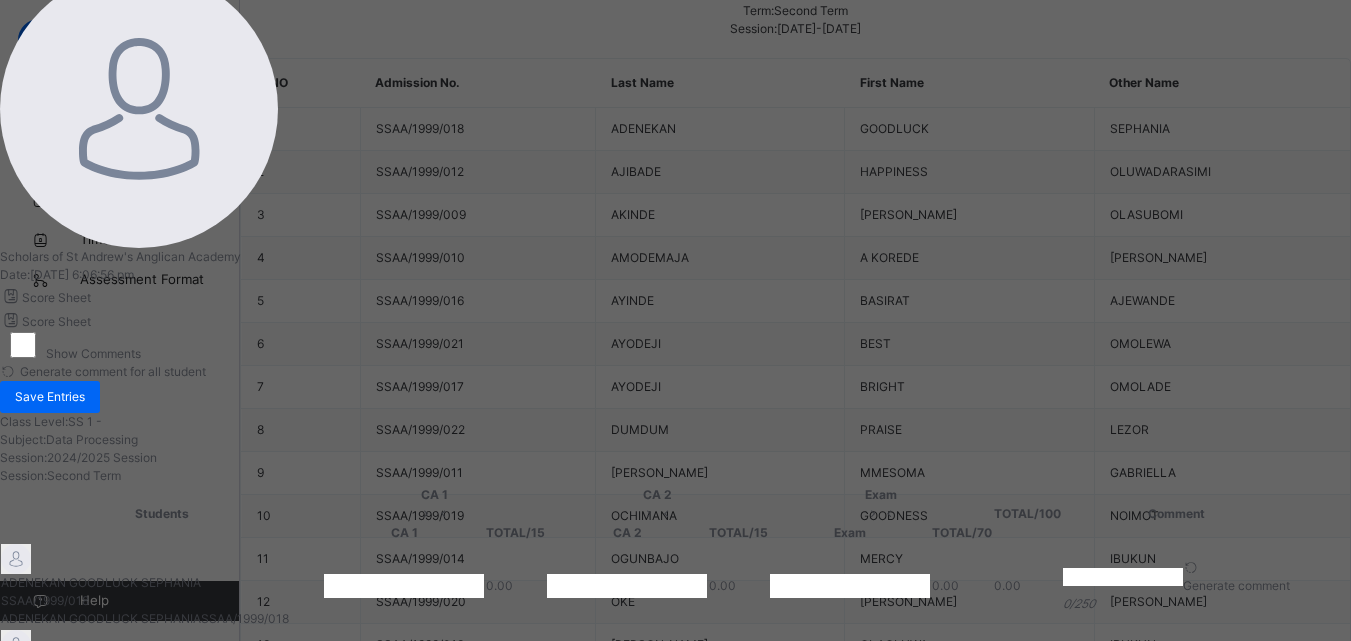 click at bounding box center (404, 586) 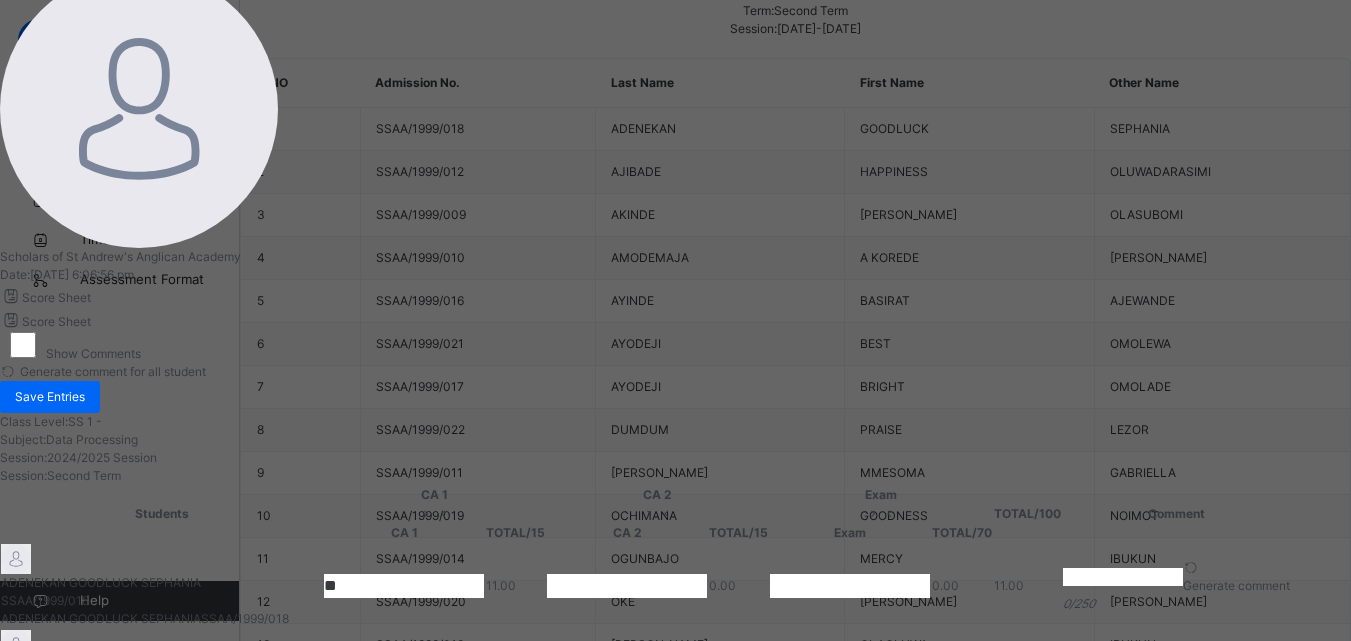 type on "**" 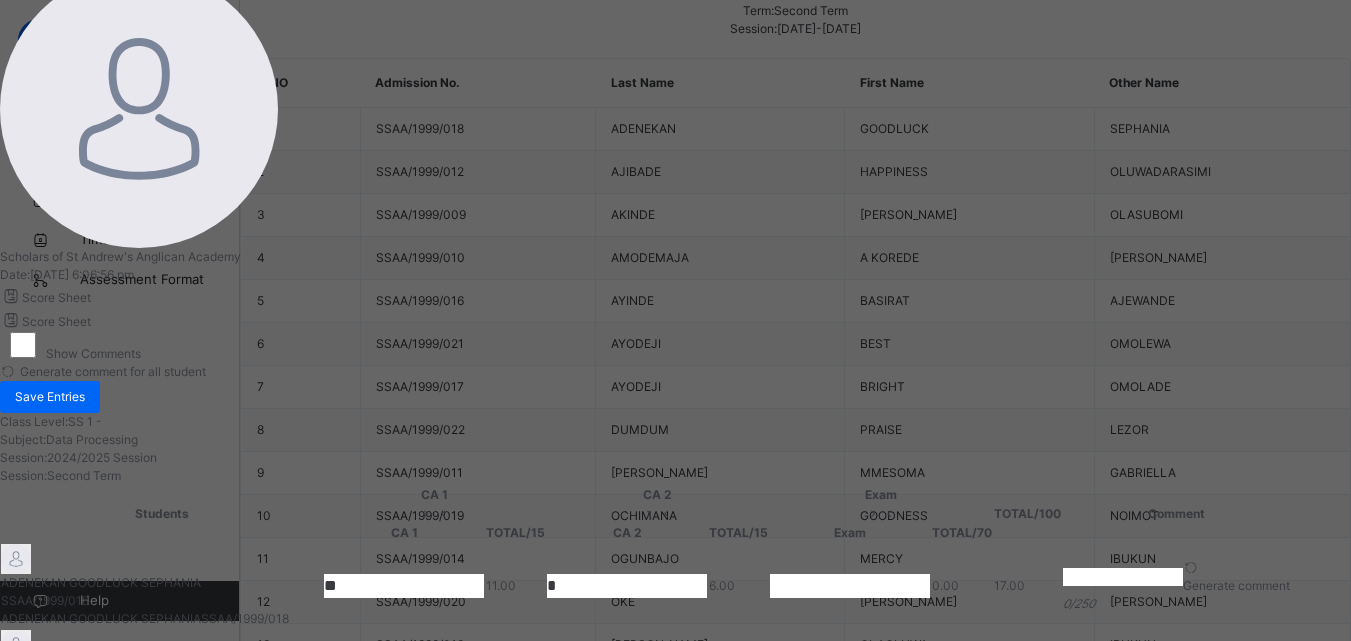 type on "*" 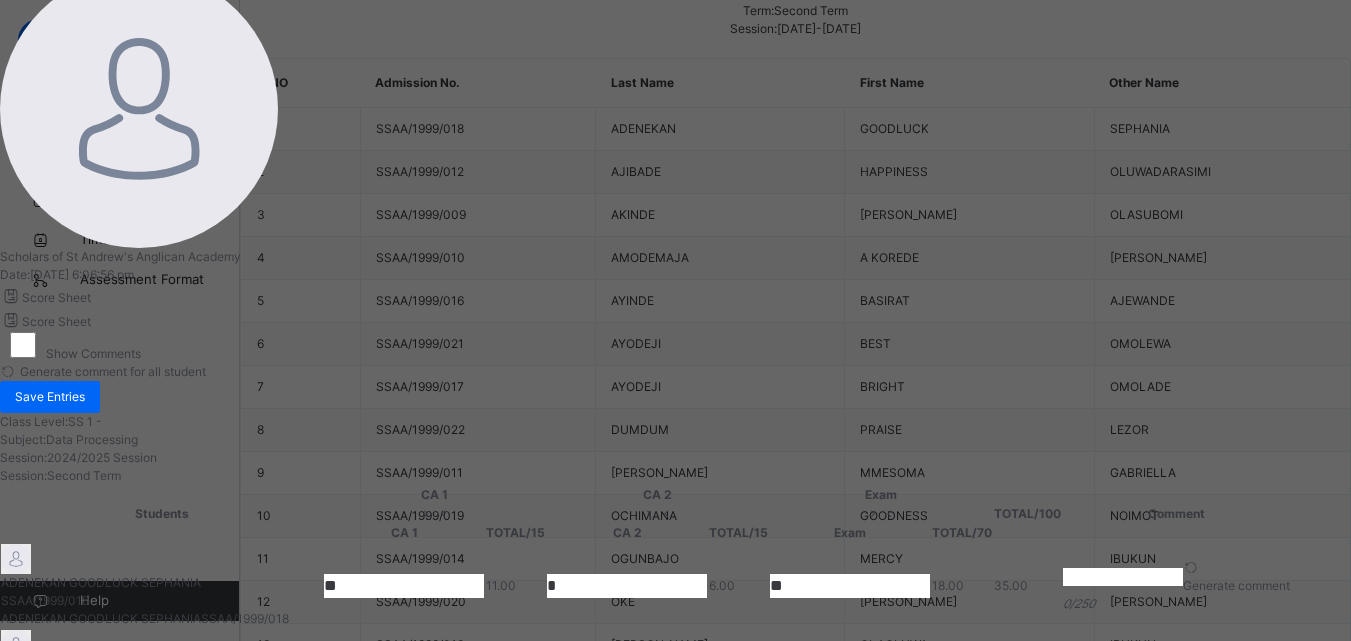 type on "**" 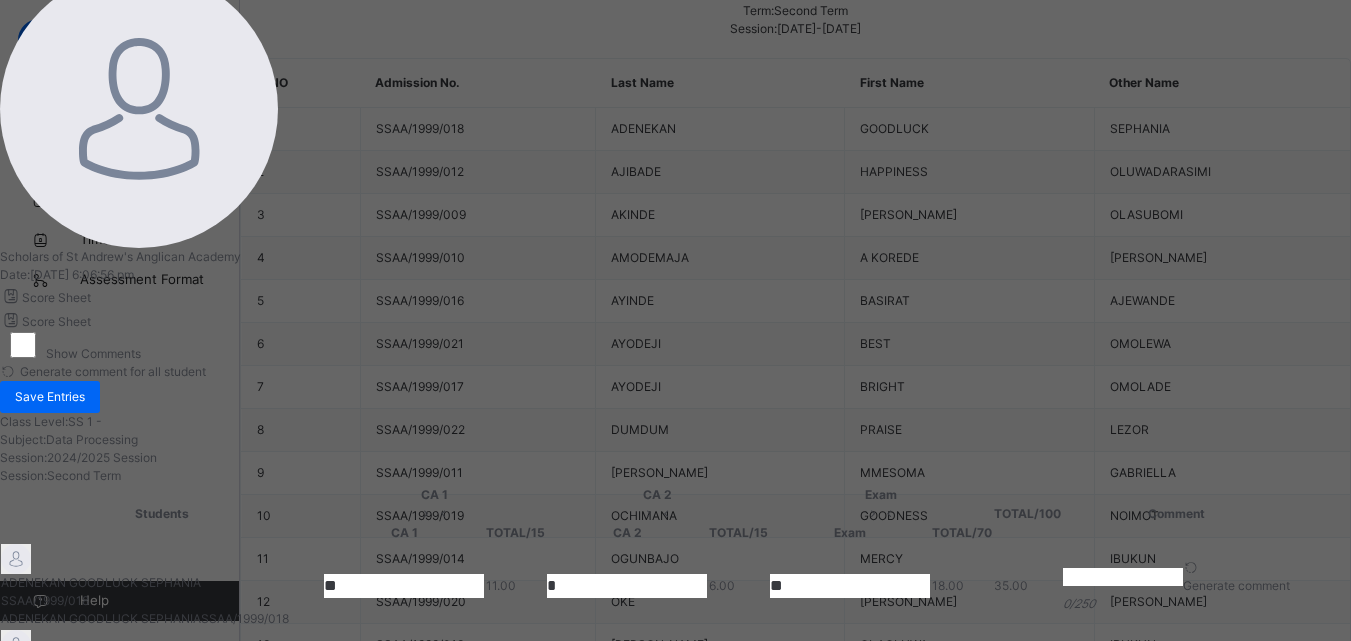 type on "**" 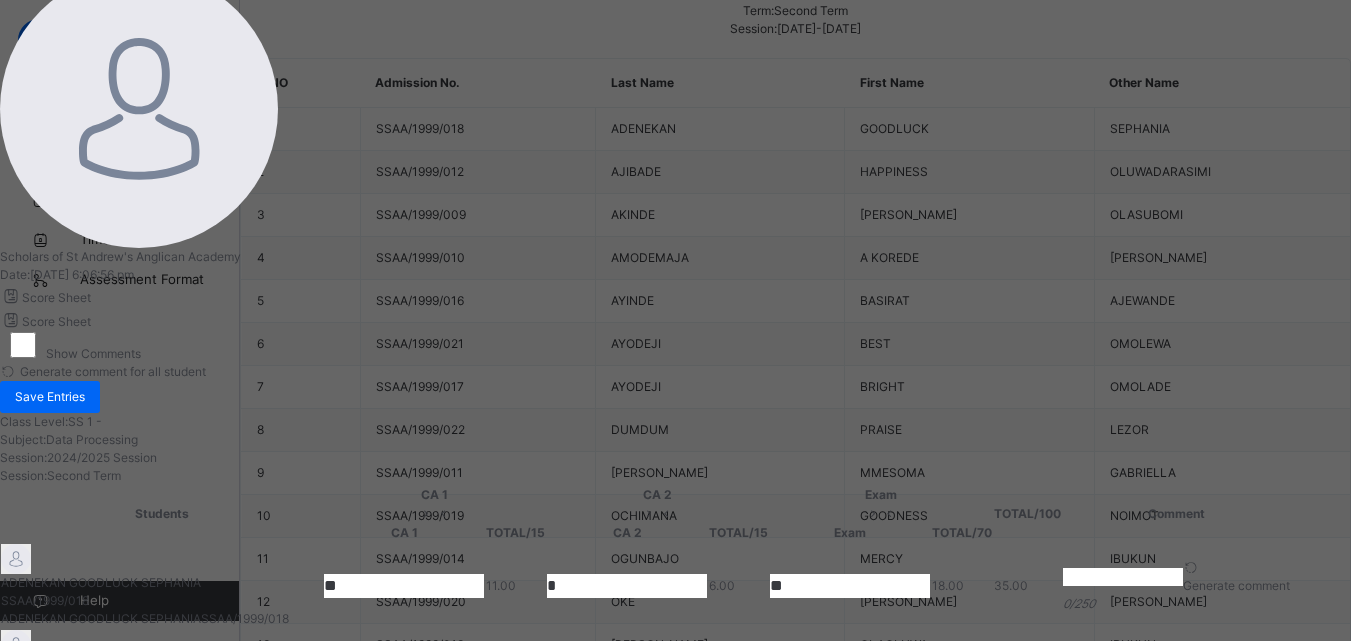 type on "*" 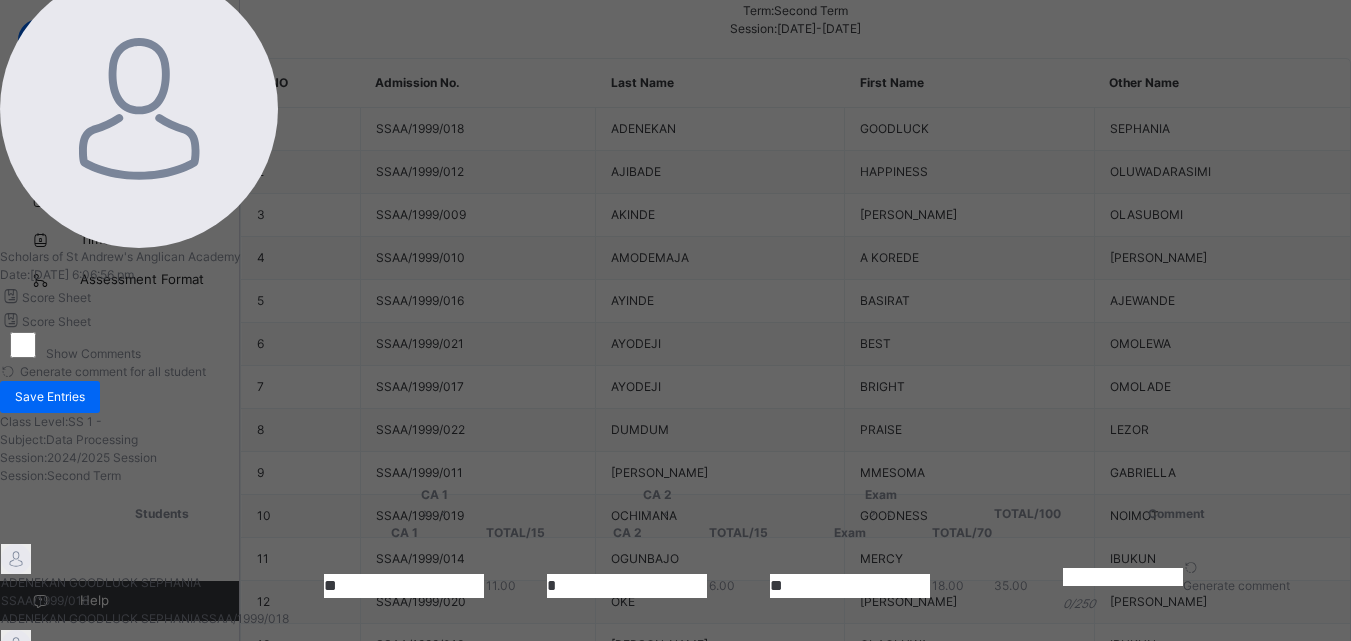 type on "*" 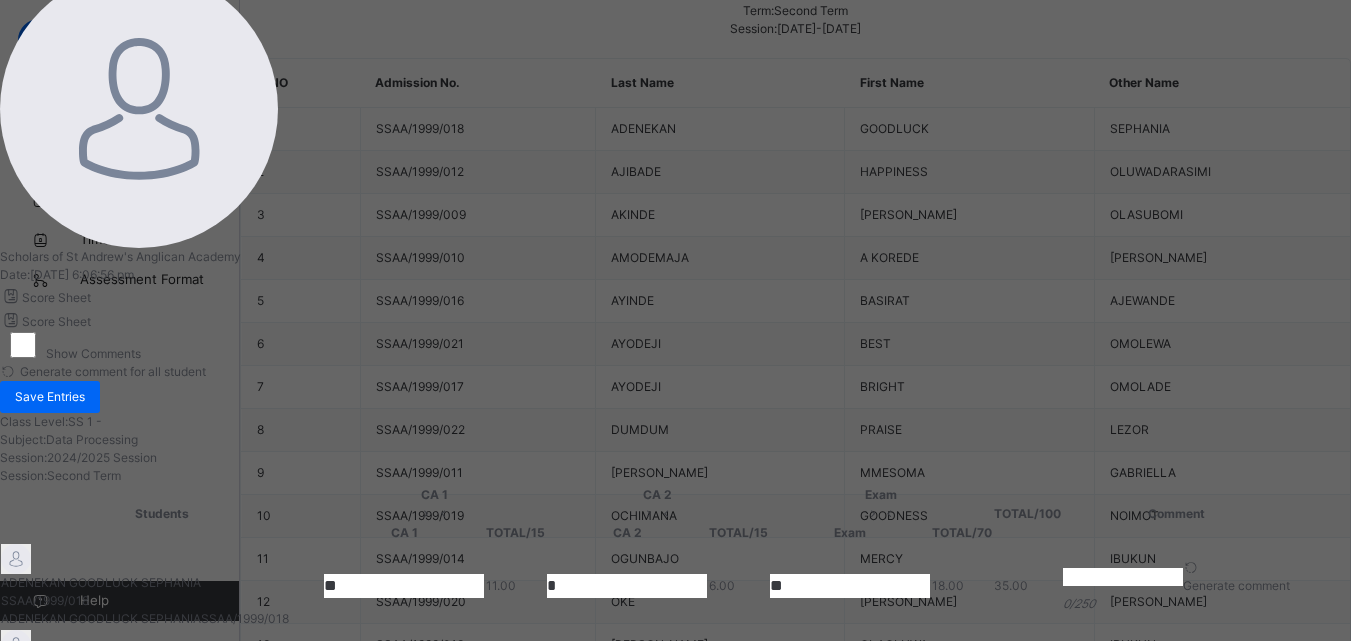 type on "**" 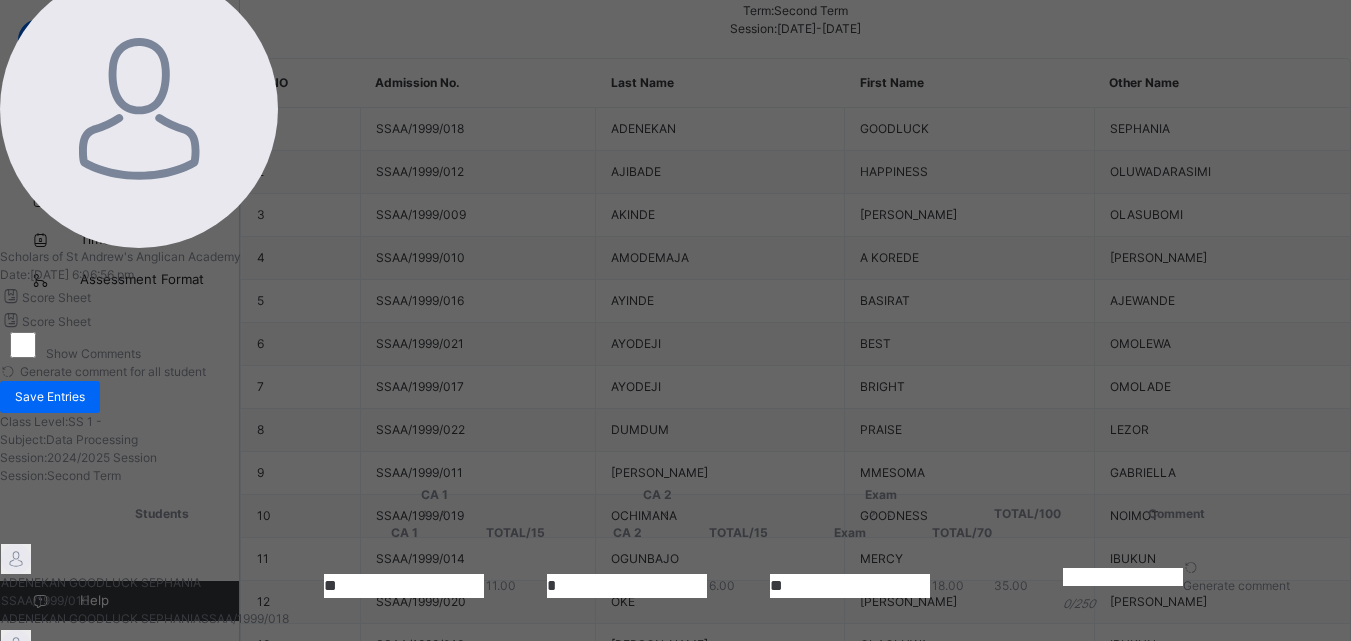 type on "**" 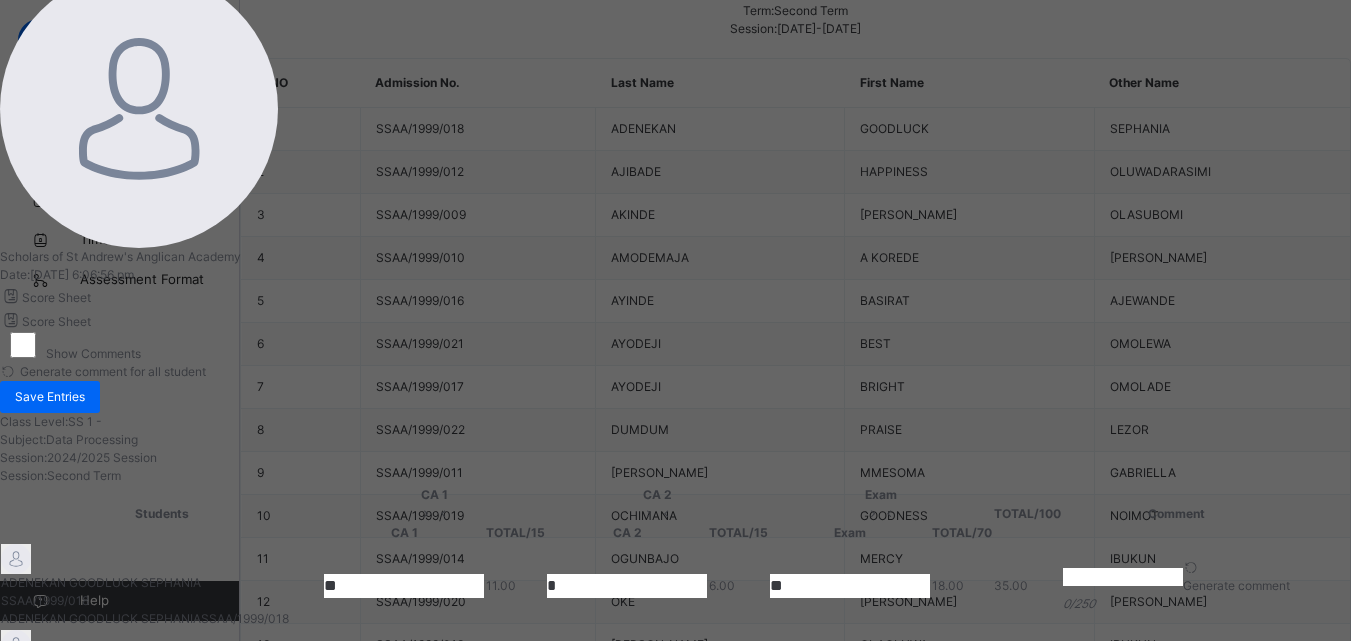type on "**" 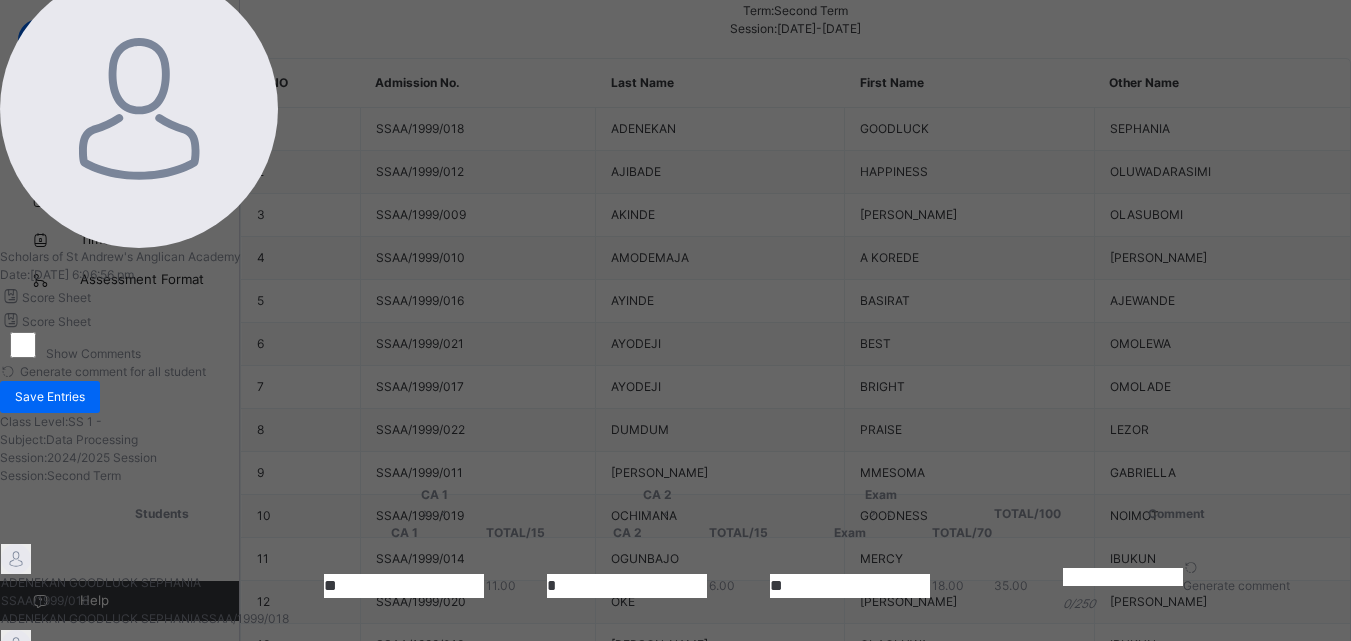 scroll, scrollTop: 0, scrollLeft: 0, axis: both 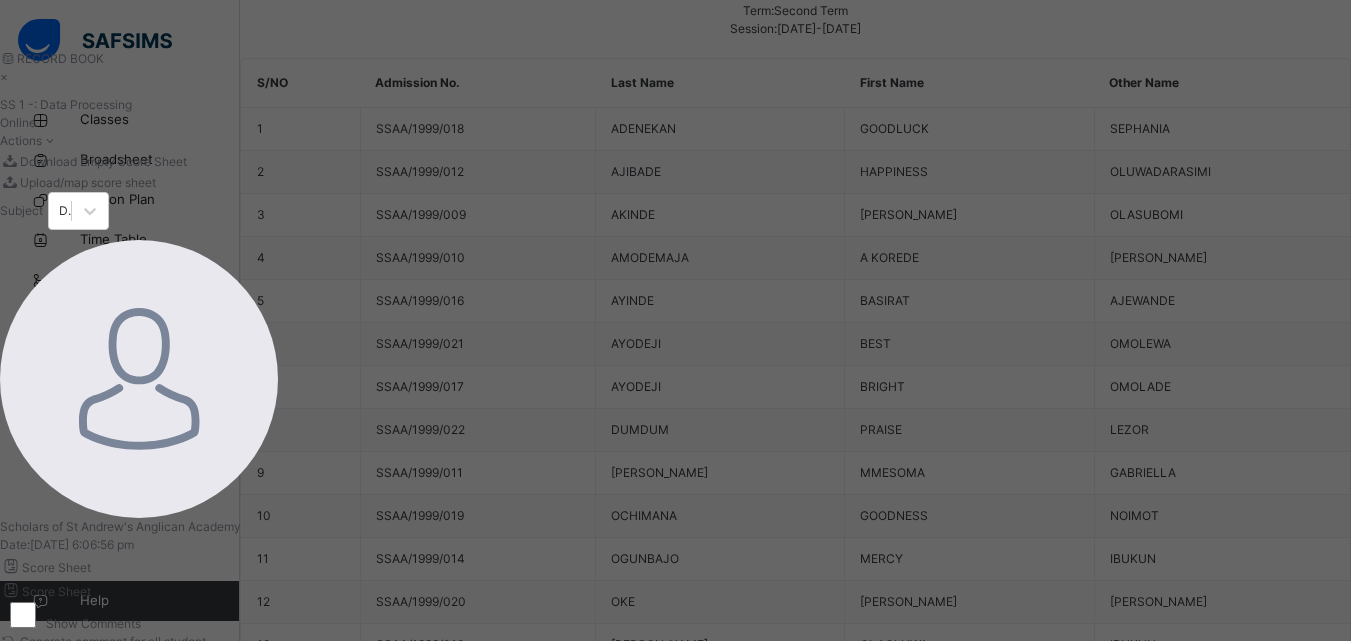 click on "Save Entries" at bounding box center [50, 667] 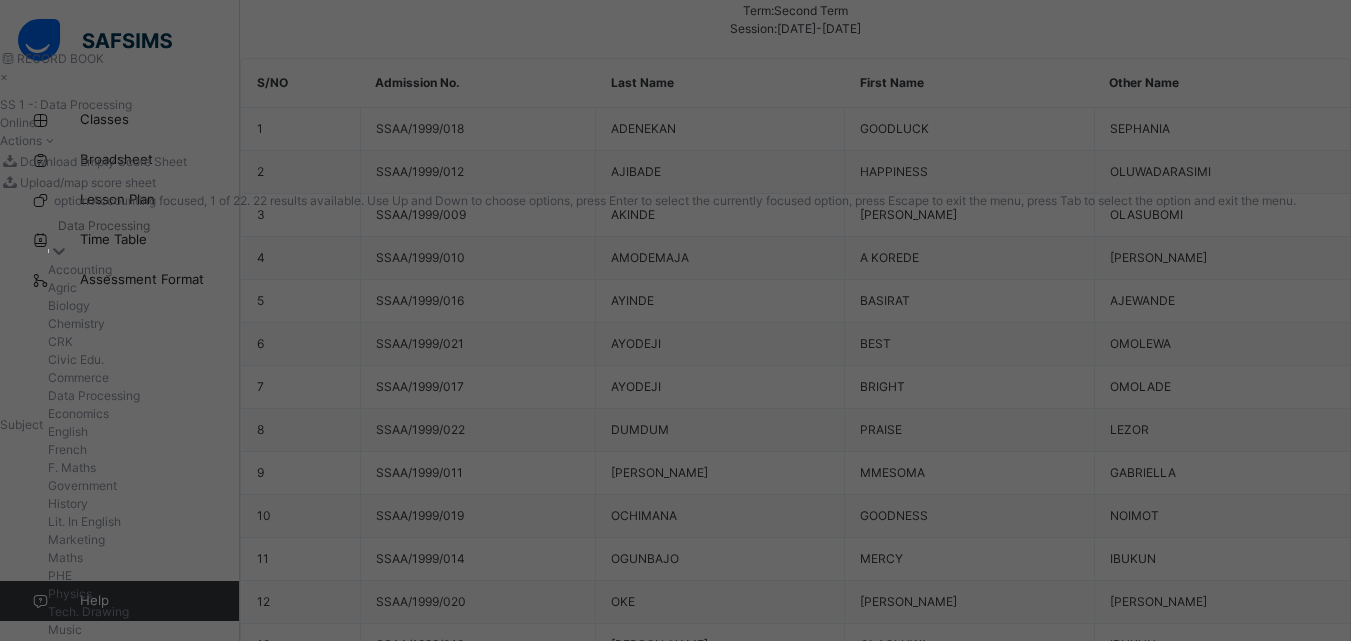 click 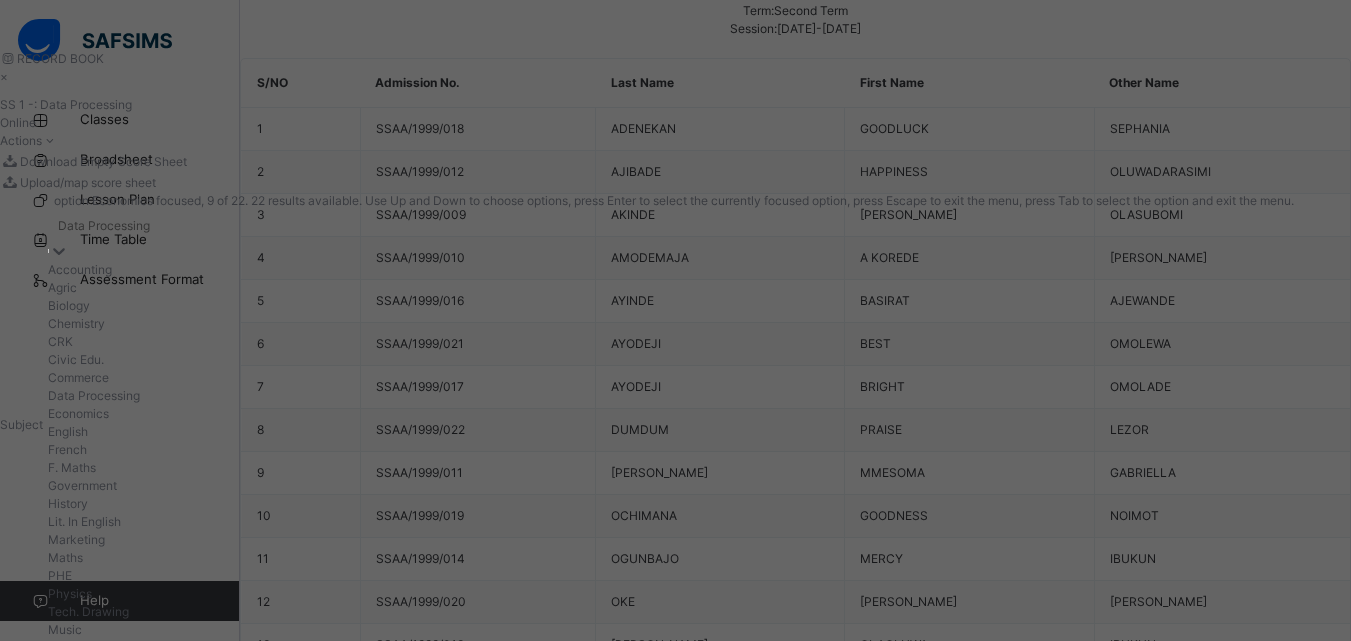 click on "Economics" at bounding box center [671, 414] 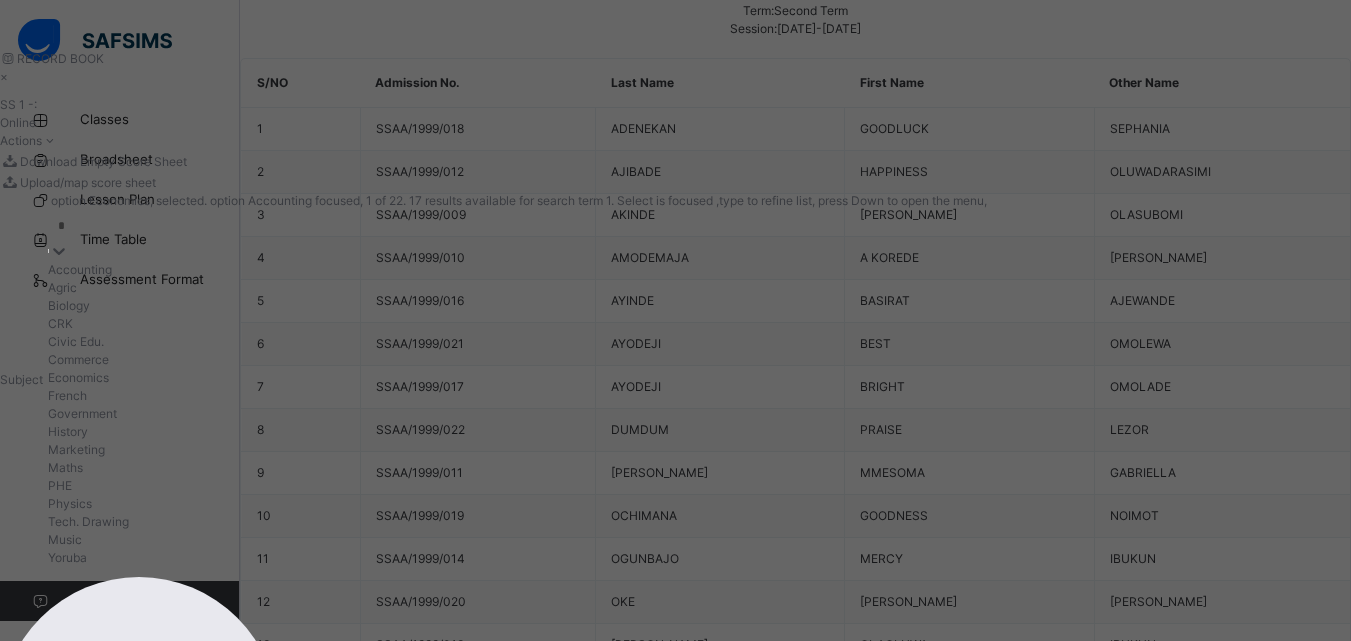 type on "**" 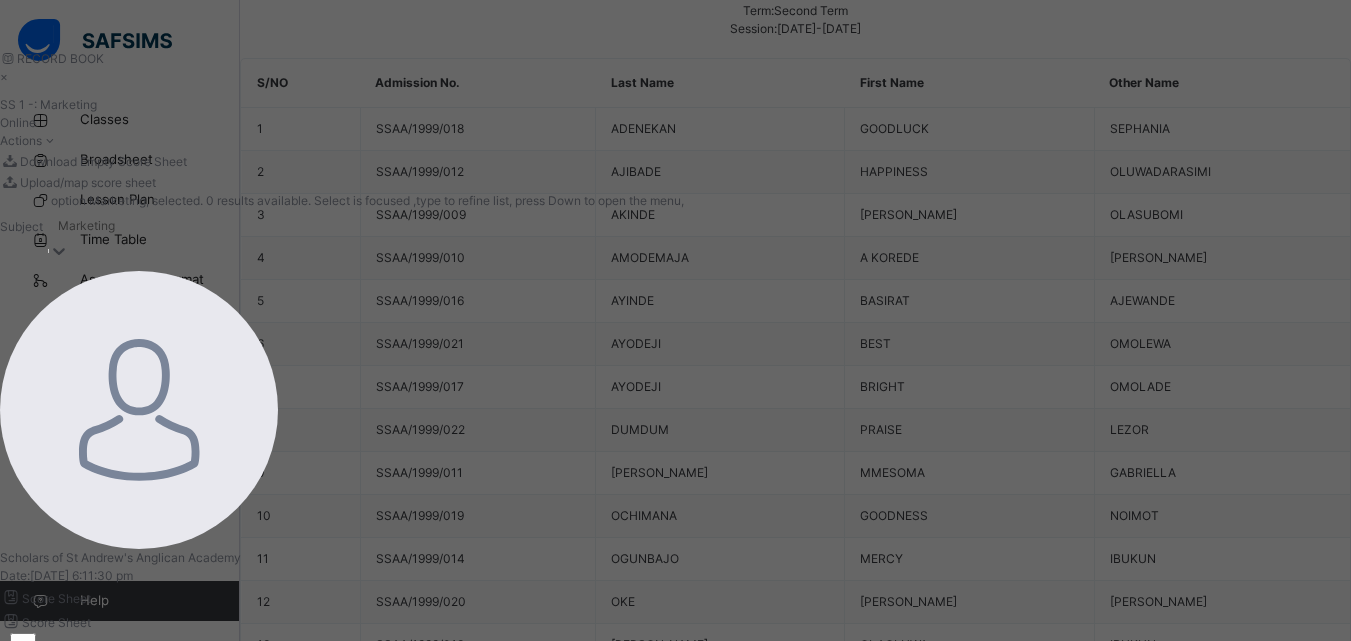type on "*" 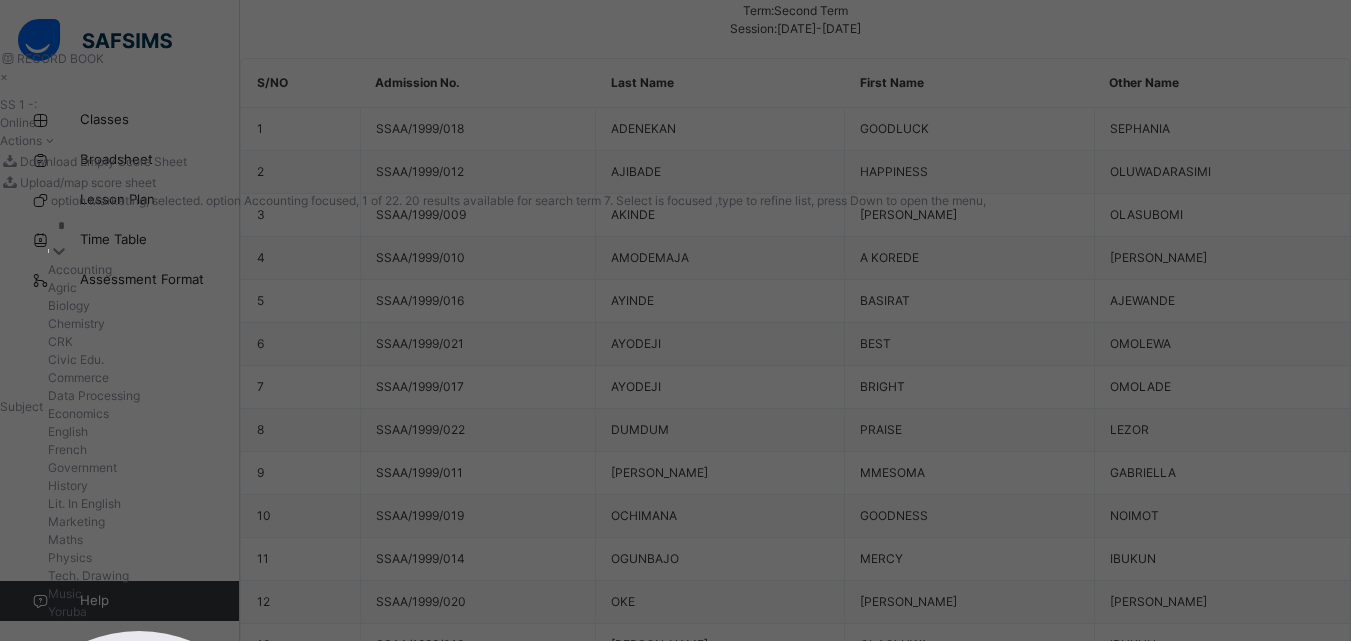 type 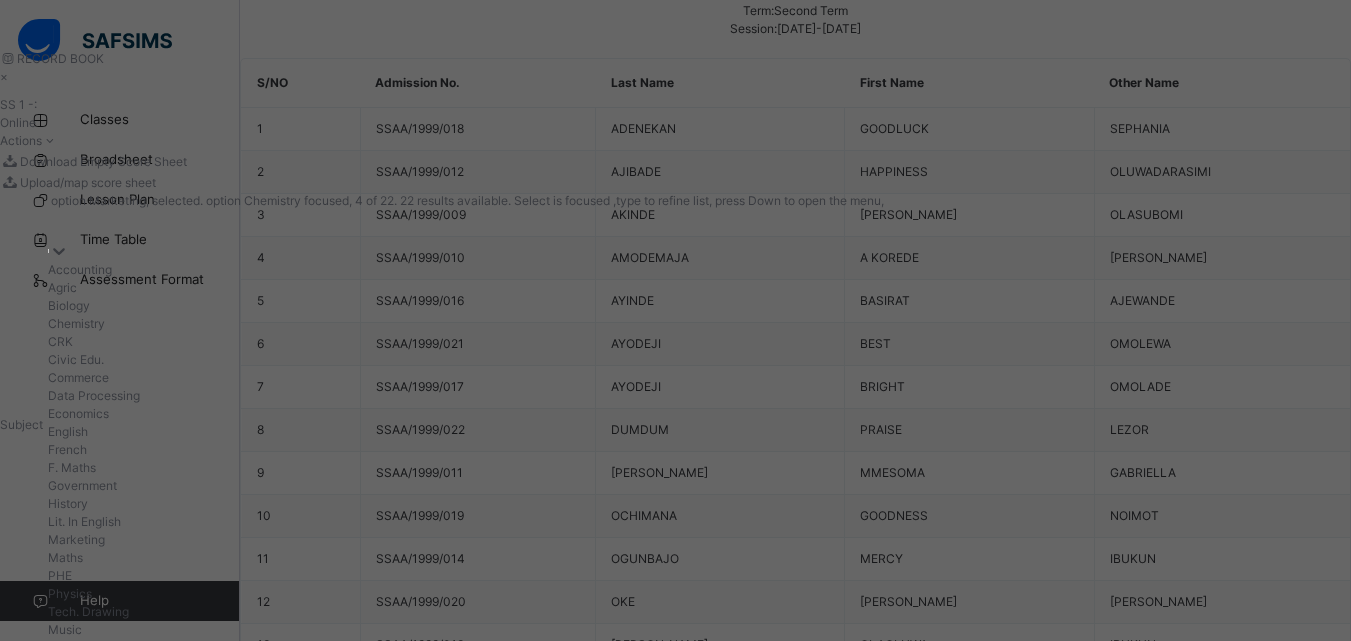 scroll, scrollTop: 130, scrollLeft: 0, axis: vertical 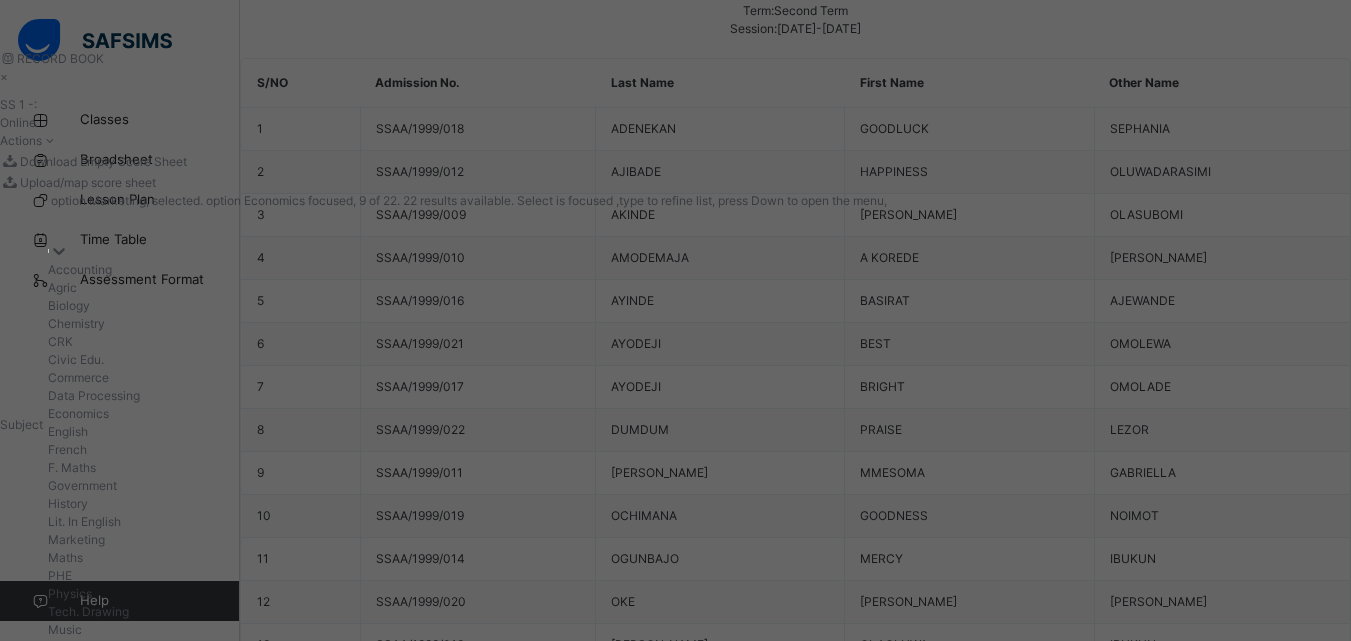 click on "Economics" at bounding box center (467, 414) 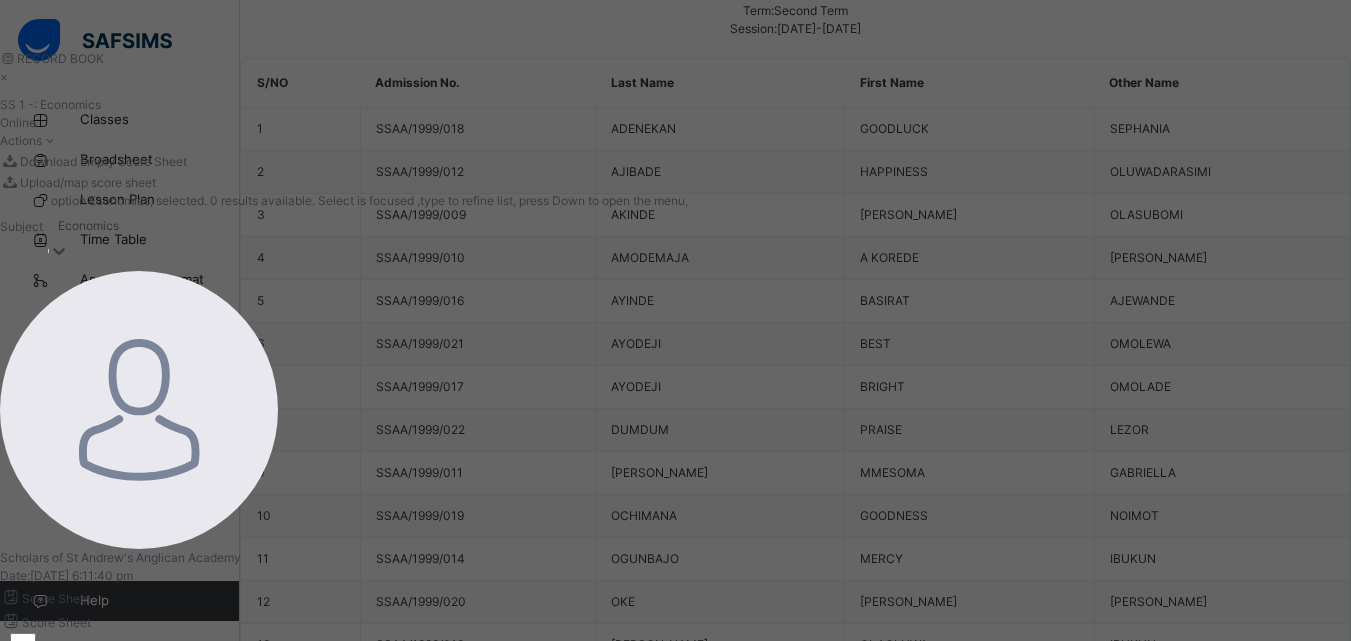 click 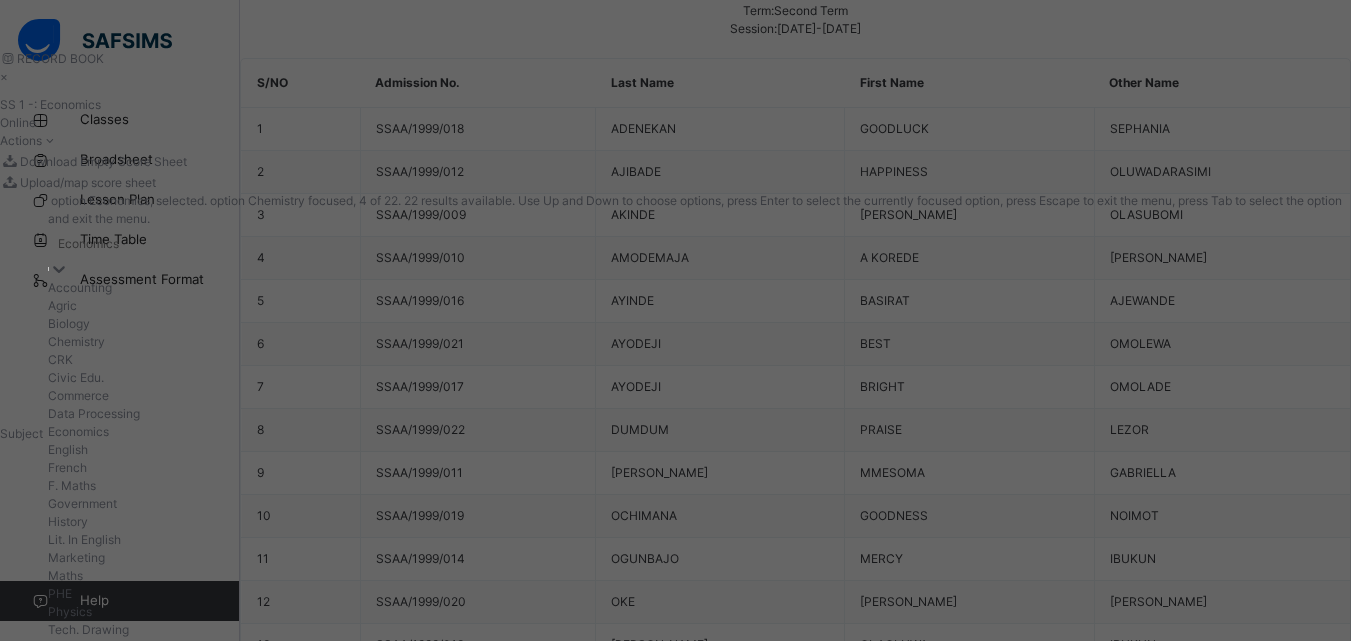 scroll, scrollTop: 184, scrollLeft: 0, axis: vertical 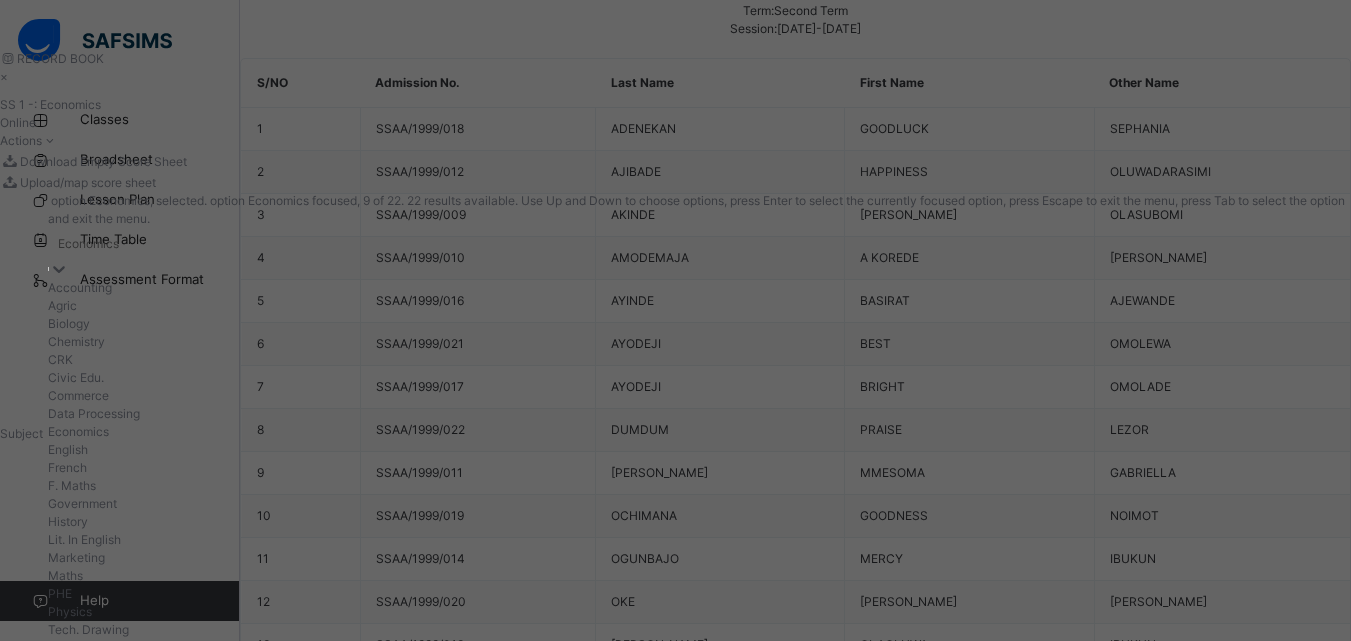 click on "Economics" at bounding box center [699, 432] 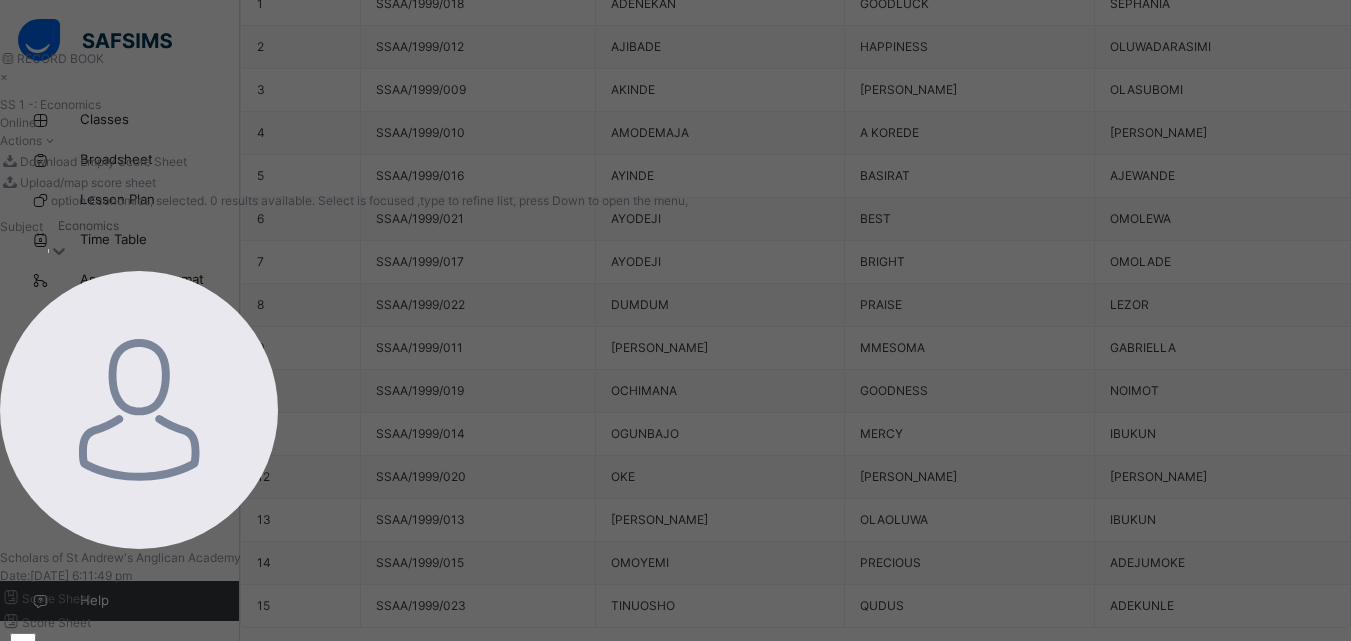 scroll, scrollTop: 923, scrollLeft: 0, axis: vertical 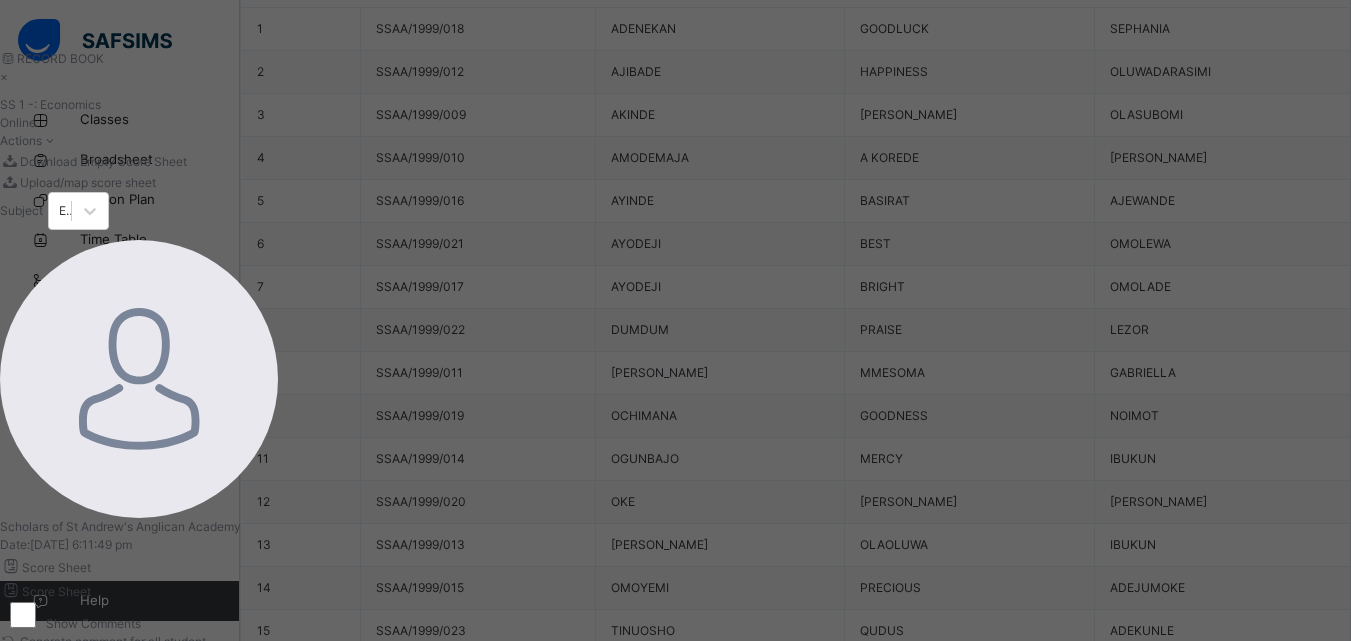click at bounding box center [404, 856] 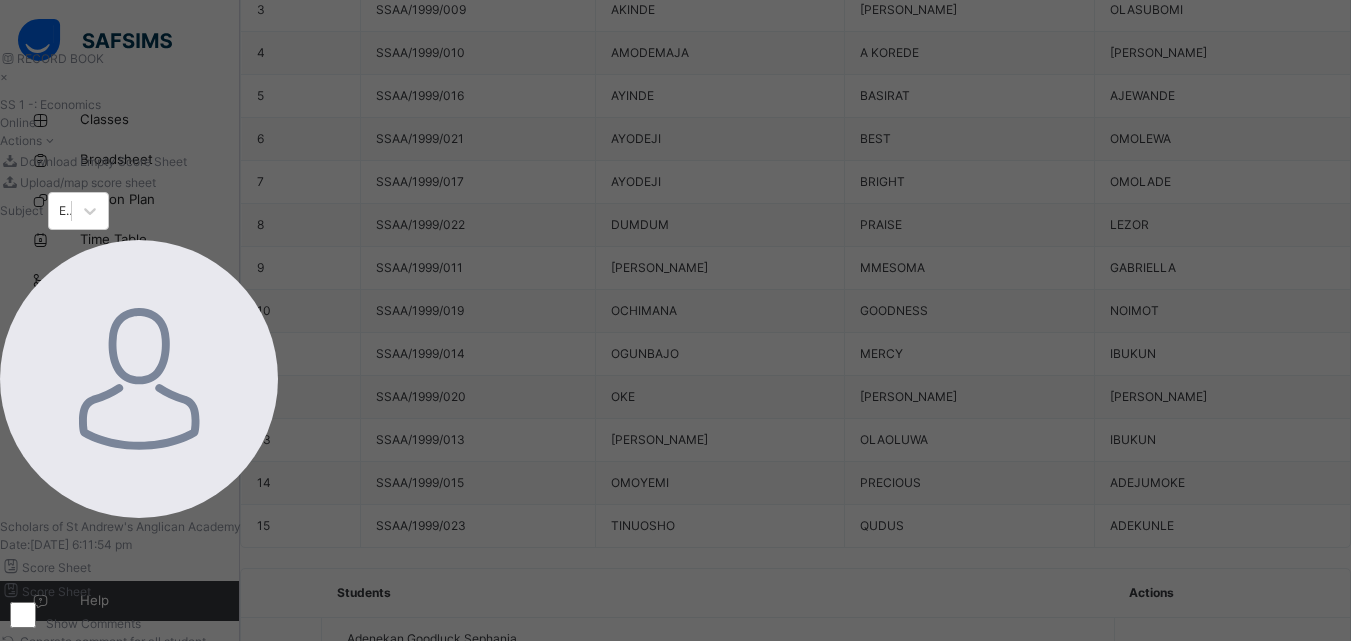 scroll, scrollTop: 1023, scrollLeft: 0, axis: vertical 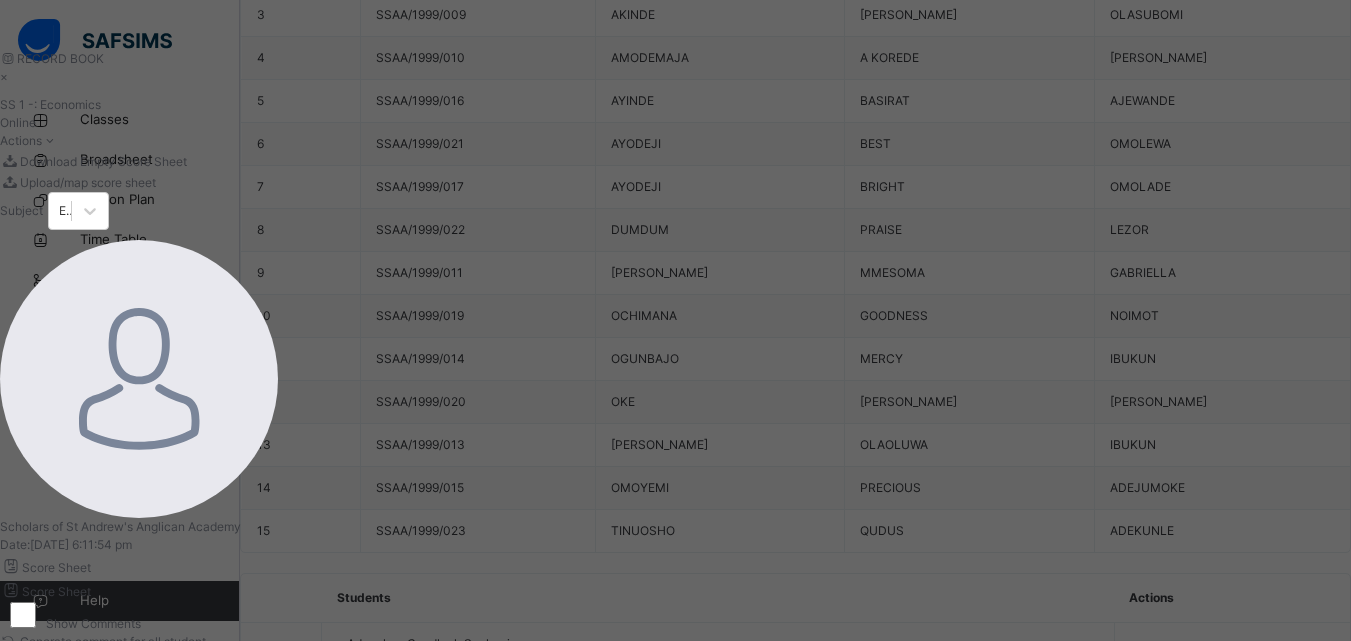 click at bounding box center [463, 798] 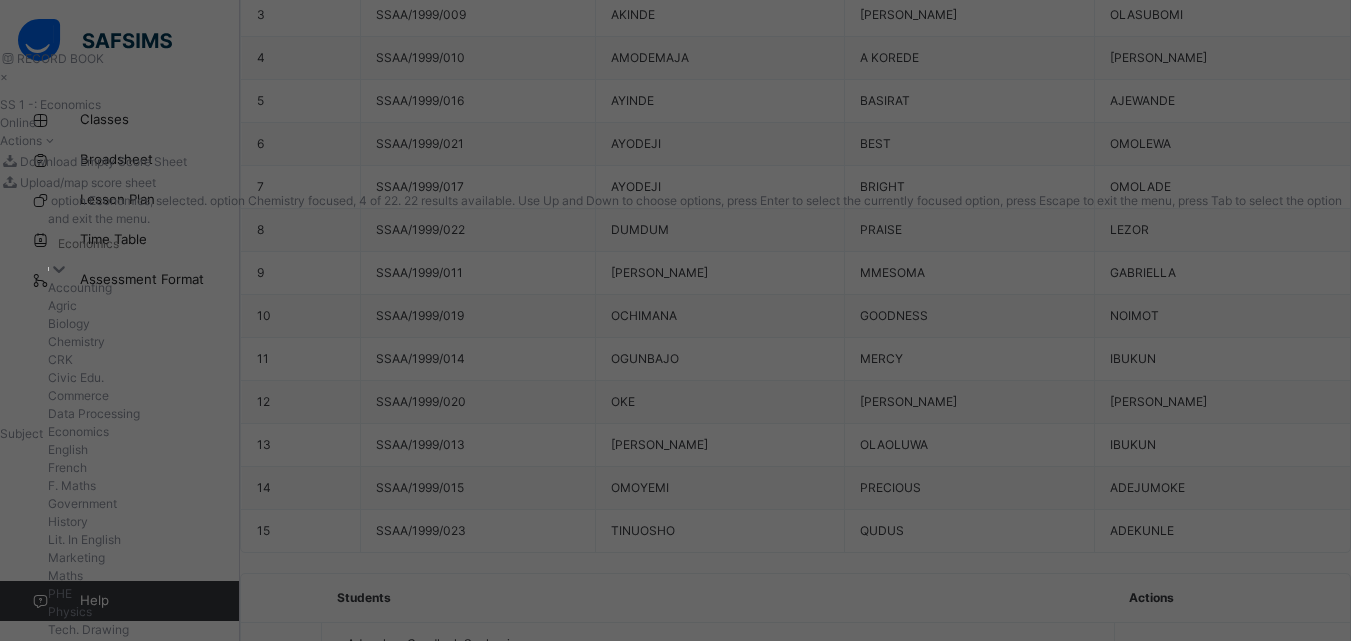 scroll, scrollTop: 204, scrollLeft: 0, axis: vertical 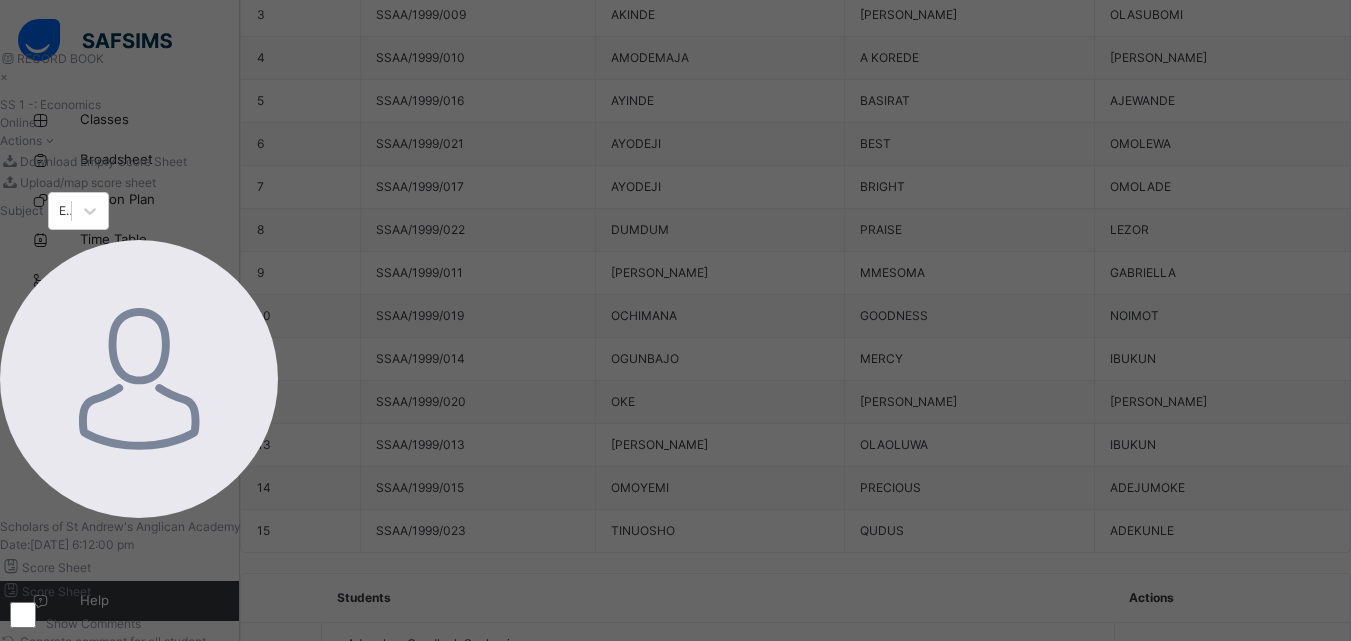 click at bounding box center (404, 856) 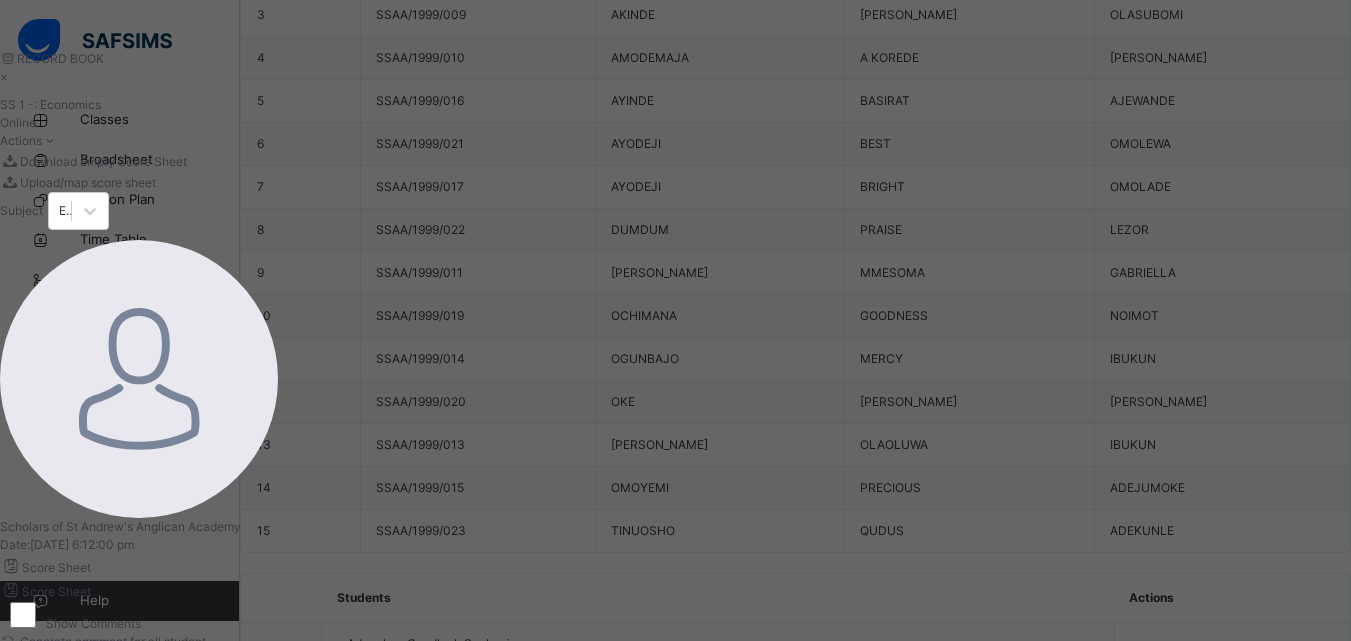 type on "**" 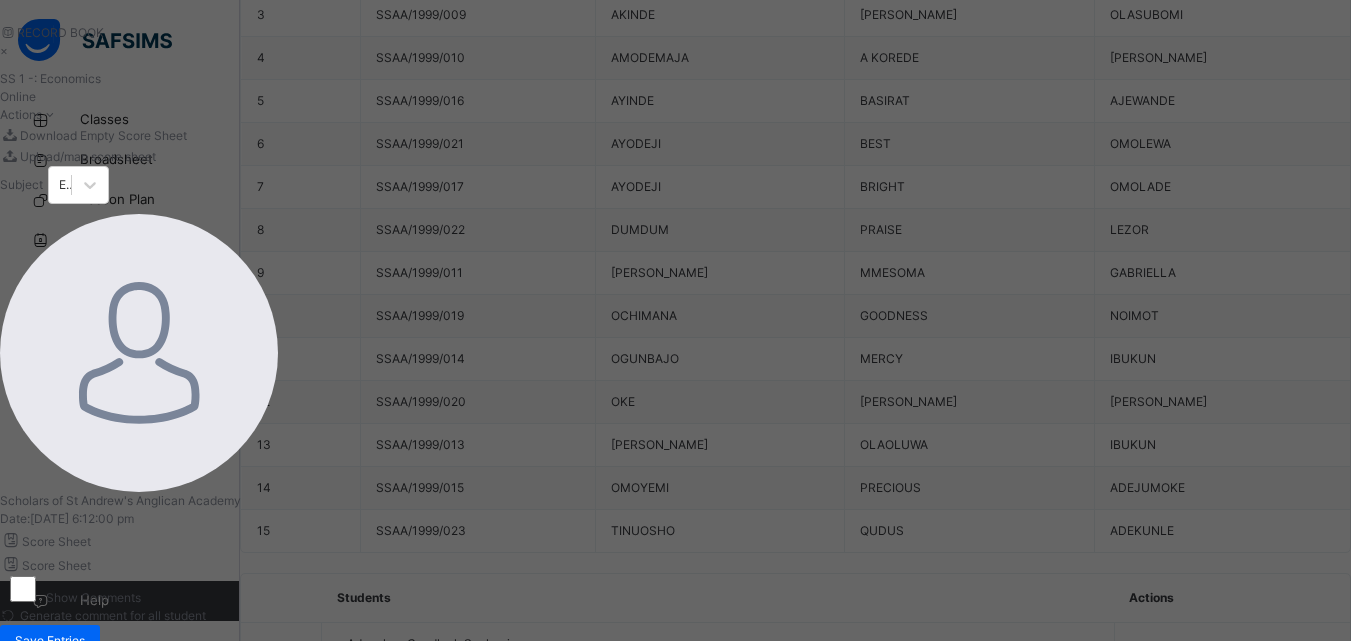 scroll, scrollTop: 500, scrollLeft: 0, axis: vertical 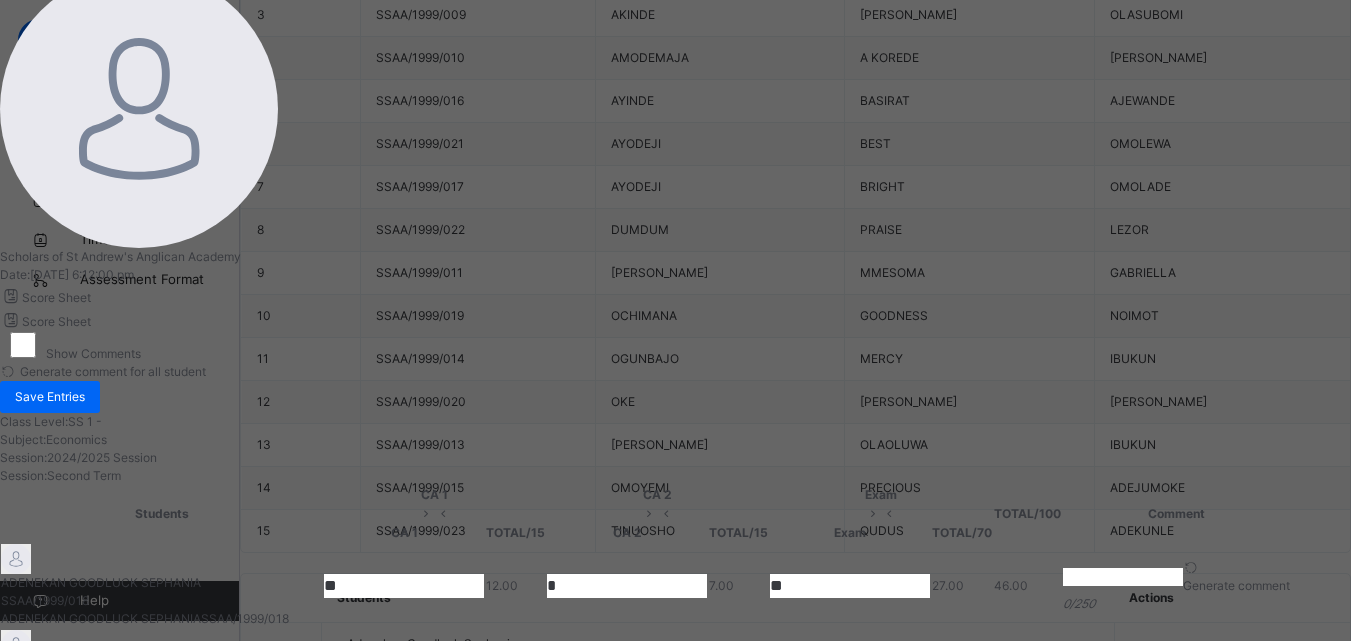 type on "**" 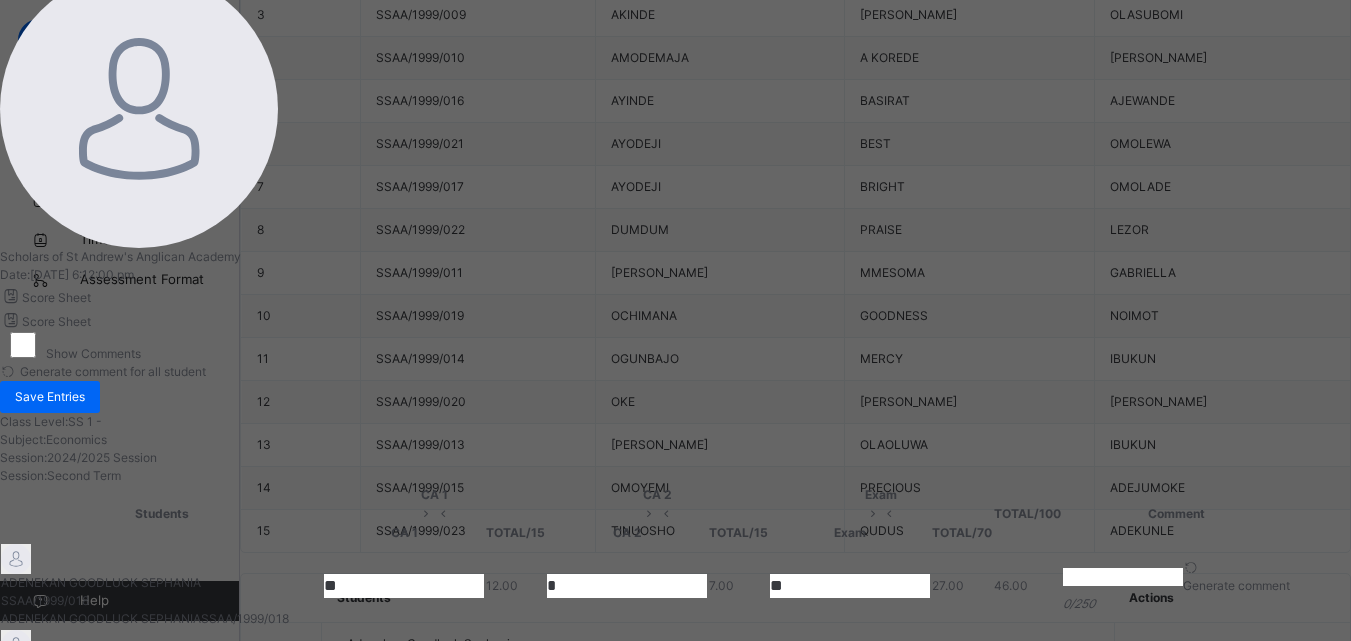 type on "**" 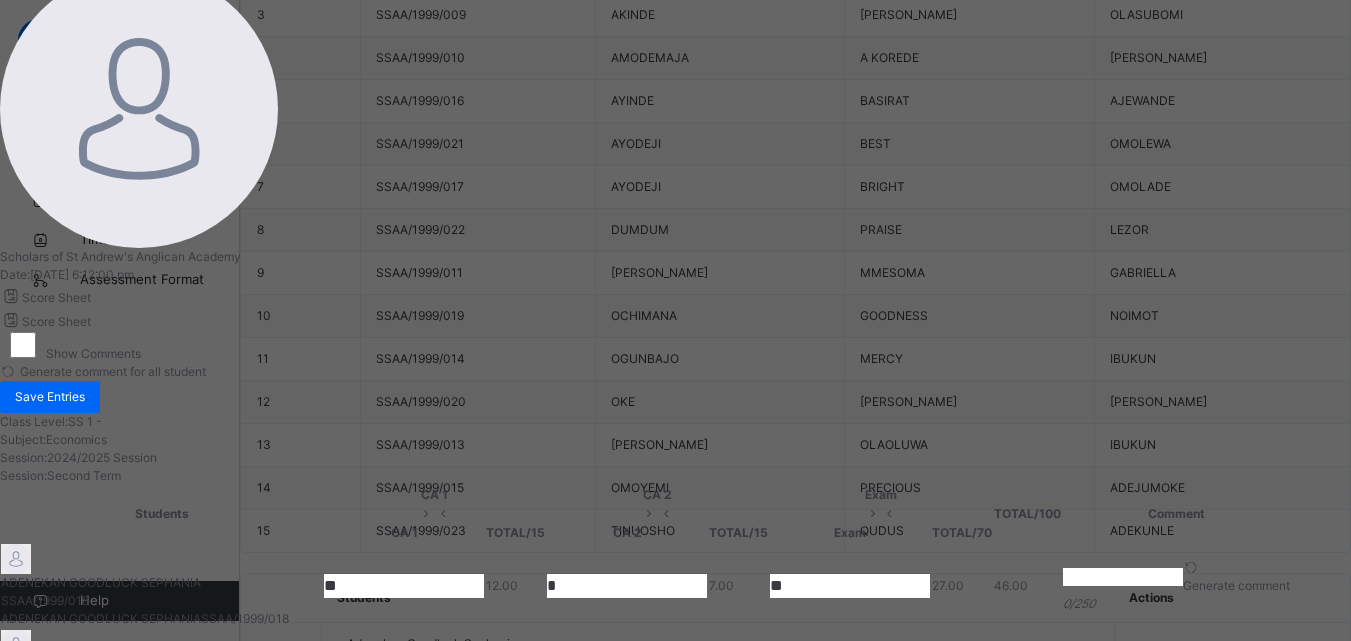 type on "**" 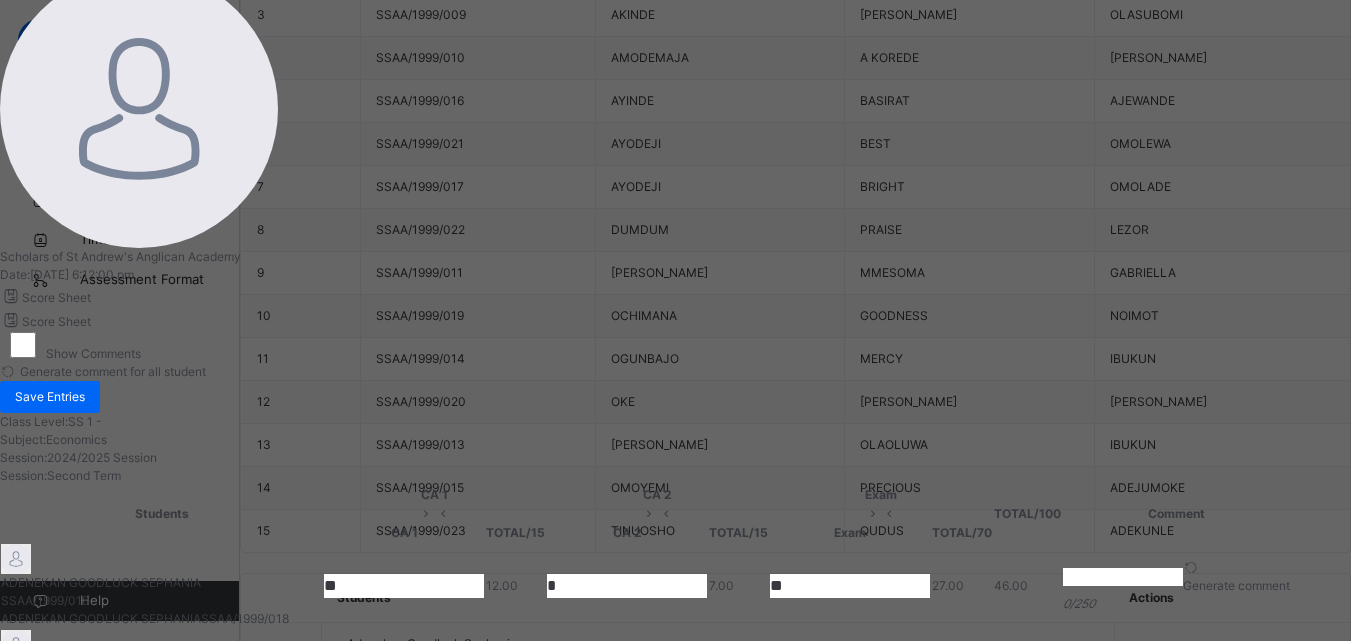 scroll, scrollTop: 400, scrollLeft: 0, axis: vertical 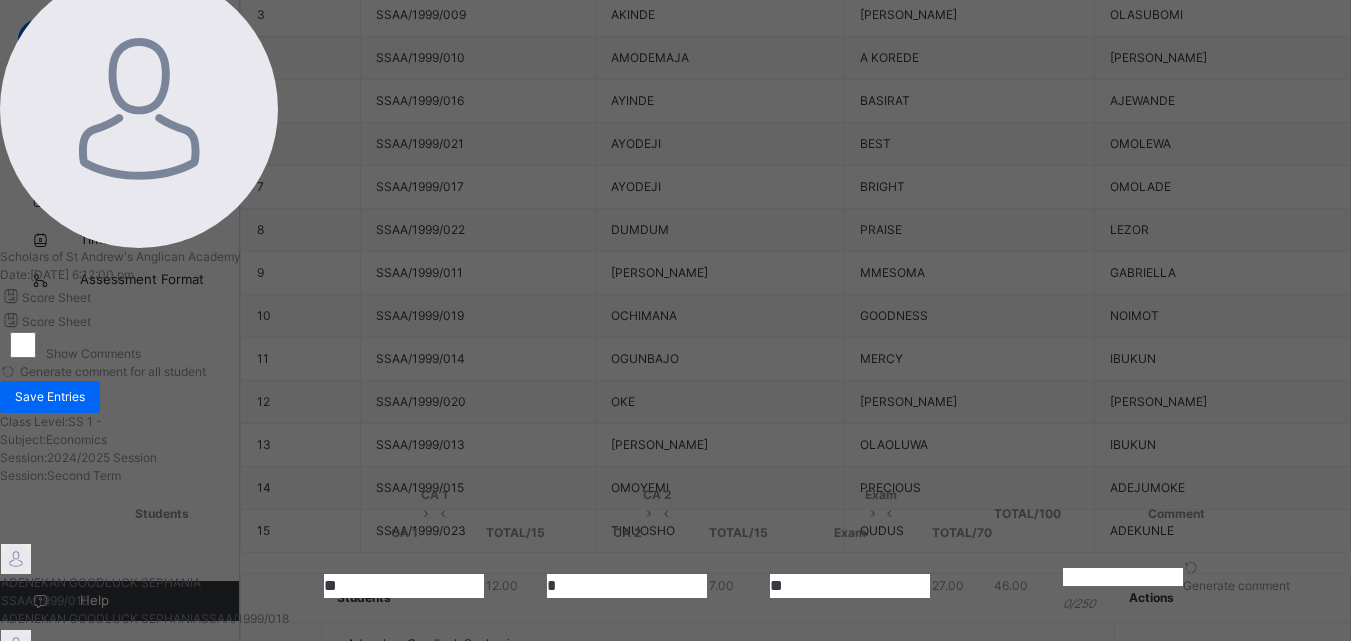 type on "**" 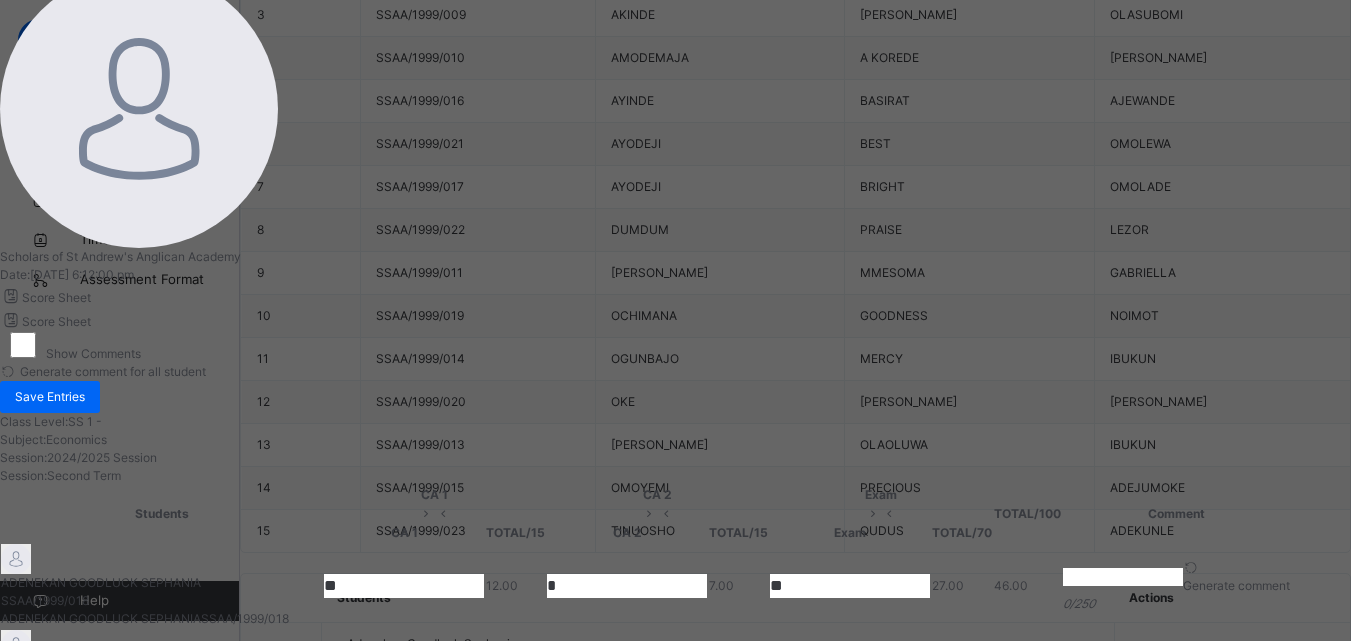 type on "**" 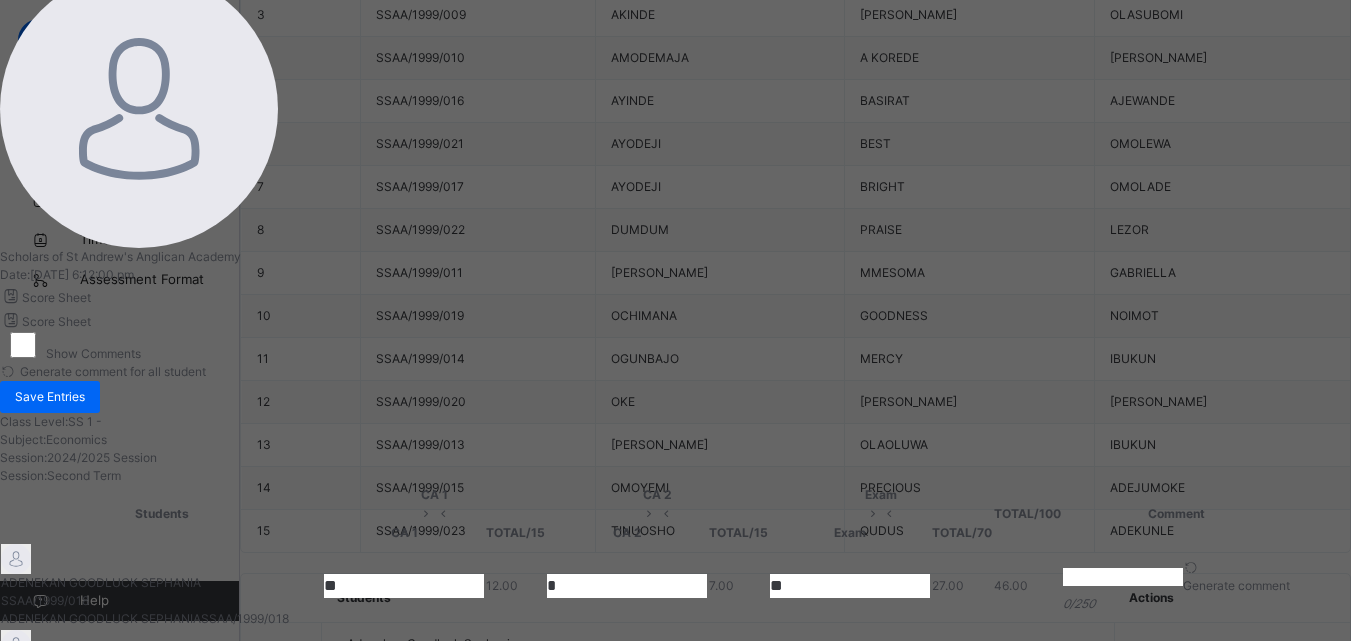 type on "**" 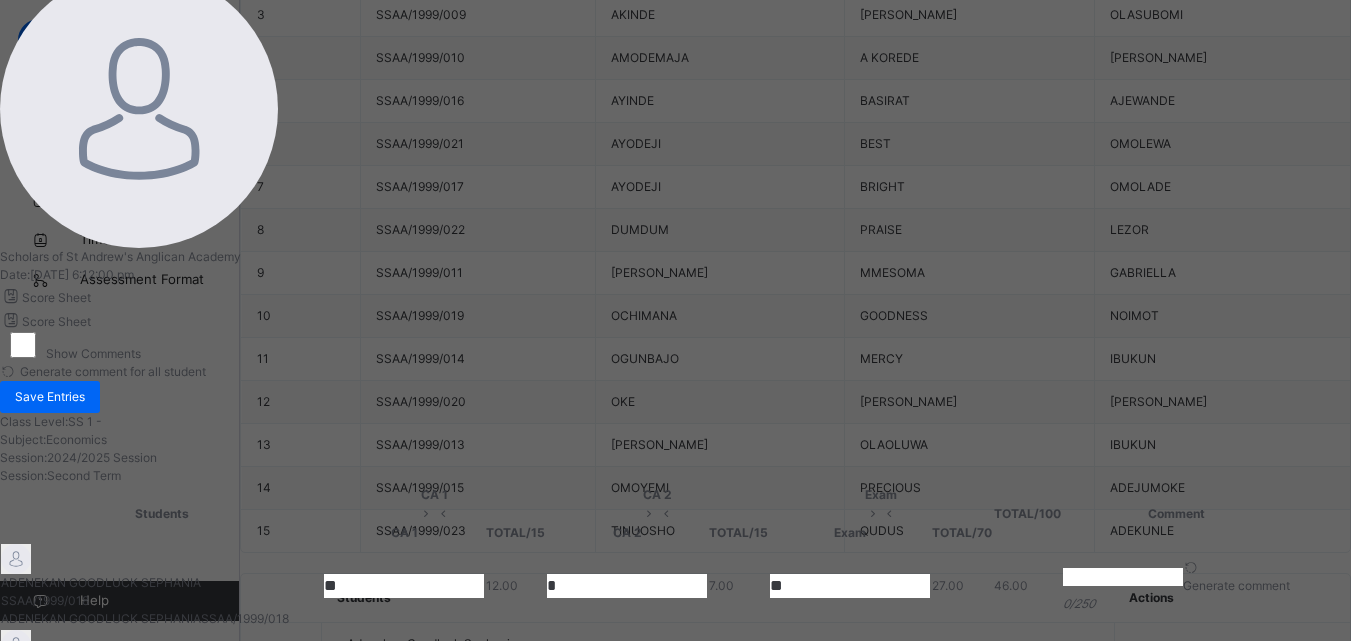 scroll, scrollTop: 0, scrollLeft: 0, axis: both 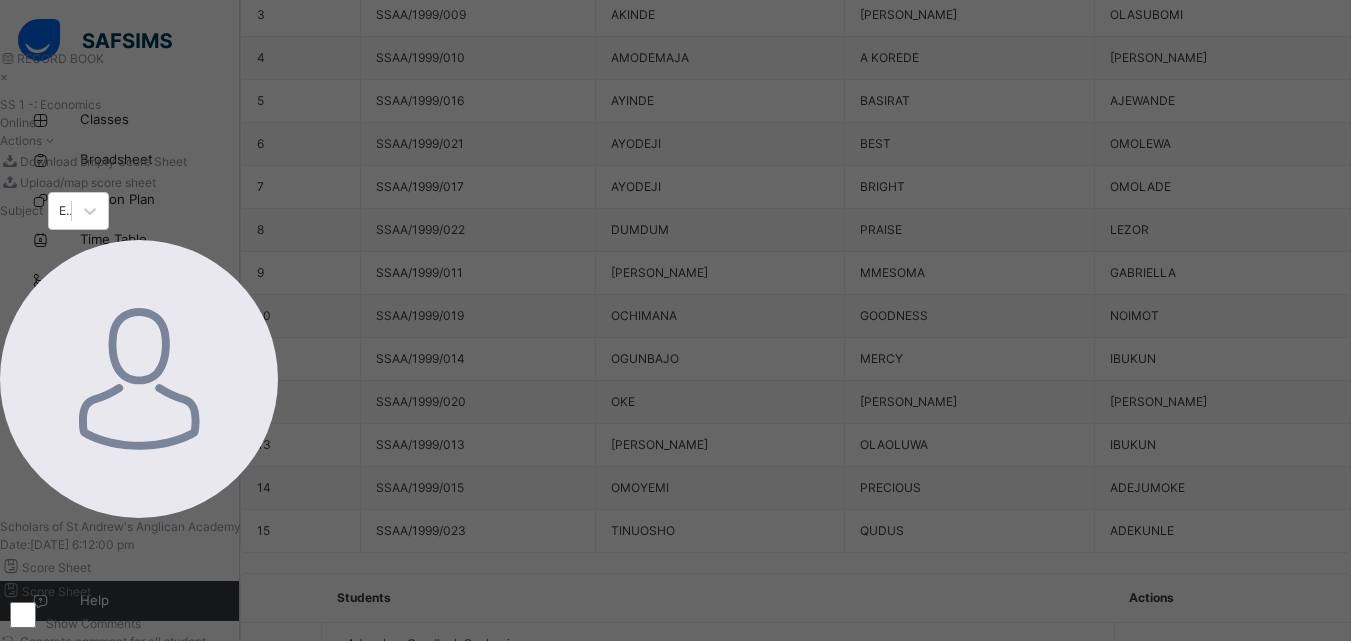 click on "Save Entries" at bounding box center (50, 667) 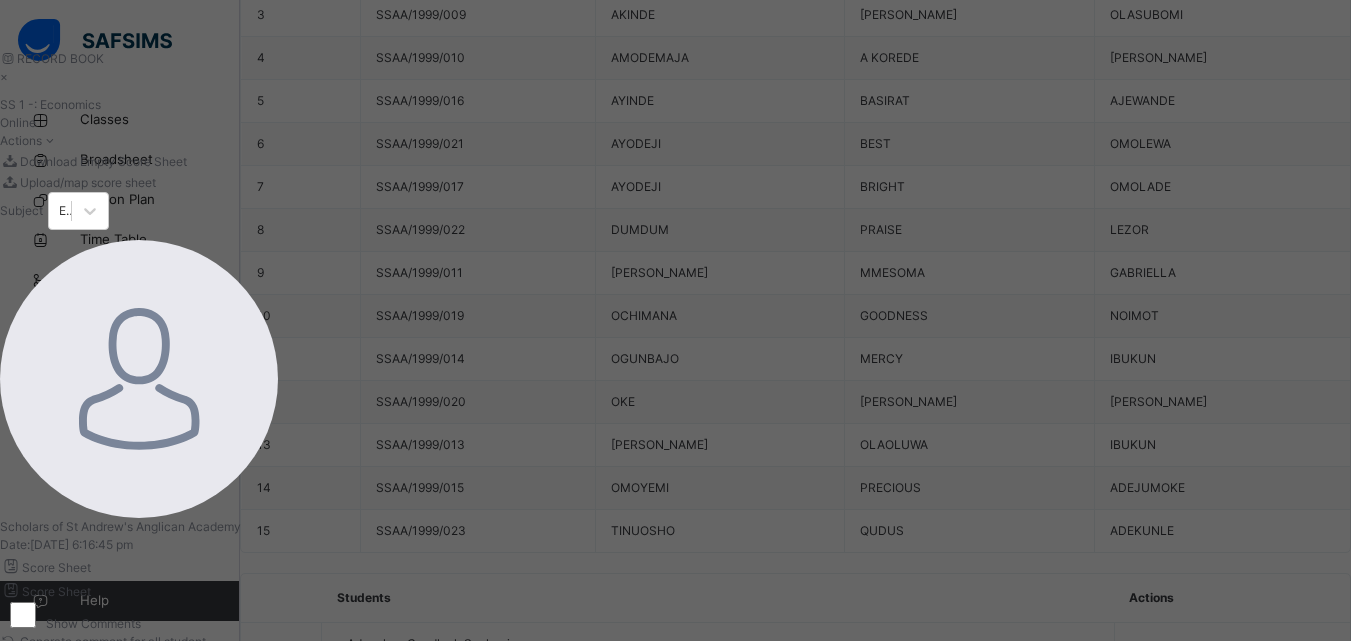type on "**" 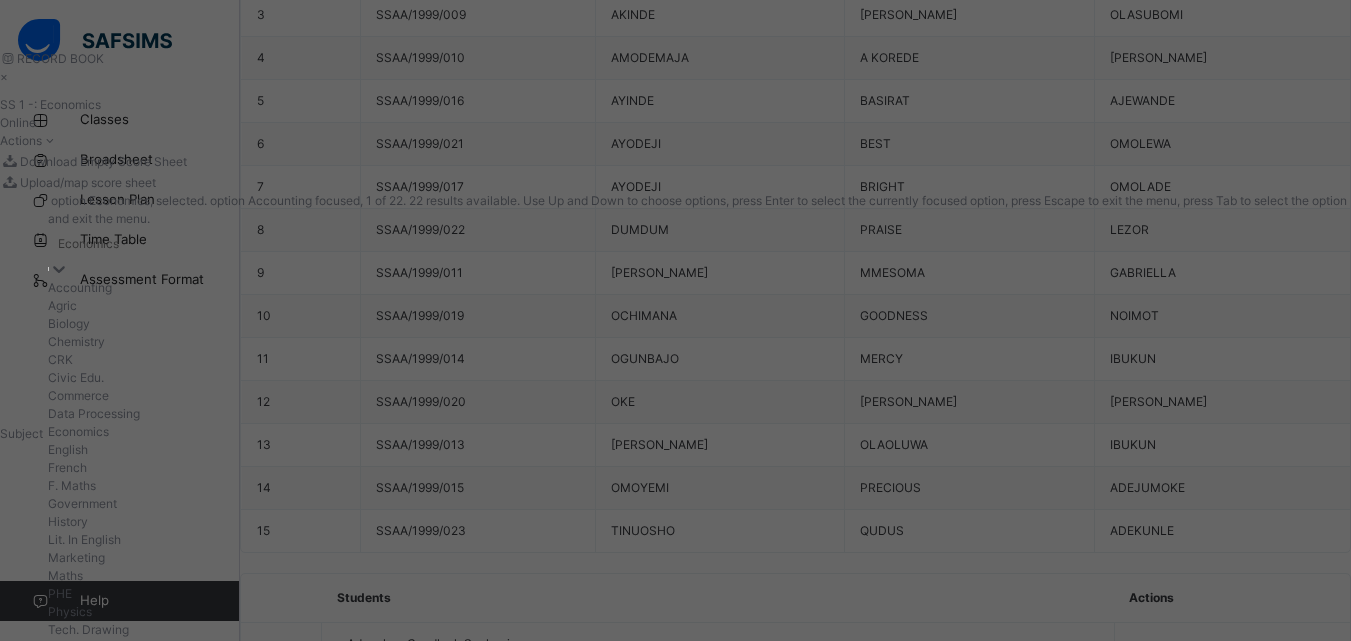 click 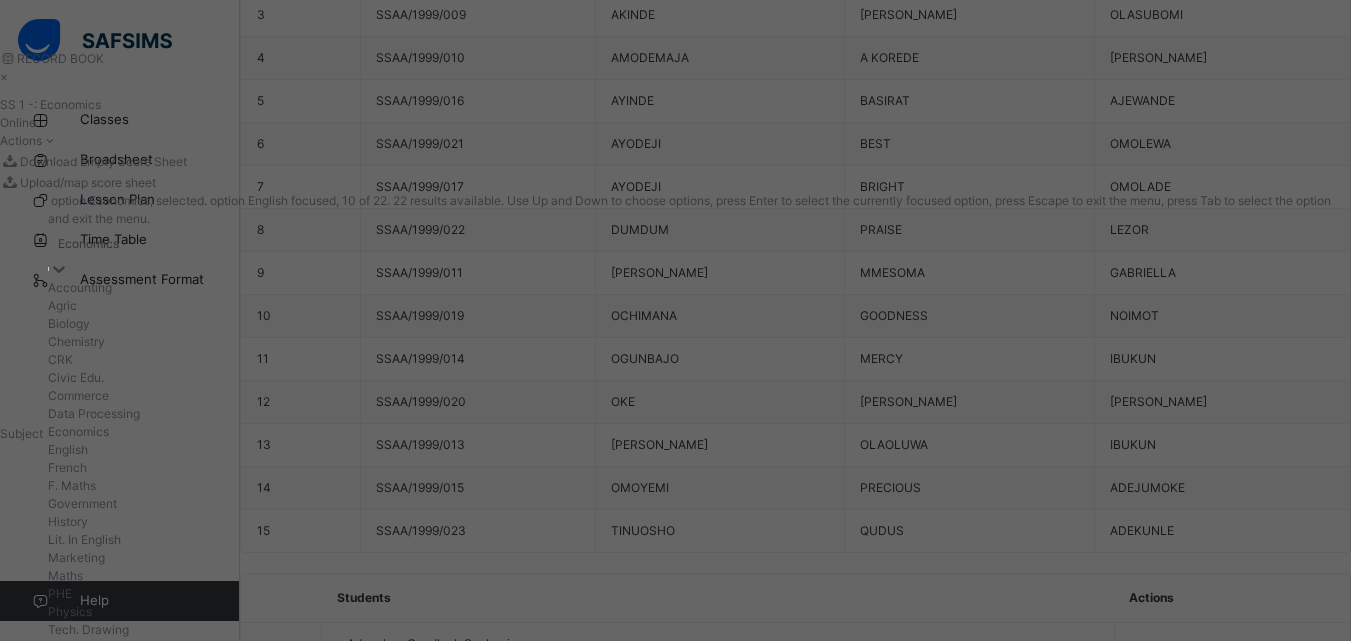 click on "English" at bounding box center [699, 450] 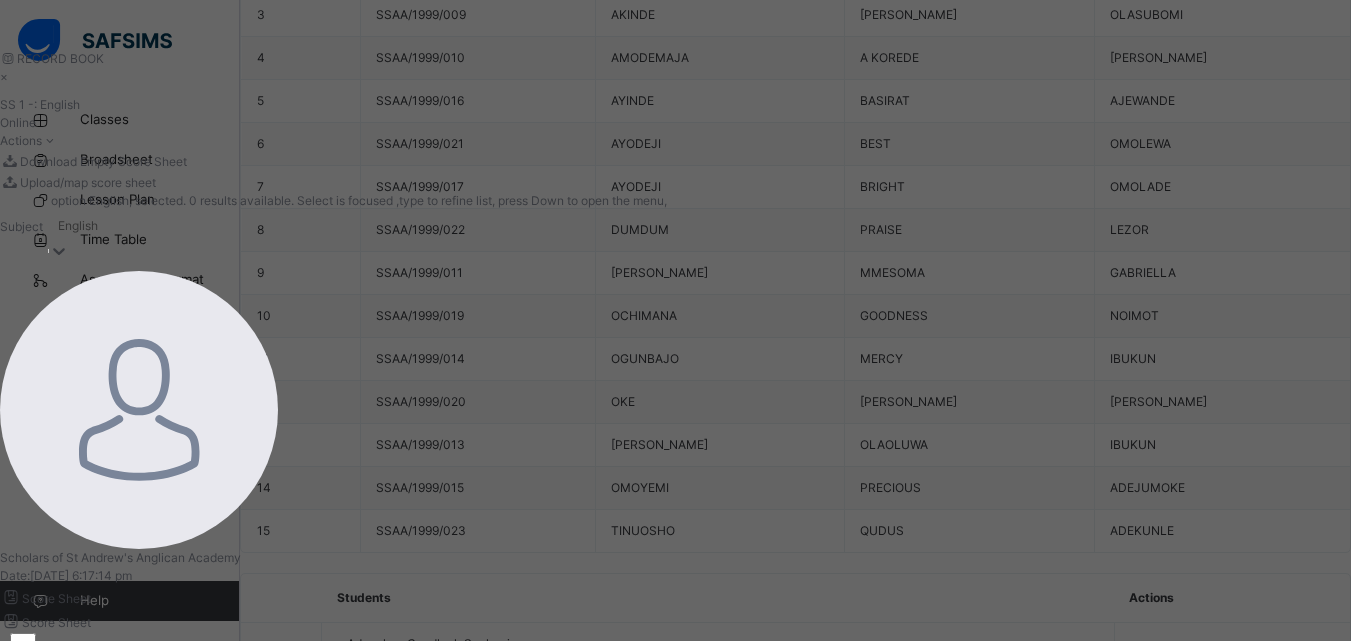 scroll, scrollTop: 100, scrollLeft: 0, axis: vertical 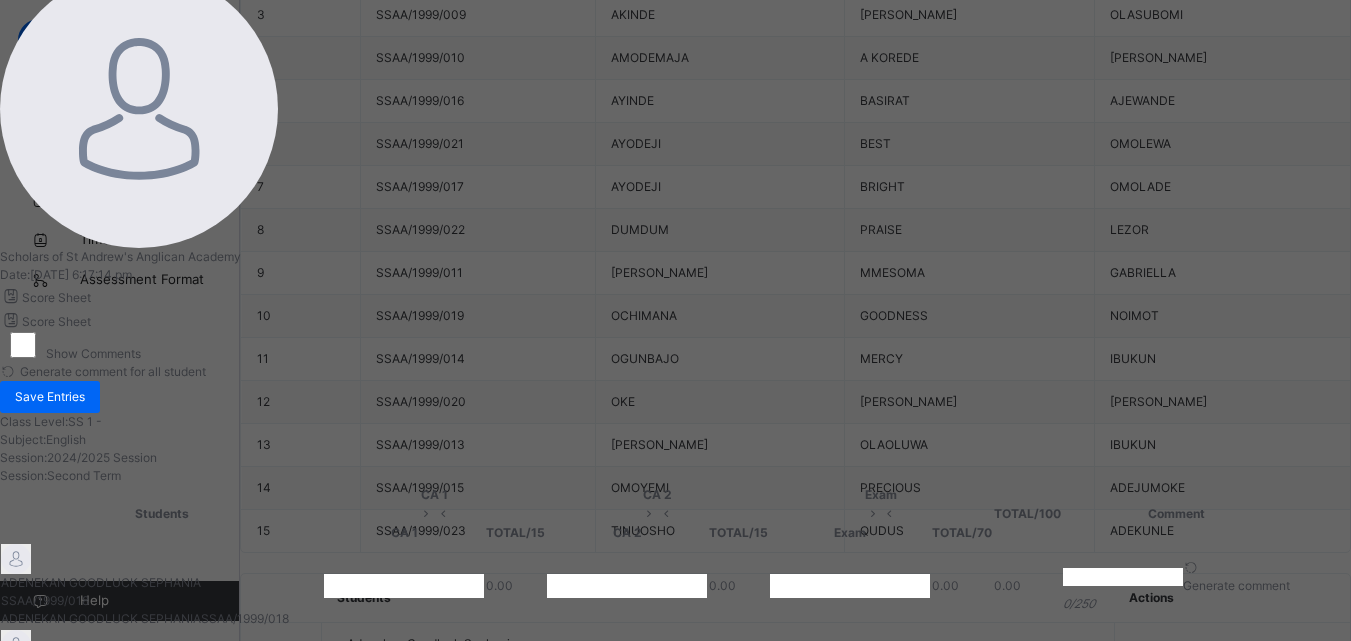 click at bounding box center [404, 586] 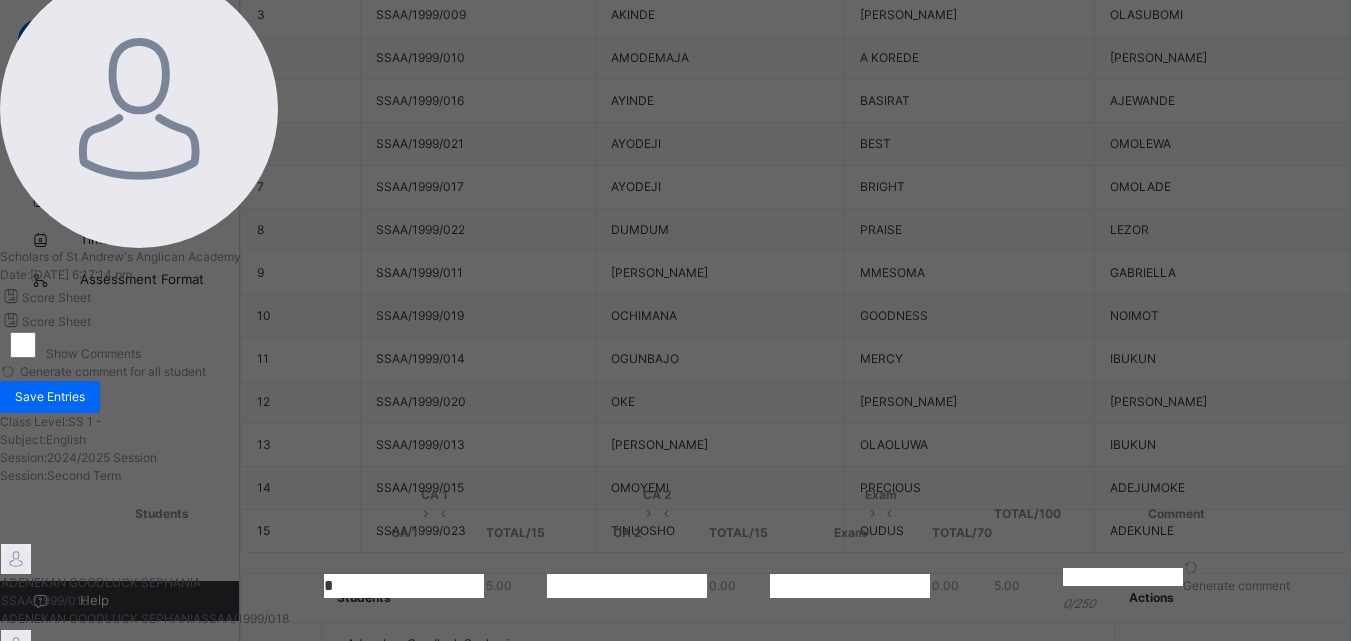 type on "*" 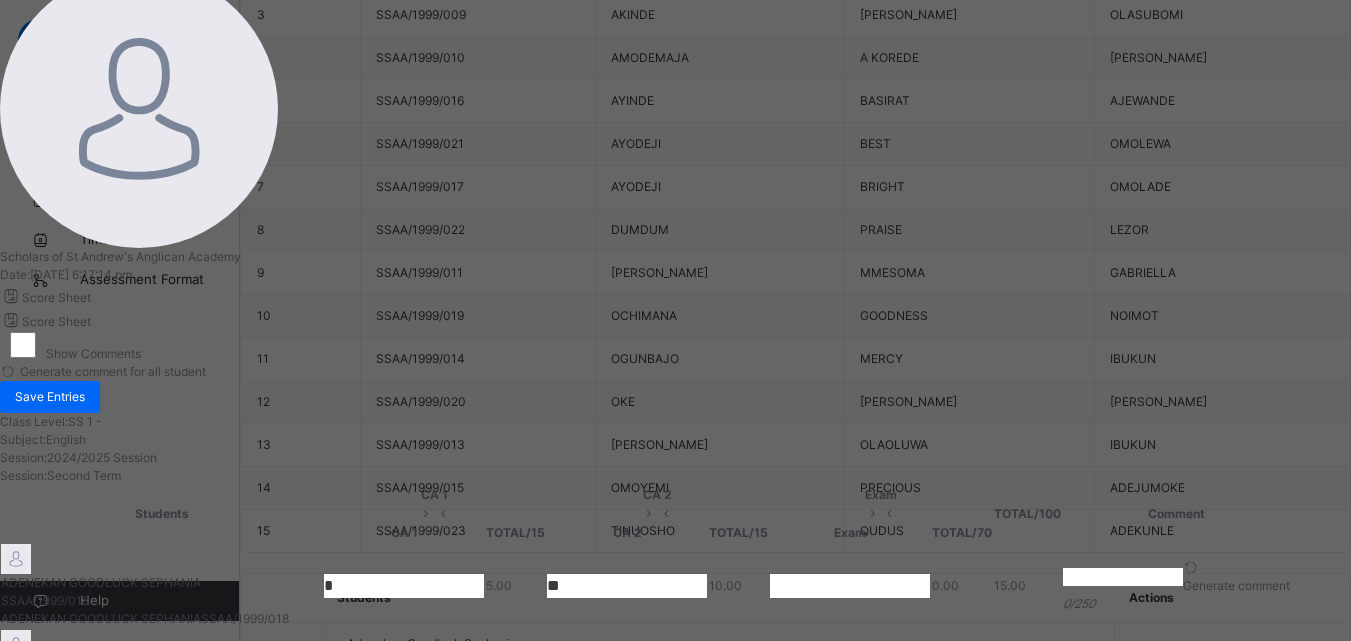type on "**" 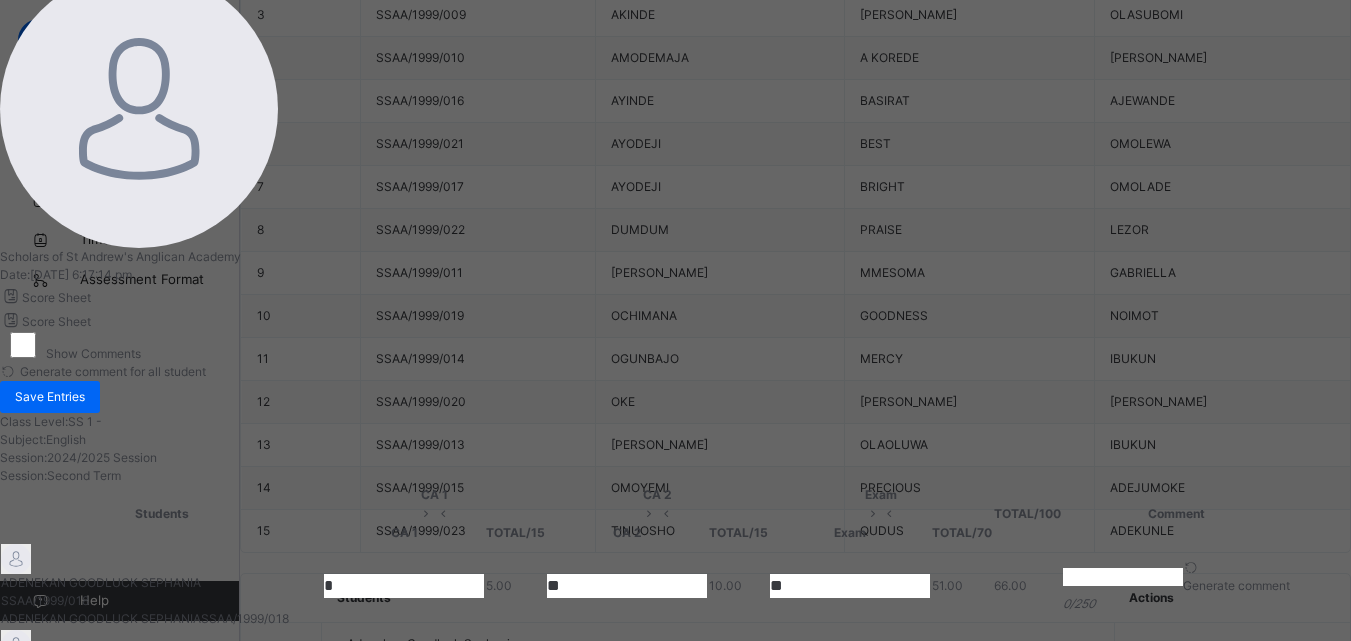 type on "**" 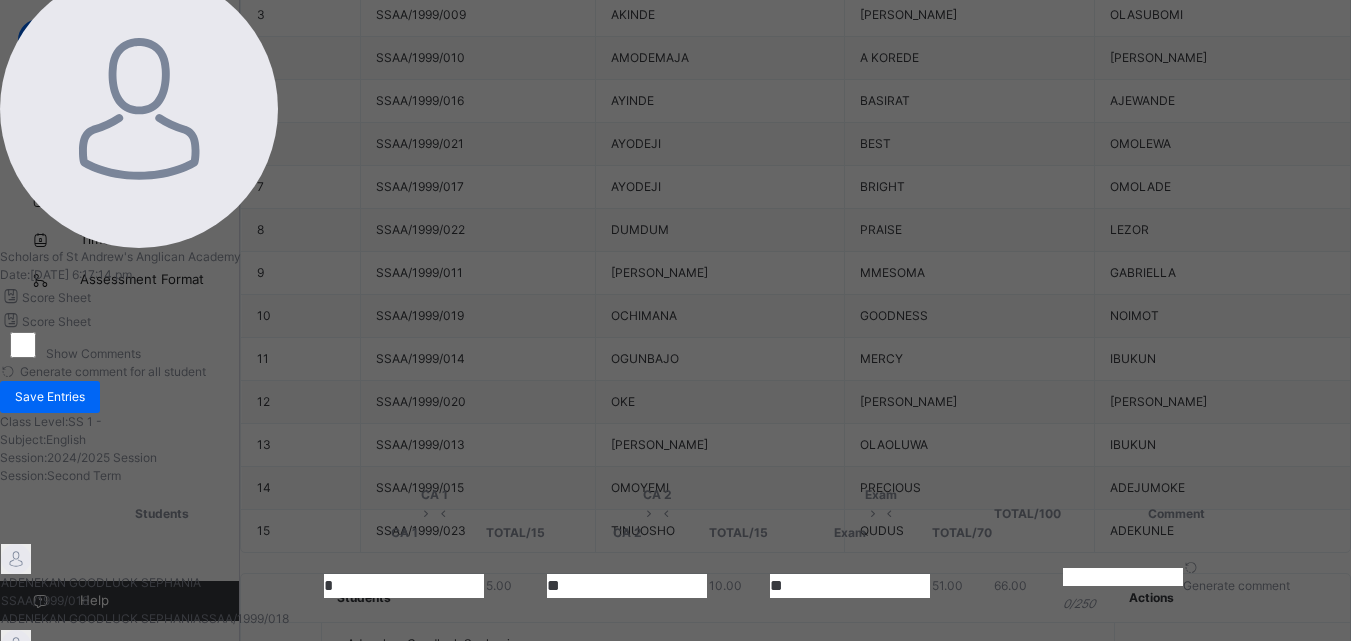 type 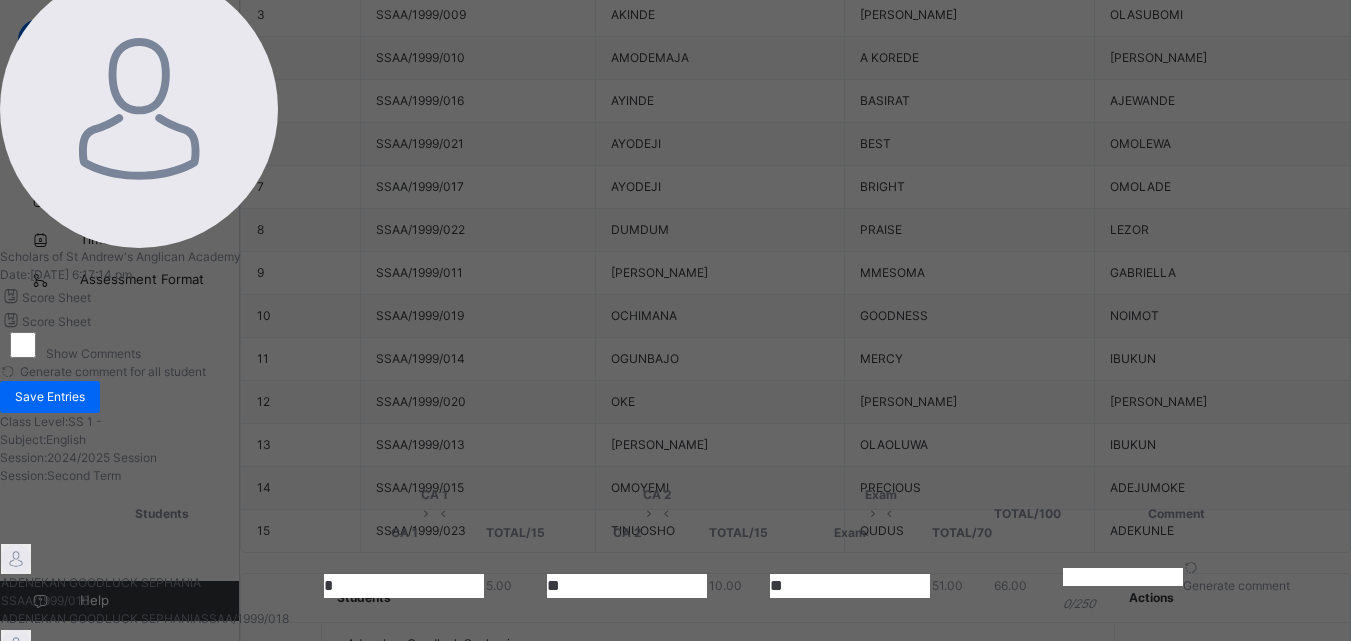 scroll, scrollTop: 320, scrollLeft: 0, axis: vertical 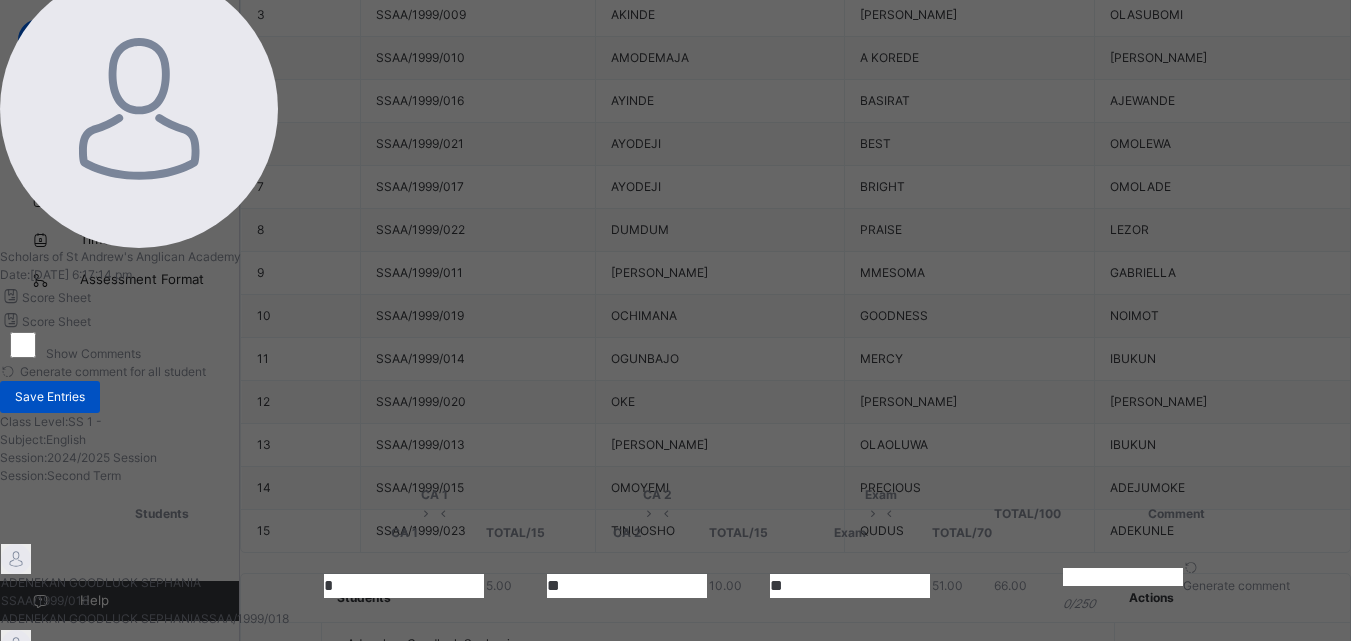 click on "Save Entries" at bounding box center (50, 397) 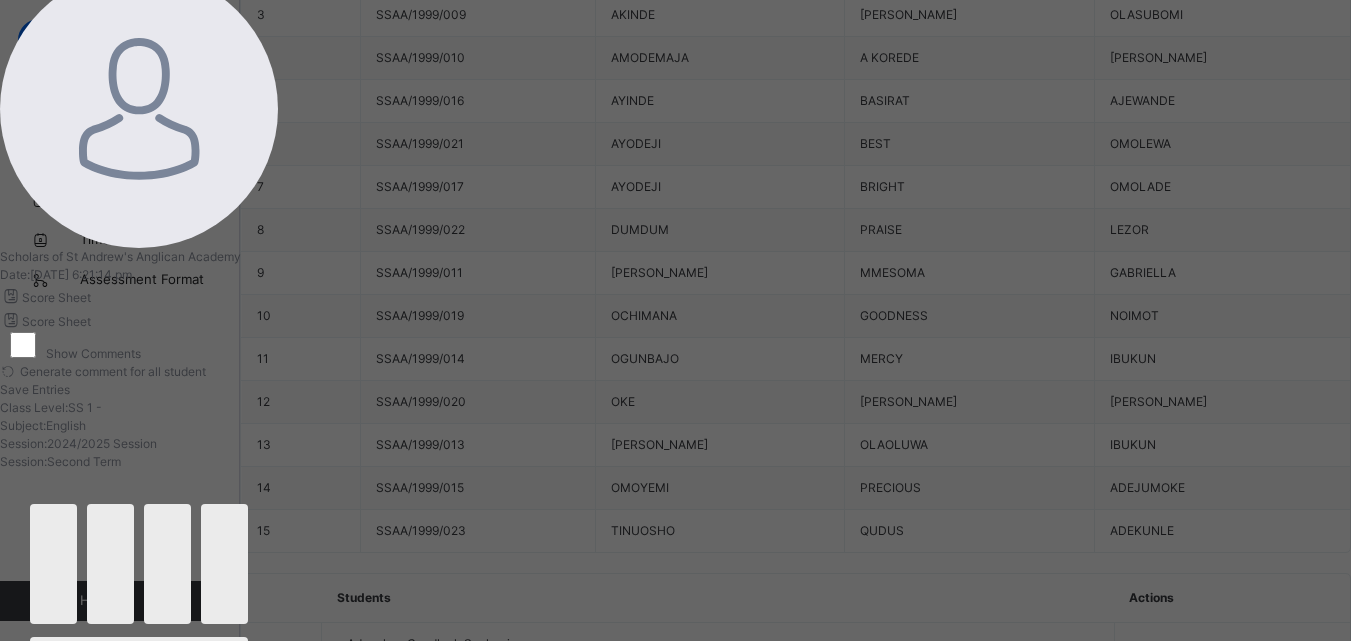 scroll, scrollTop: 0, scrollLeft: 0, axis: both 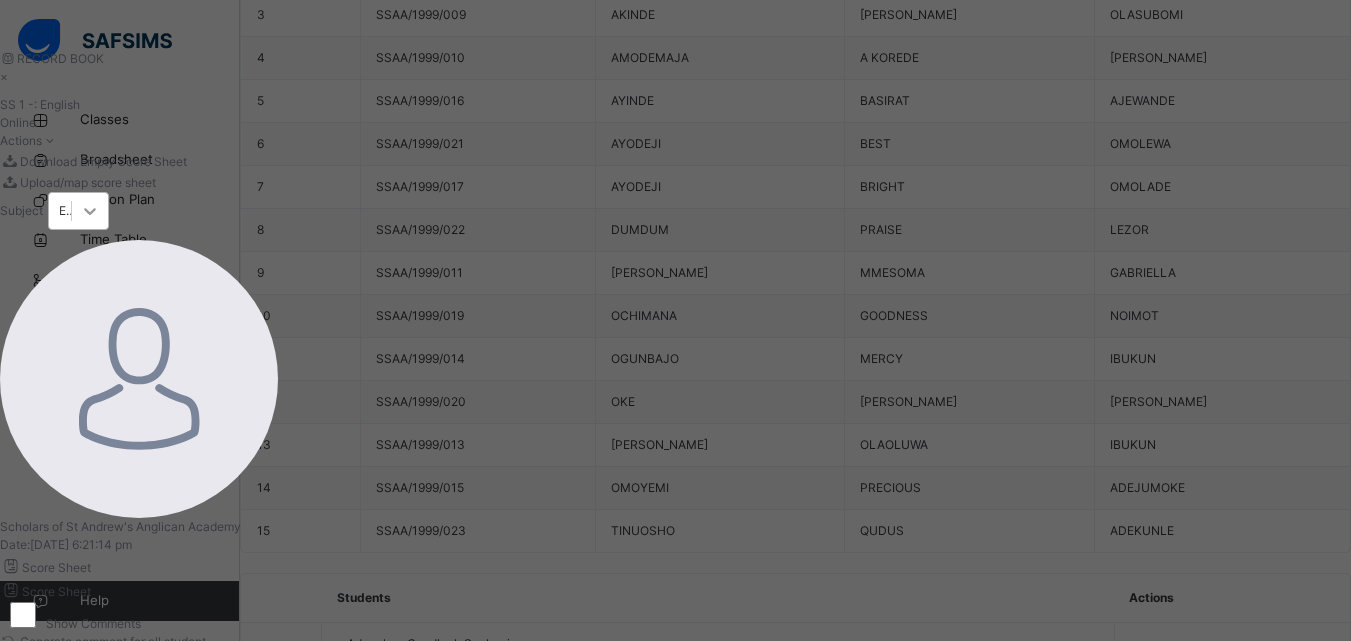 click 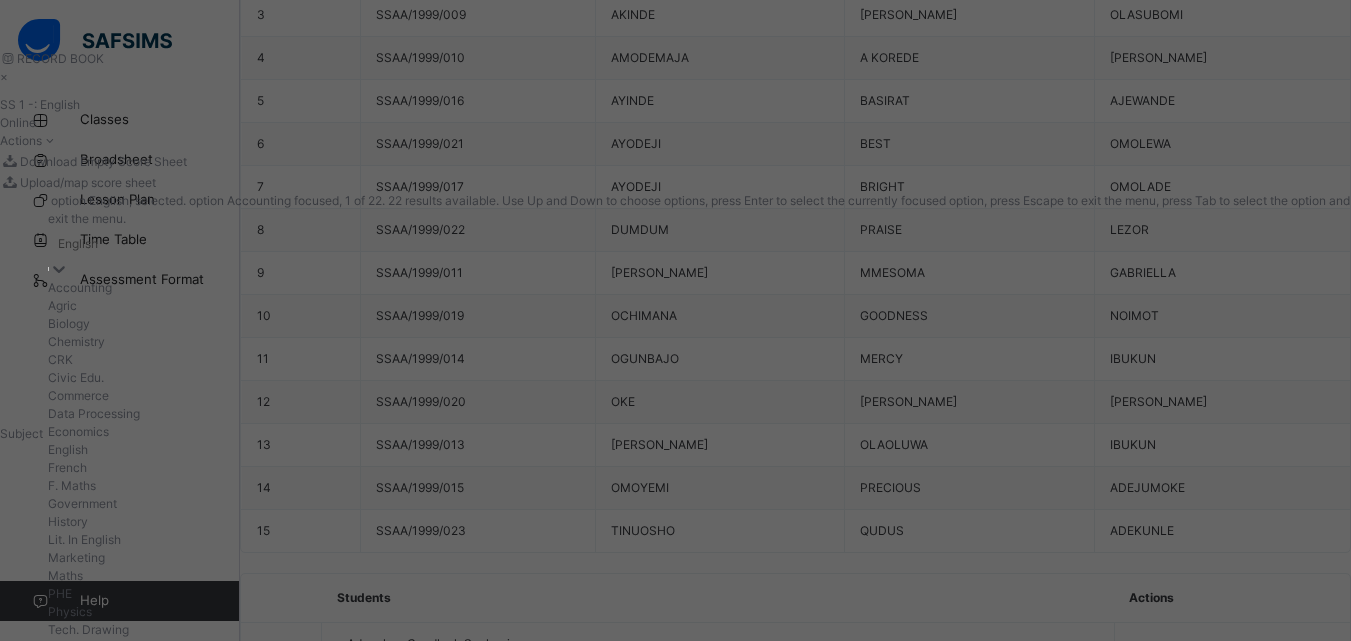 scroll, scrollTop: 312, scrollLeft: 0, axis: vertical 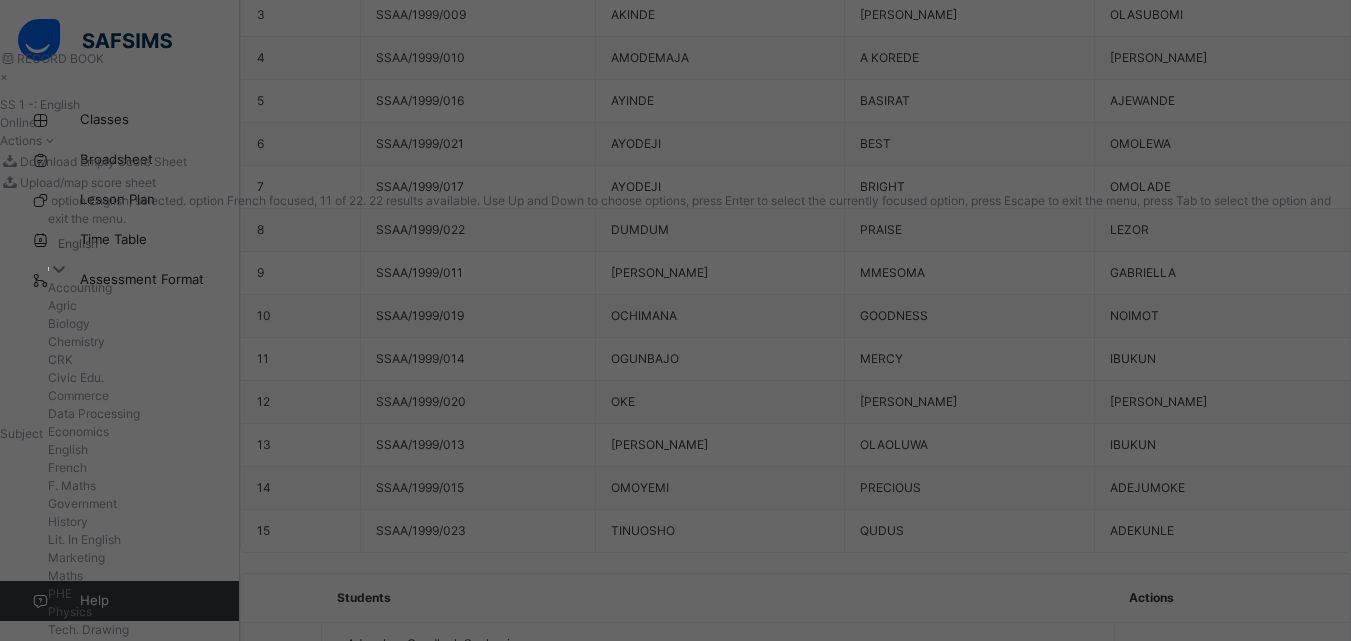 click on "French" at bounding box center [699, 468] 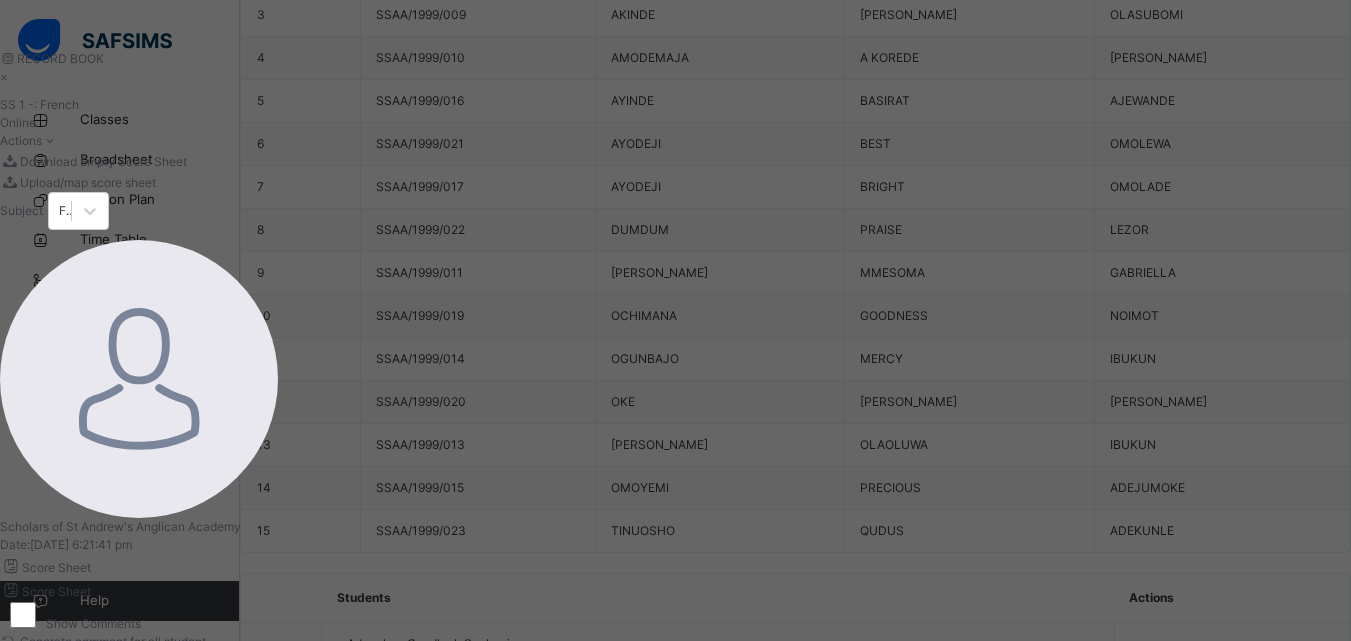 click at bounding box center [404, 856] 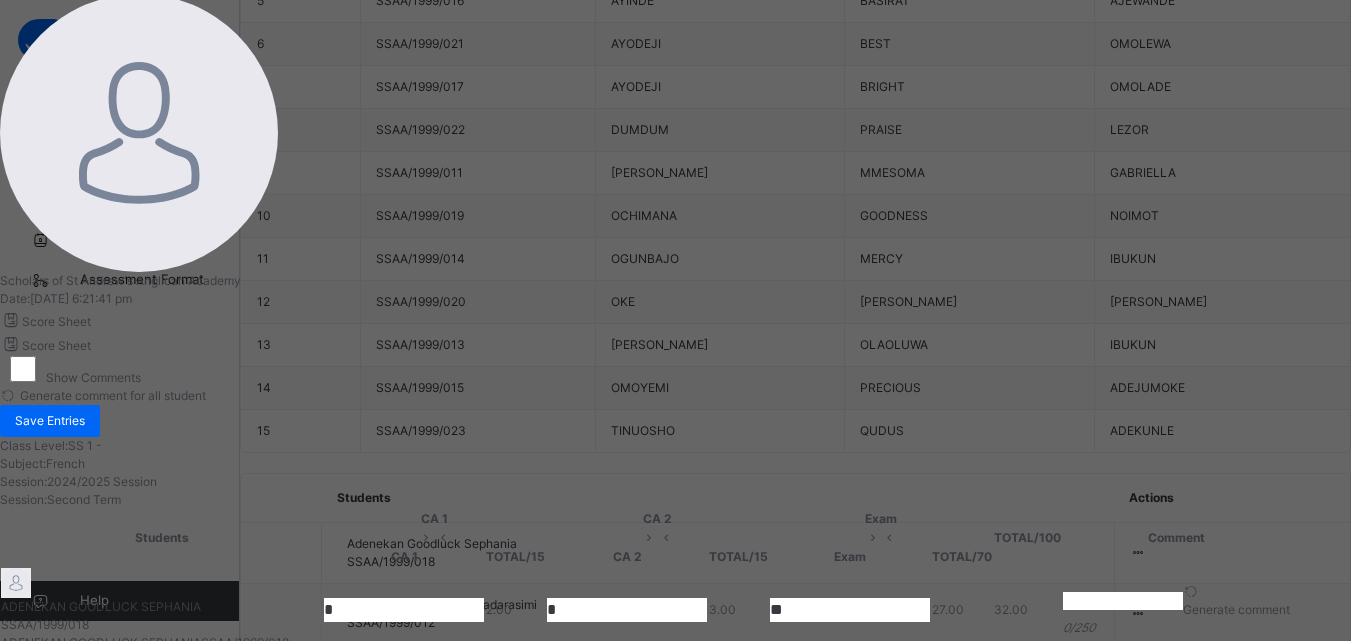 scroll, scrollTop: 270, scrollLeft: 0, axis: vertical 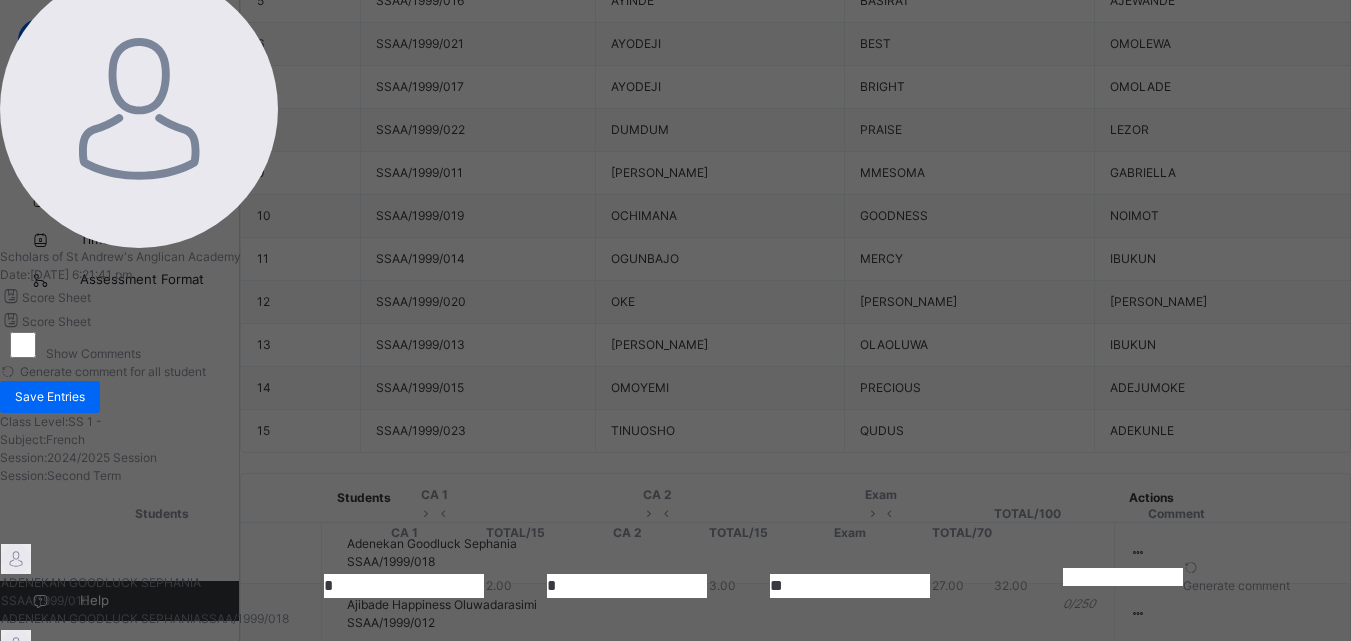 click on "Students CA 1 CA 2 Exam TOTAL /100 Comment CA 1 TOTAL / 15 CA 2 TOTAL / 15 Exam TOTAL / 70 ADENEKAN  GOODLUCK  SEPHANIA  SSAA/1999/018 ADENEKAN  GOODLUCK  SEPHANIA  SSAA/1999/018 * 2.00 * 3.00 ** 27.00 32.00 Generate comment 0 / 250   ×   Subject Teacher’s Comment Generate and see in full the comment developed by the AI with an option to regenerate the comment [PERSON_NAME]  GOODLUCK  SEPHANIA    SSAA/1999/018   Total 32.00  / 100.00 [PERSON_NAME] Bot   Regenerate     Use this comment   AJIBADE  HAPPINESS  OLUWADARASIMI  SSAA/1999/012 AJIBADE  HAPPINESS  OLUWADARASIMI  SSAA/1999/012 * 5.00 * 5.00 ** 33.00 43.00 Generate comment 0 / 250   ×   Subject Teacher’s Comment Generate and see in full the comment developed by the AI with an option to regenerate the comment [PERSON_NAME]  HAPPINESS  OLUWADARASIMI    SSAA/1999/012   Total 43.00  / 100.00 [PERSON_NAME] Bot   Regenerate     Use this comment   [PERSON_NAME]  SSAA/1999/009 [PERSON_NAME]  SSAA/1999/009 * 4.00 * 4.00 ** 50.00 58.00 0 / 250   ×" at bounding box center (647, 1159) 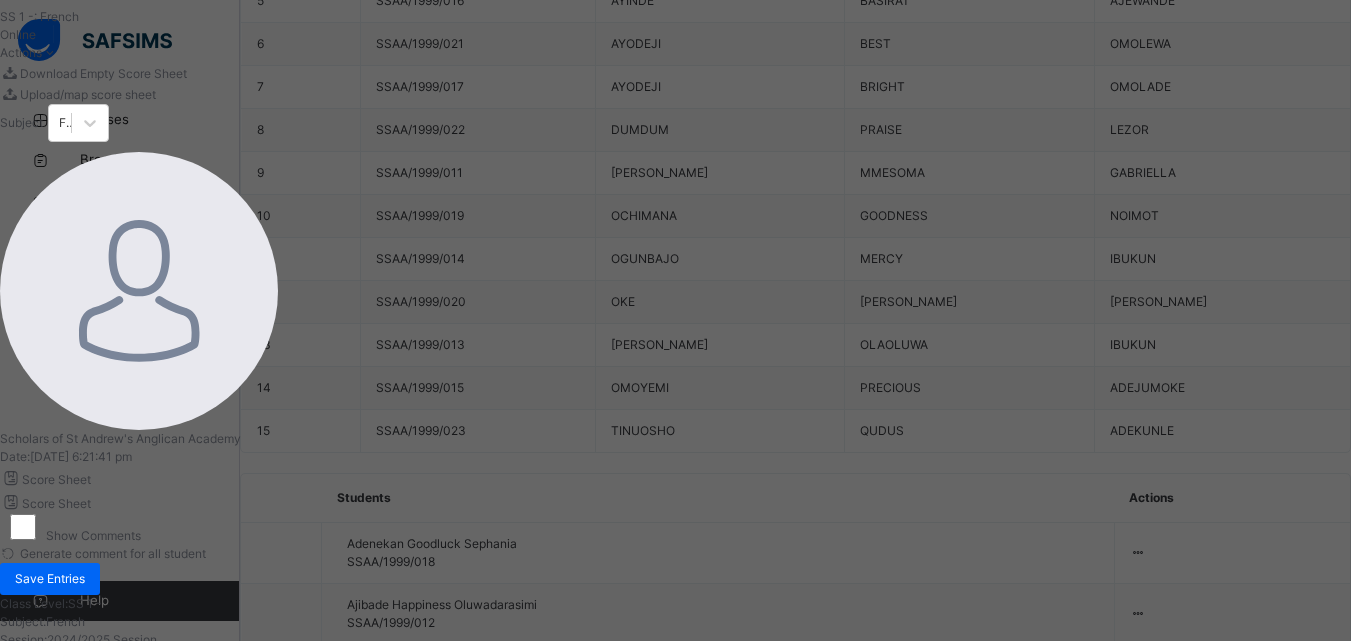 scroll, scrollTop: 0, scrollLeft: 0, axis: both 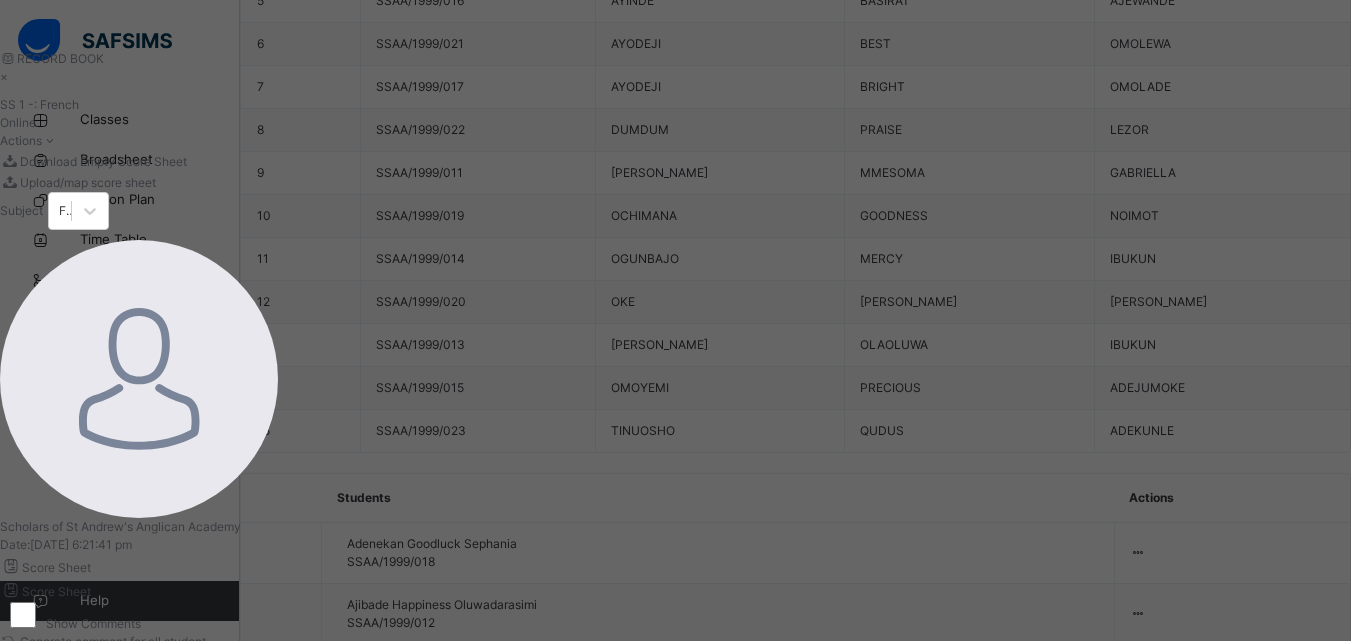 click on "Save Entries" at bounding box center (50, 667) 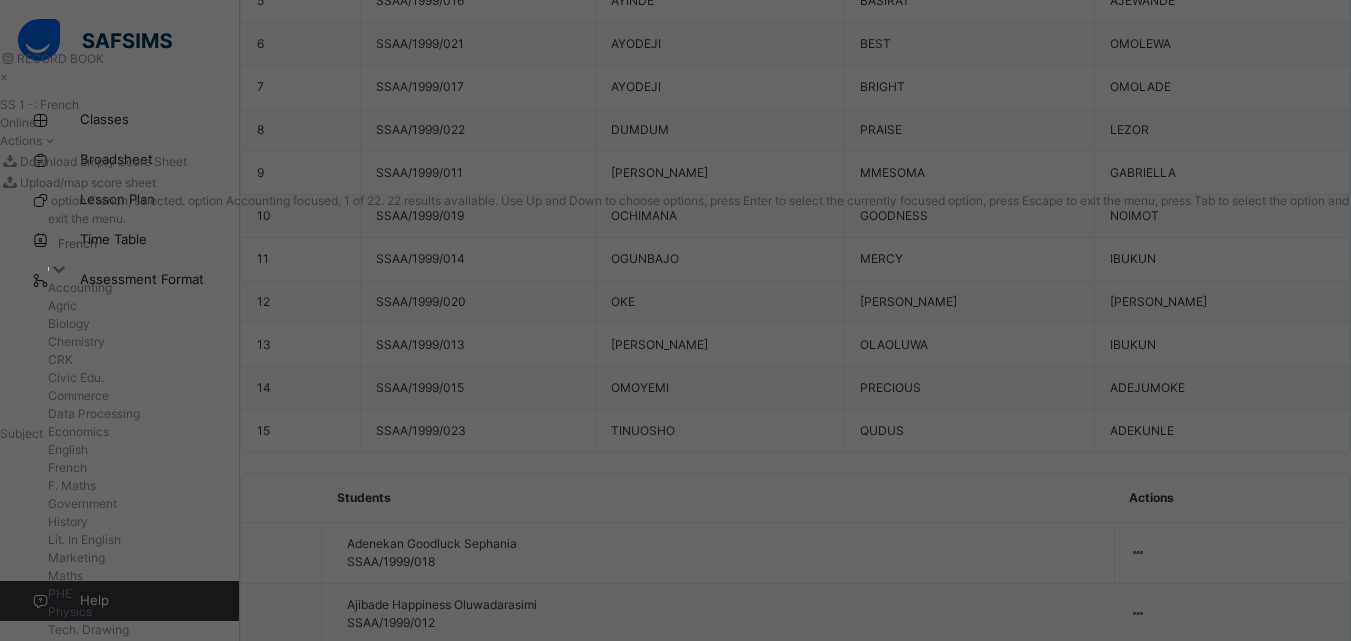 click 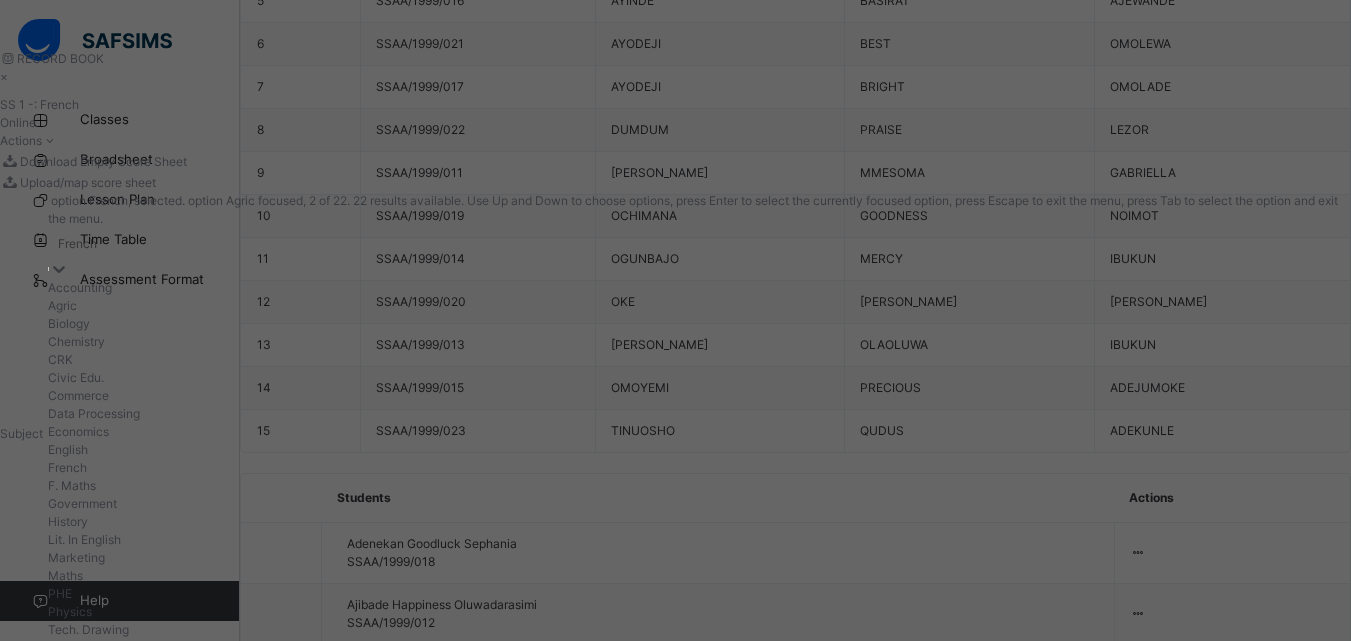 scroll, scrollTop: 360, scrollLeft: 0, axis: vertical 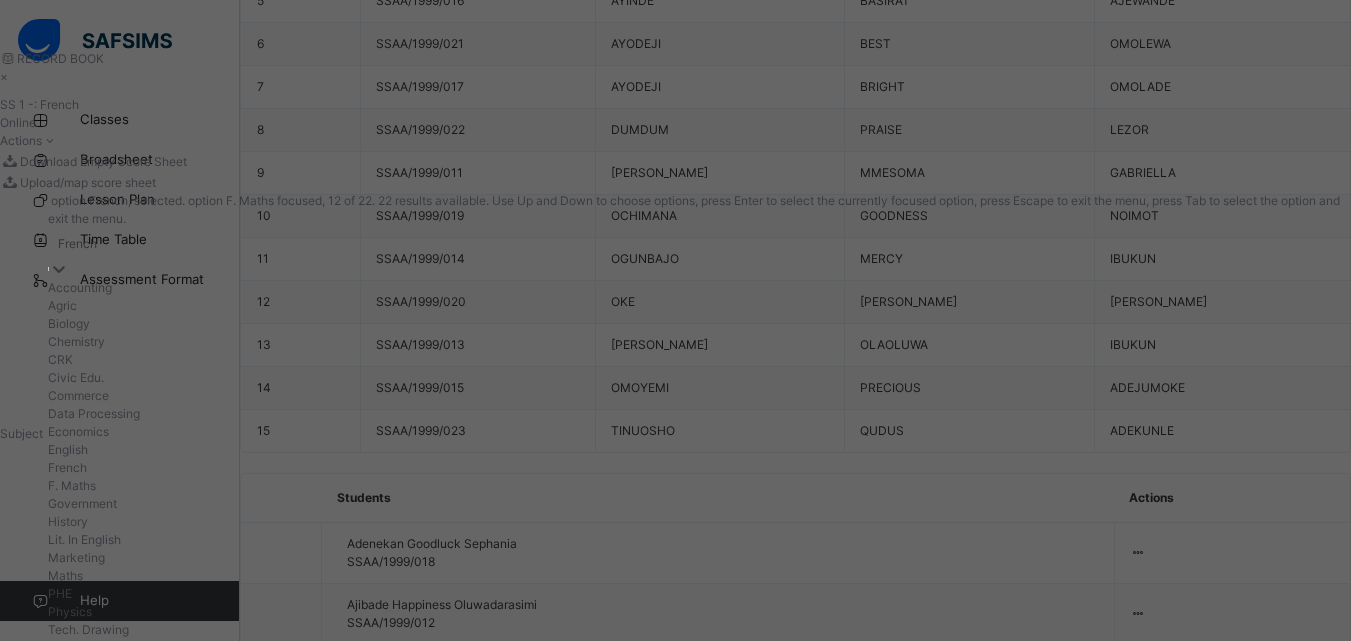 click on "F. Maths" at bounding box center (699, 486) 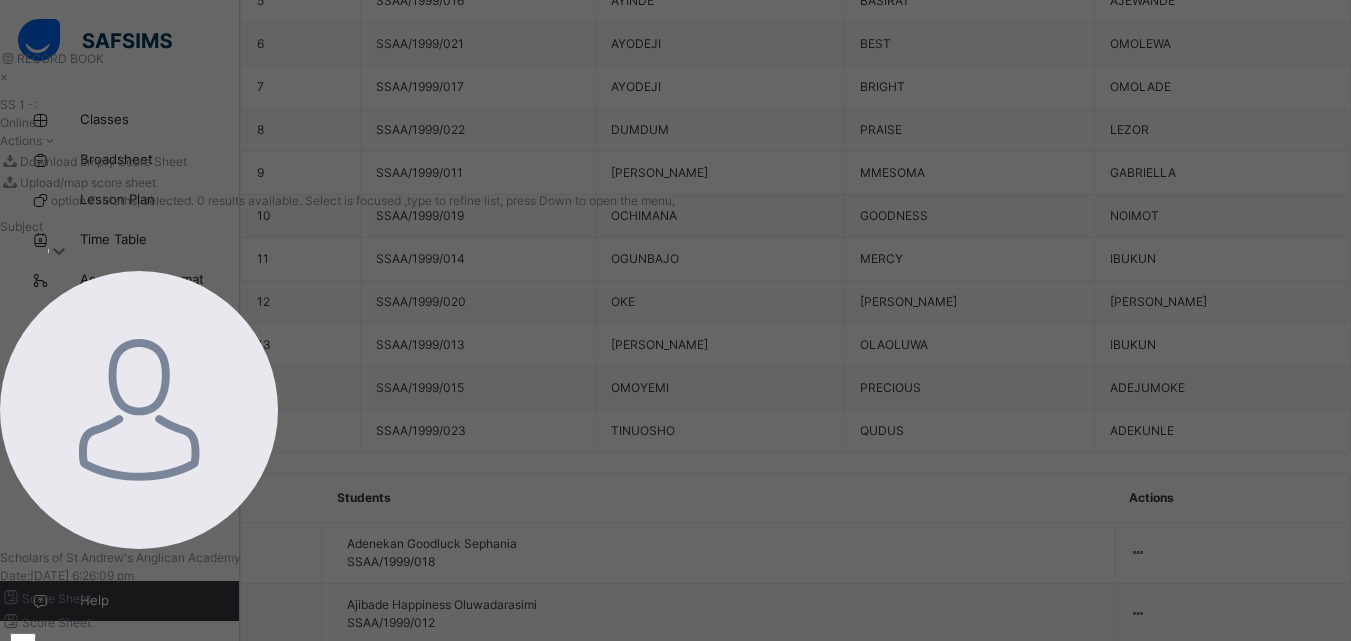 click 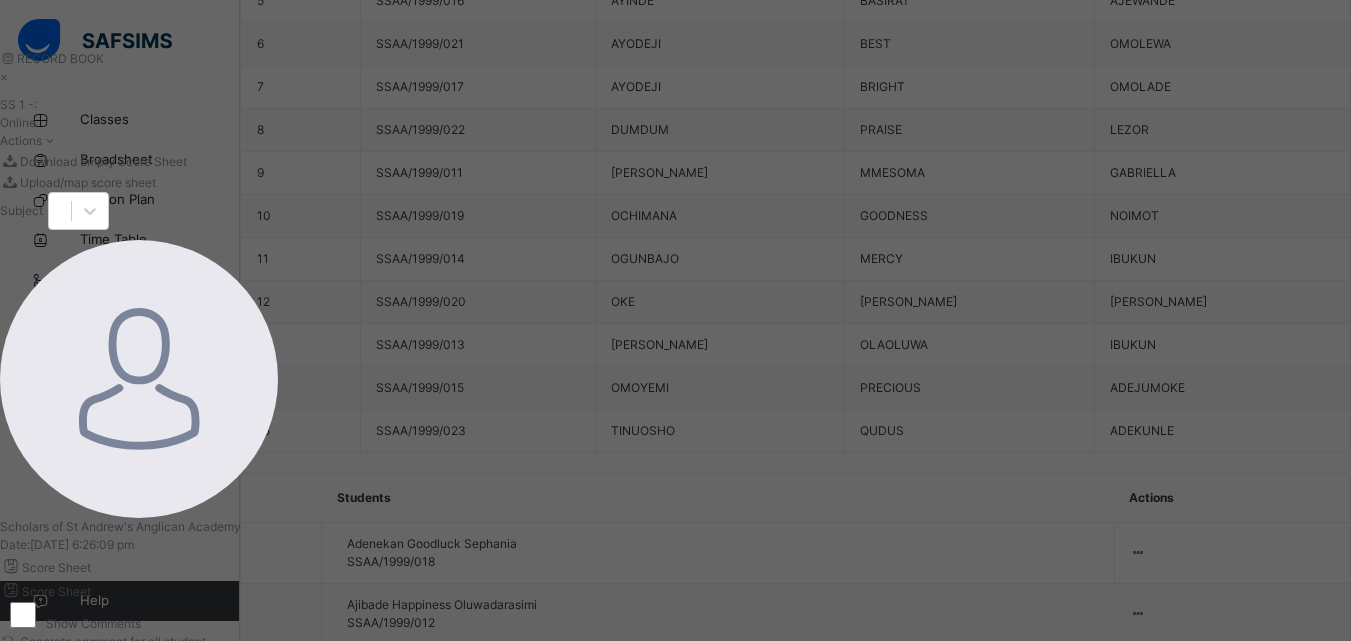click on "SS 1   - :   Online Actions  Download Empty Score Sheet  Upload/map score sheet Subject  Scholars of St [PERSON_NAME]'s Anglican Academy  Date: [DATE] 6:26:09 pm Score Sheet Score Sheet Show Comments   Generate comment for all student   Save Entries Class Level:  SS 1   - Subject:  Session:  2024/2025 Session Session:  Second Term ‌ ‌ ‌ ‌ ‌ ‌ ‌ ‌ ‌ ‌ ‌ ‌ ‌ ‌ ‌ ‌ ‌ ‌ ‌ ‌ ‌ ‌ ‌ ‌ ‌ ‌ ‌ ‌ ‌   ×   Subject Teacher’s Comment Generate and see in full the comment developed by the AI with an option to regenerate the comment [PERSON_NAME] Bot Please wait while the [PERSON_NAME] Bot generates comments for all your students" at bounding box center [139, 922] 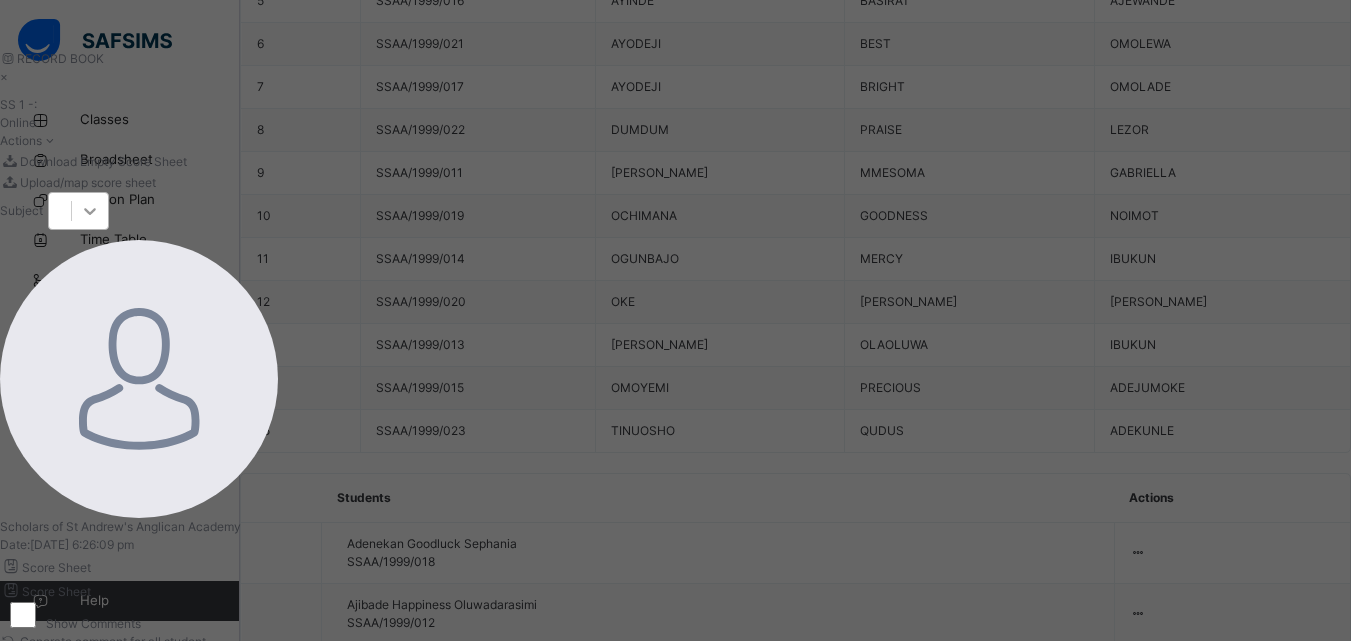 click 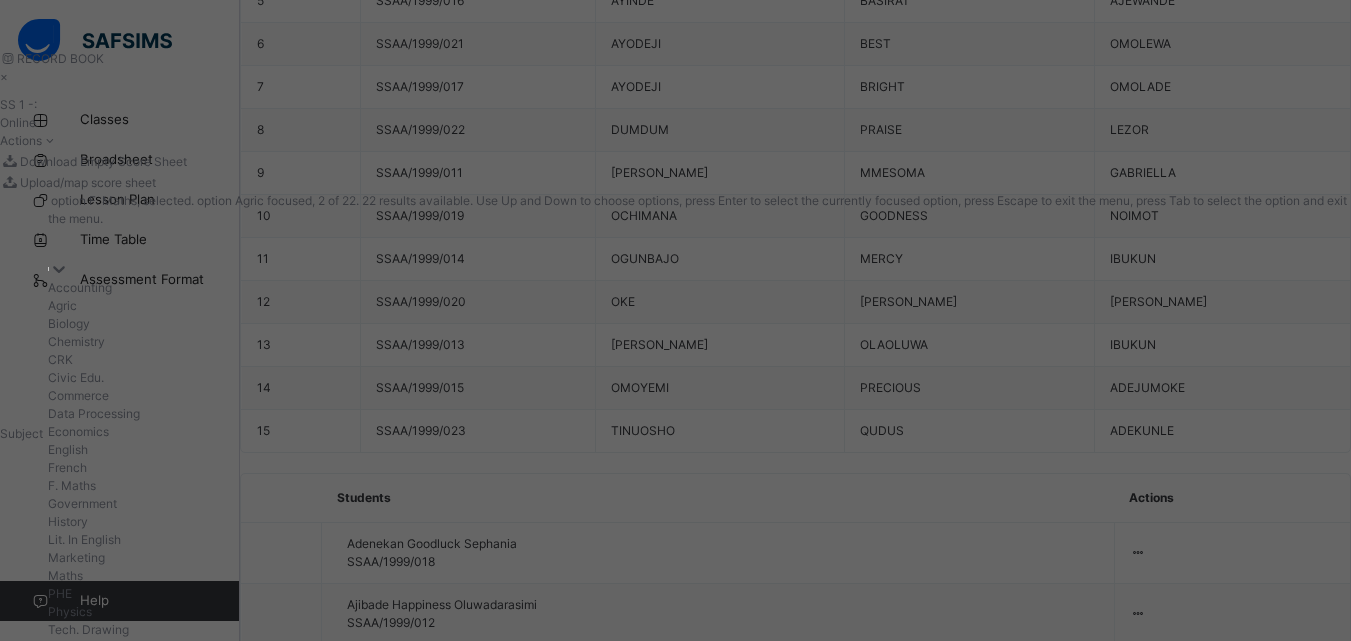 drag, startPoint x: 1310, startPoint y: 293, endPoint x: 1324, endPoint y: 332, distance: 41.4367 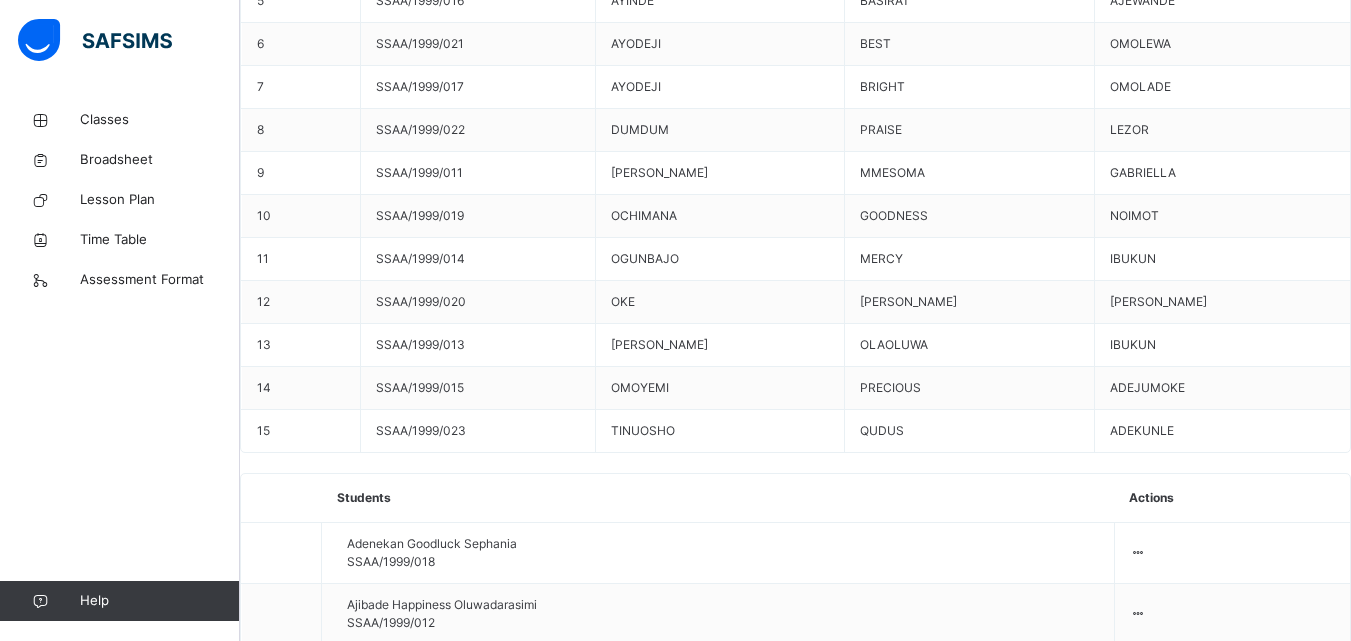 click on "Assess Students" at bounding box center (1289, 2292) 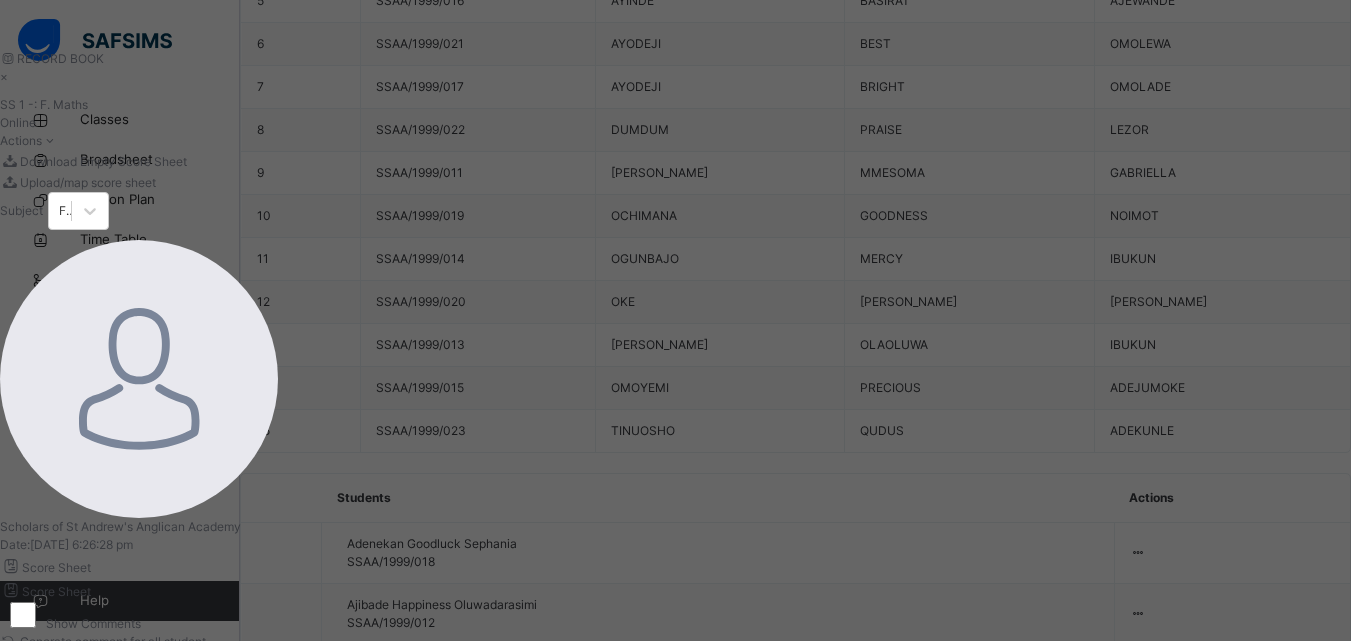 click at bounding box center (404, 856) 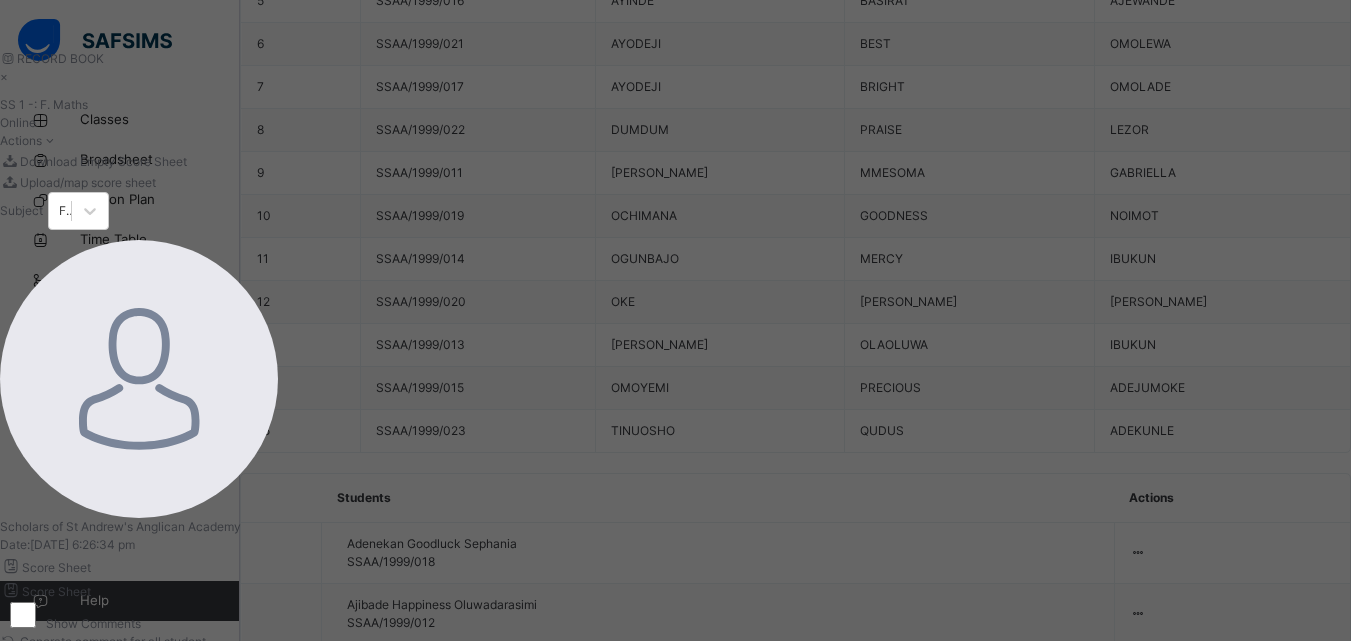 scroll, scrollTop: 26, scrollLeft: 0, axis: vertical 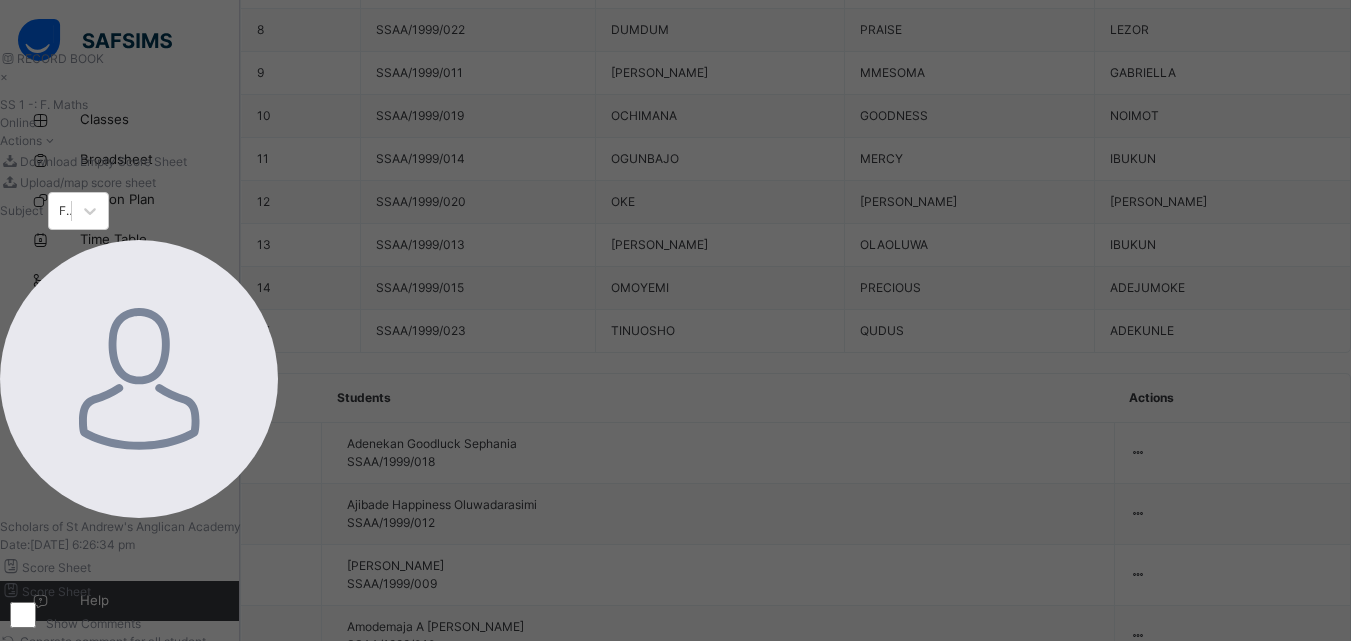 click on "Save Entries" at bounding box center [50, 667] 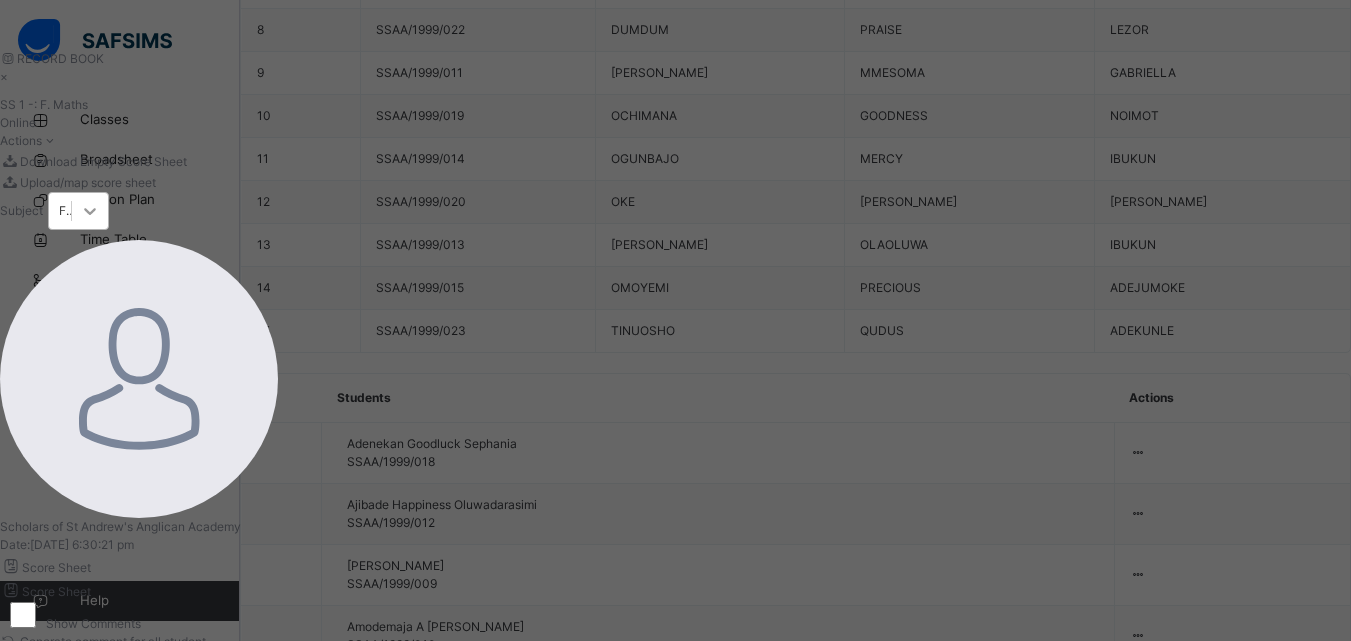 click 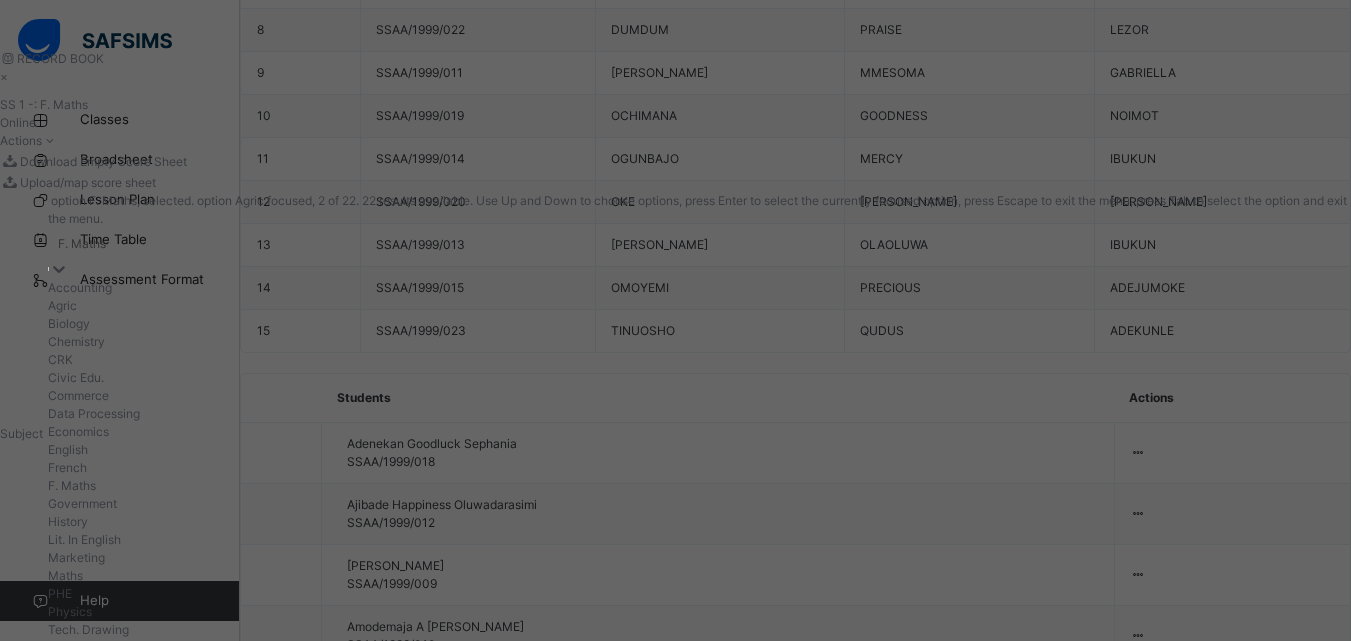 scroll, scrollTop: 354, scrollLeft: 0, axis: vertical 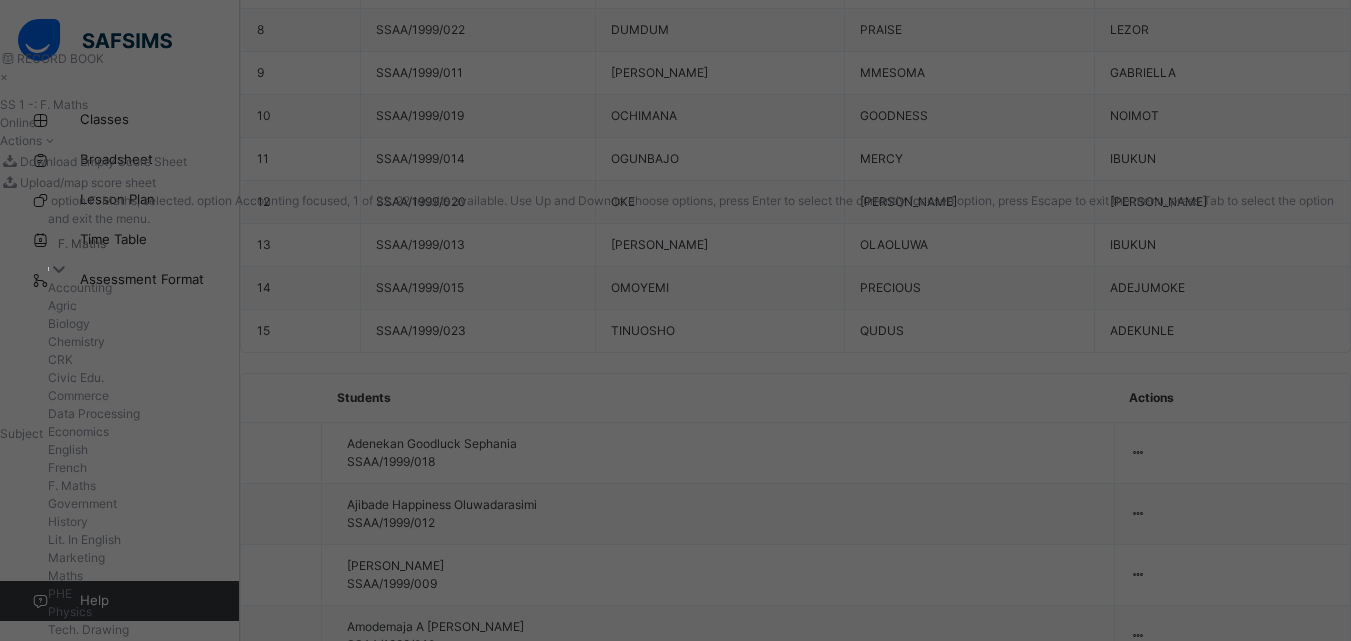 click on "Government" at bounding box center [699, 504] 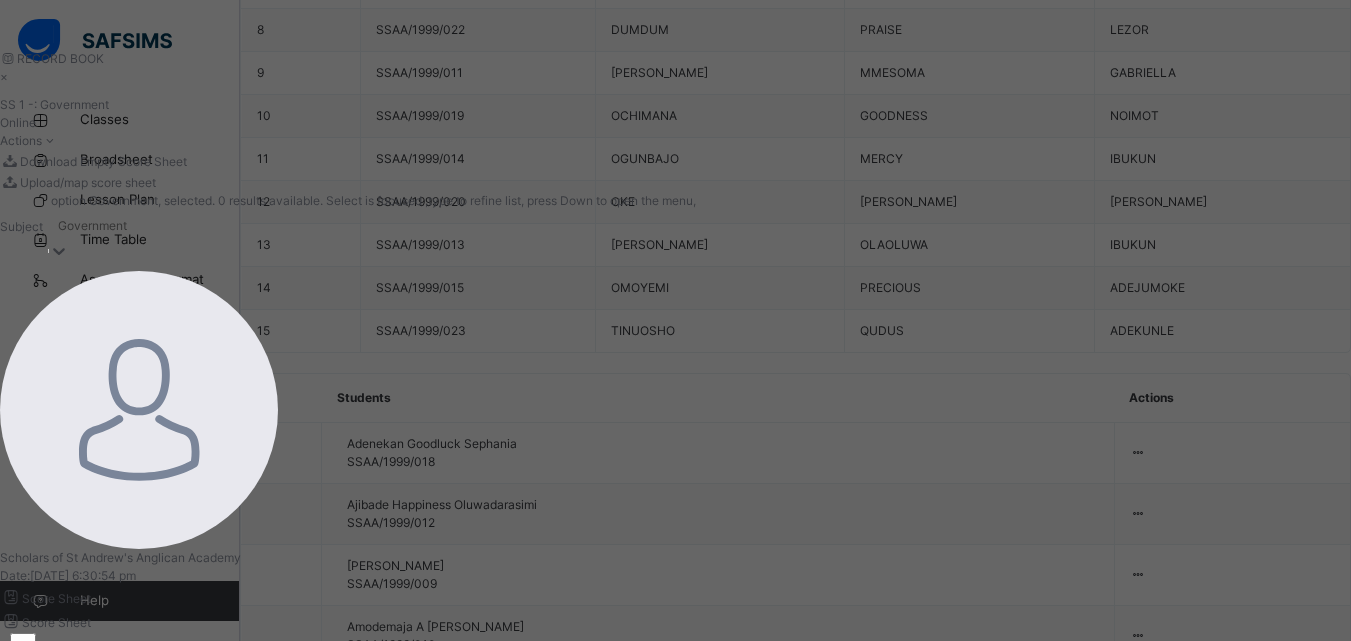 scroll, scrollTop: 200, scrollLeft: 0, axis: vertical 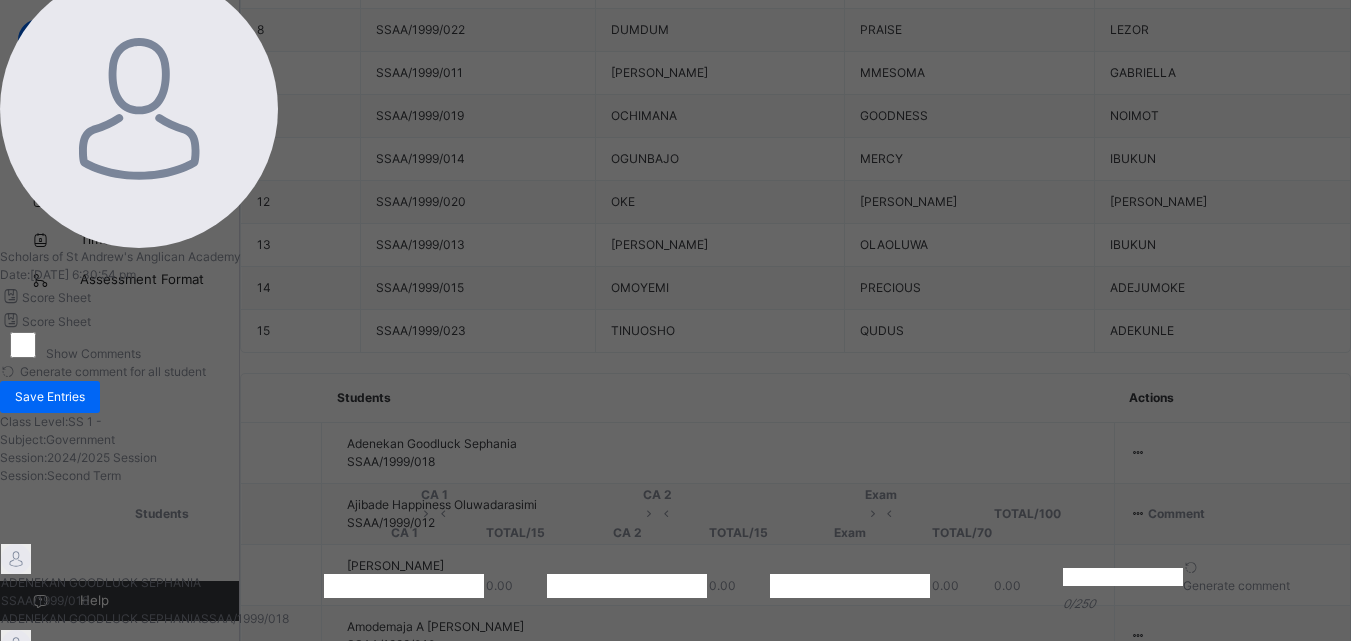 click at bounding box center [404, 586] 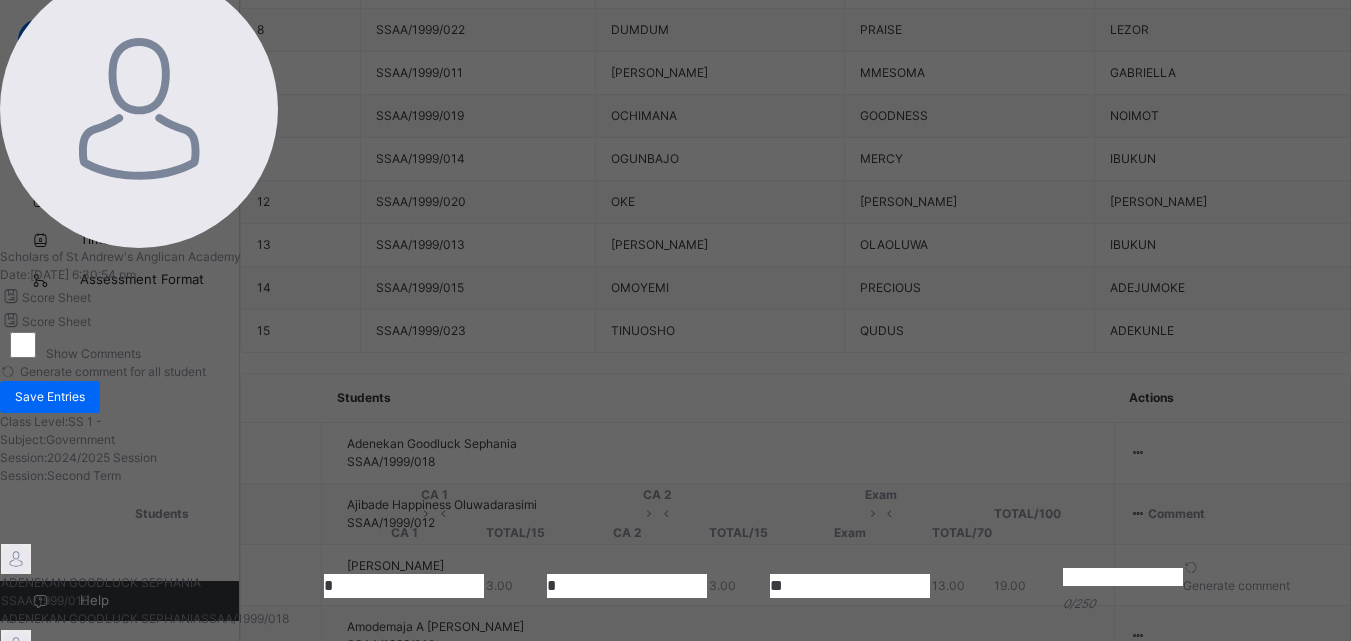 scroll, scrollTop: 20, scrollLeft: 0, axis: vertical 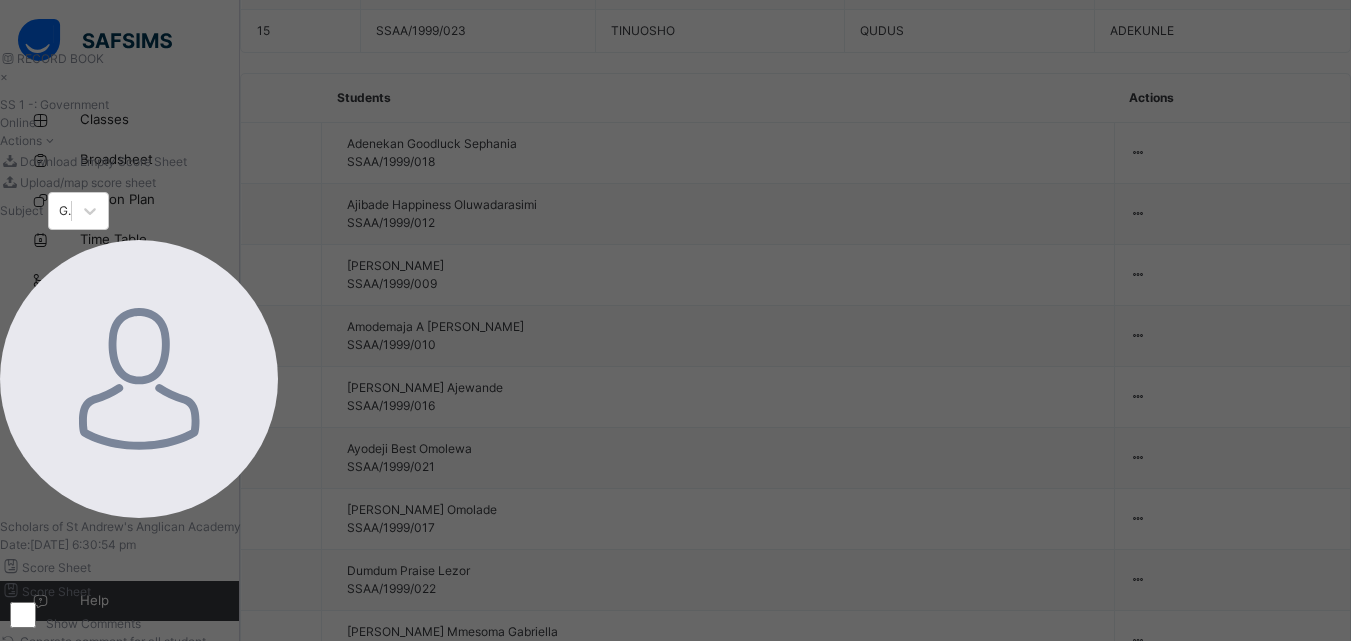 click on "Save Entries" at bounding box center (50, 667) 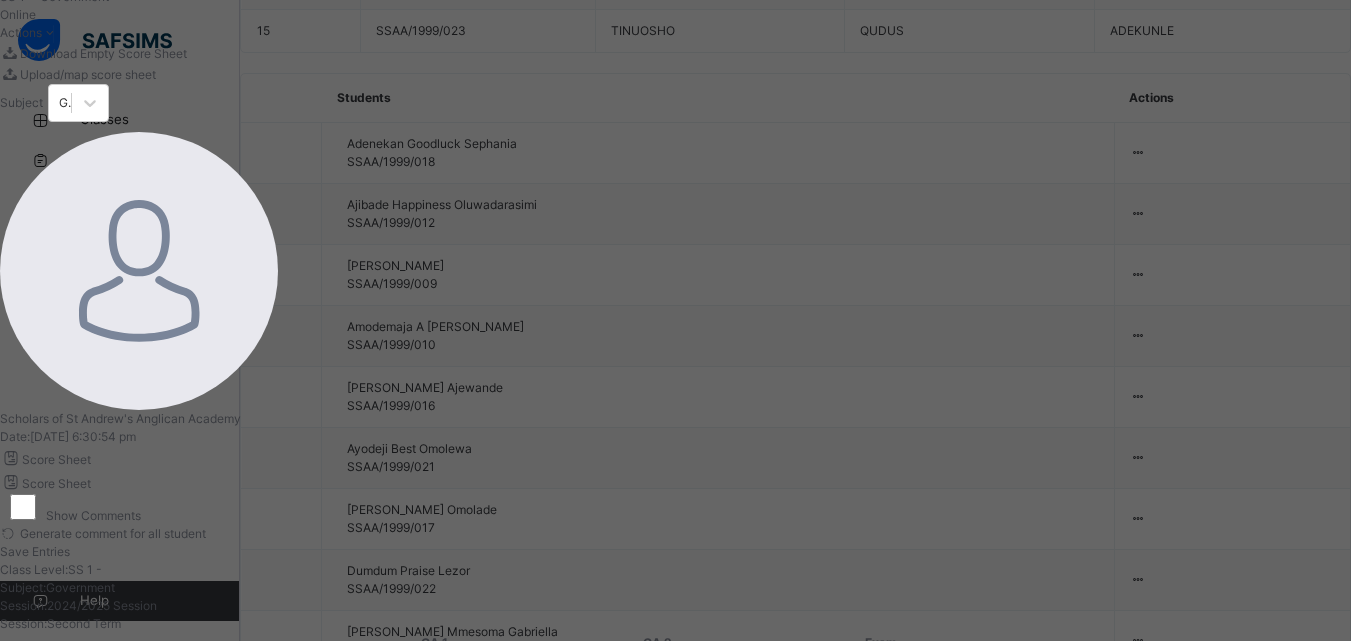 scroll, scrollTop: 270, scrollLeft: 0, axis: vertical 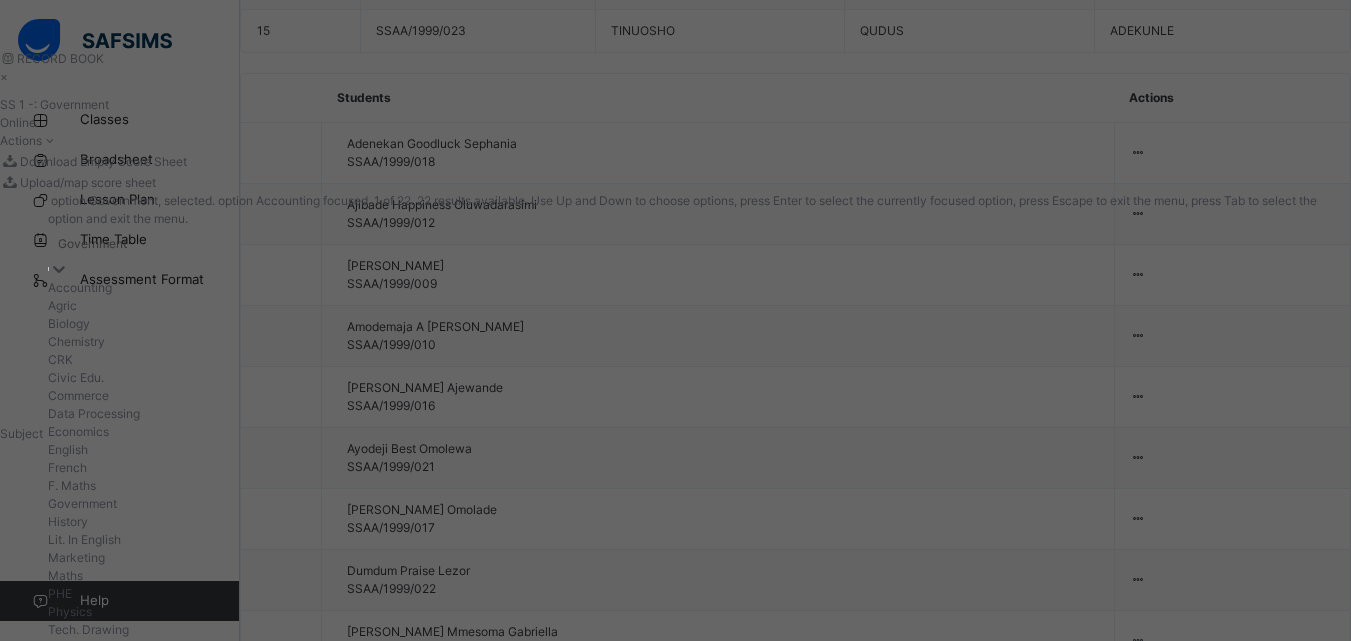 click 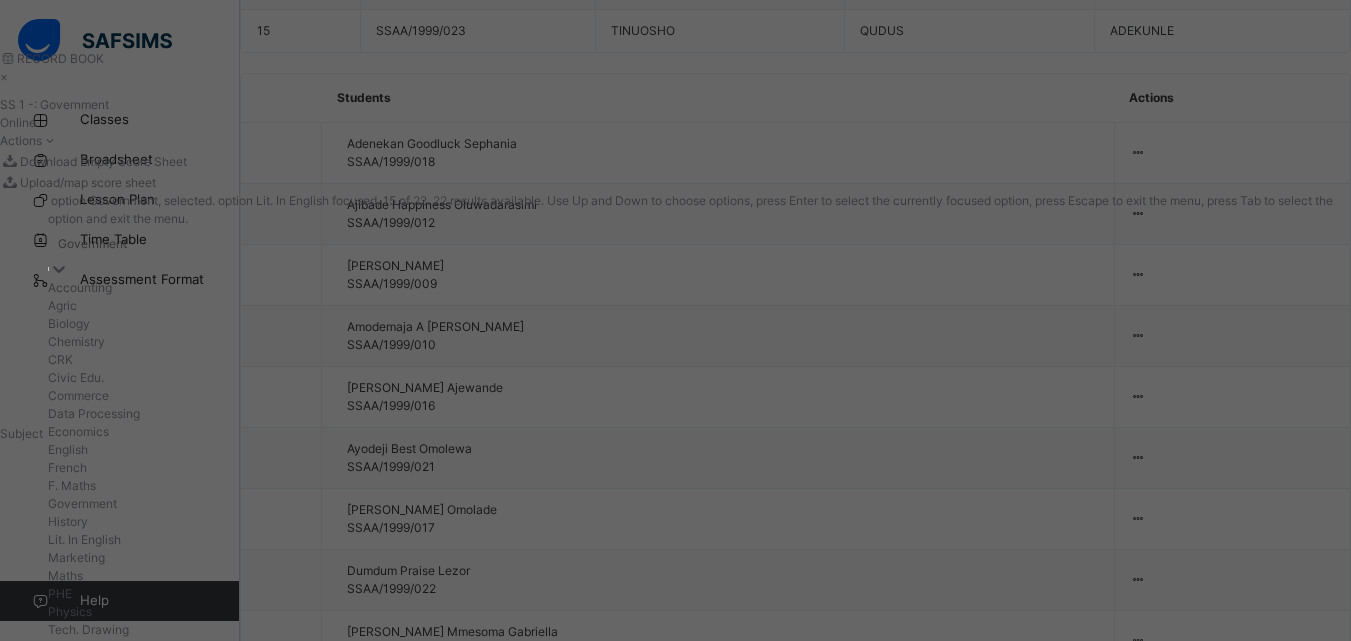 click on "Lit. In English" at bounding box center (699, 540) 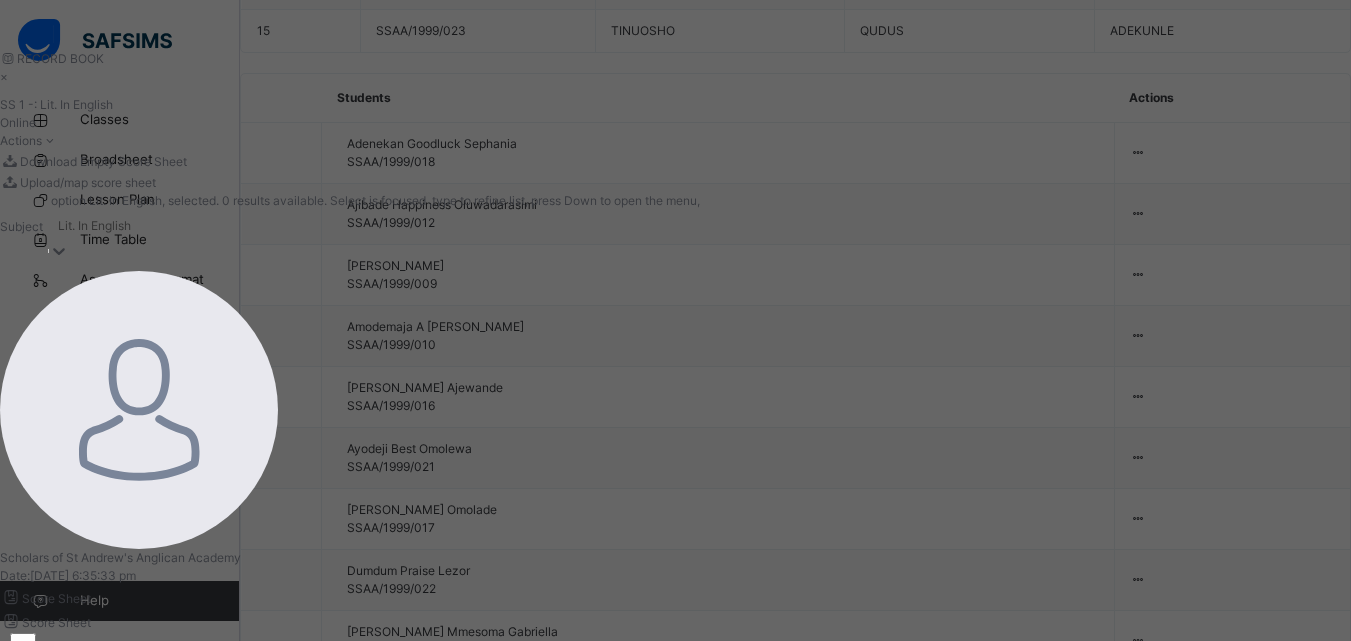 click at bounding box center [404, 887] 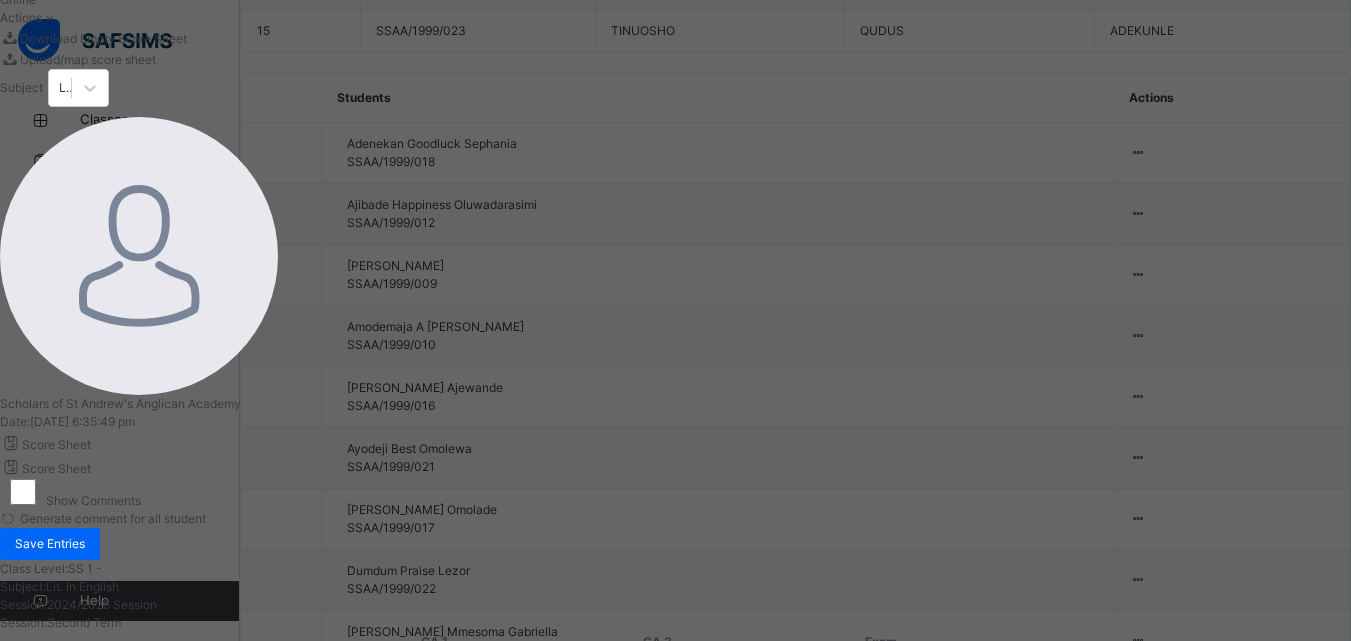 scroll, scrollTop: 270, scrollLeft: 0, axis: vertical 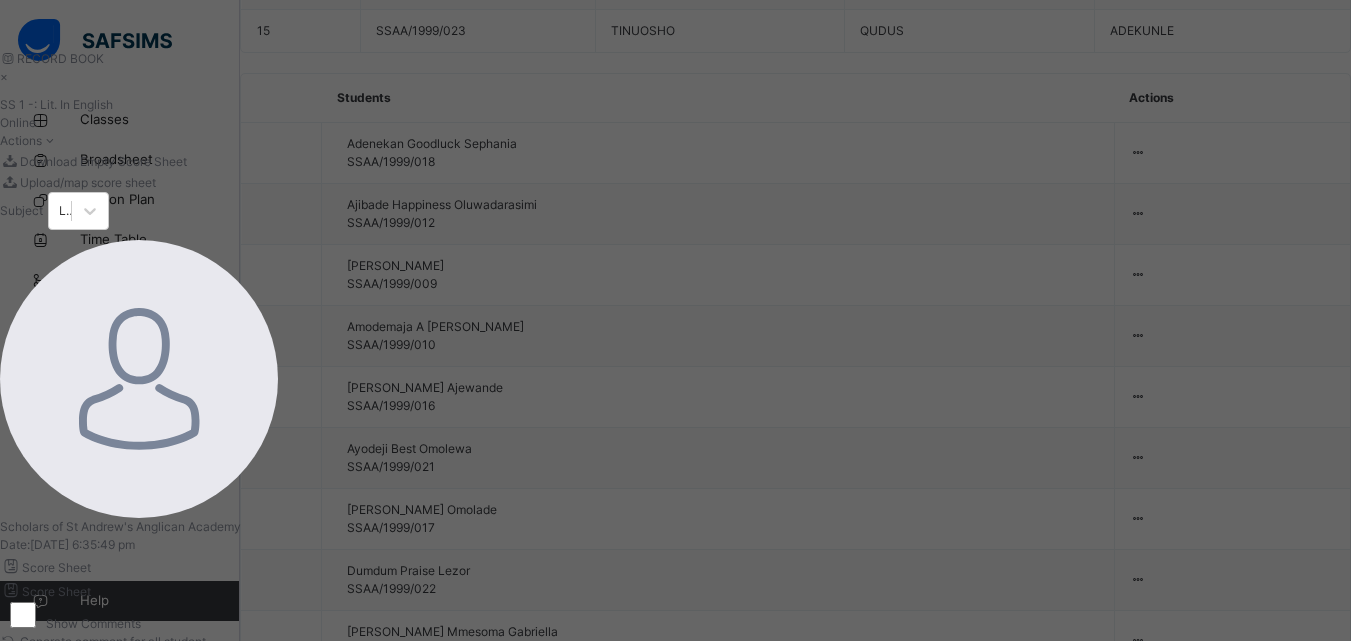 click on "Save Entries" at bounding box center [50, 667] 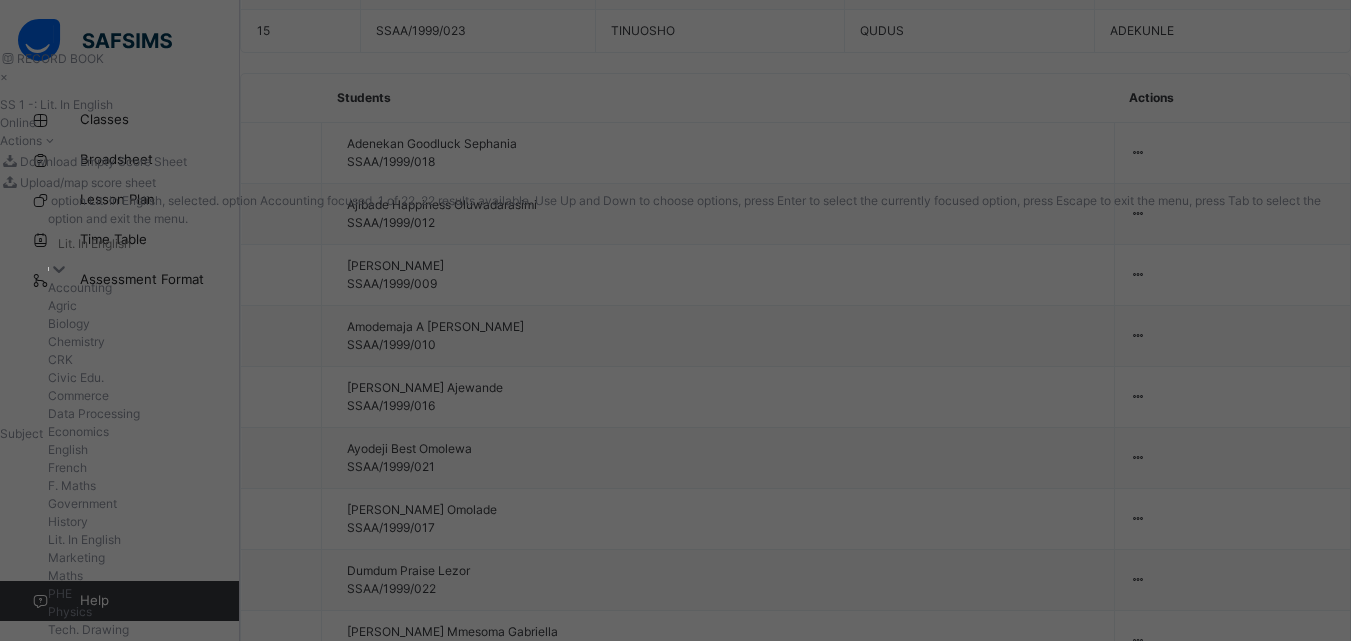 click 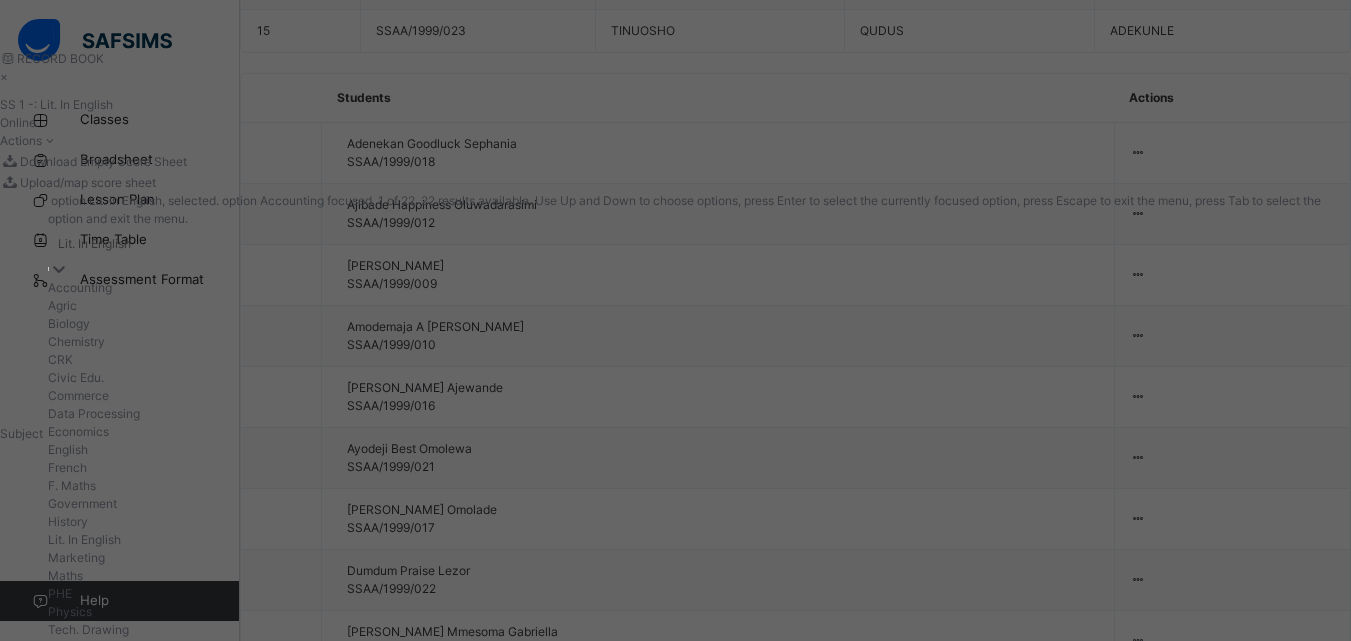 scroll, scrollTop: 417, scrollLeft: 0, axis: vertical 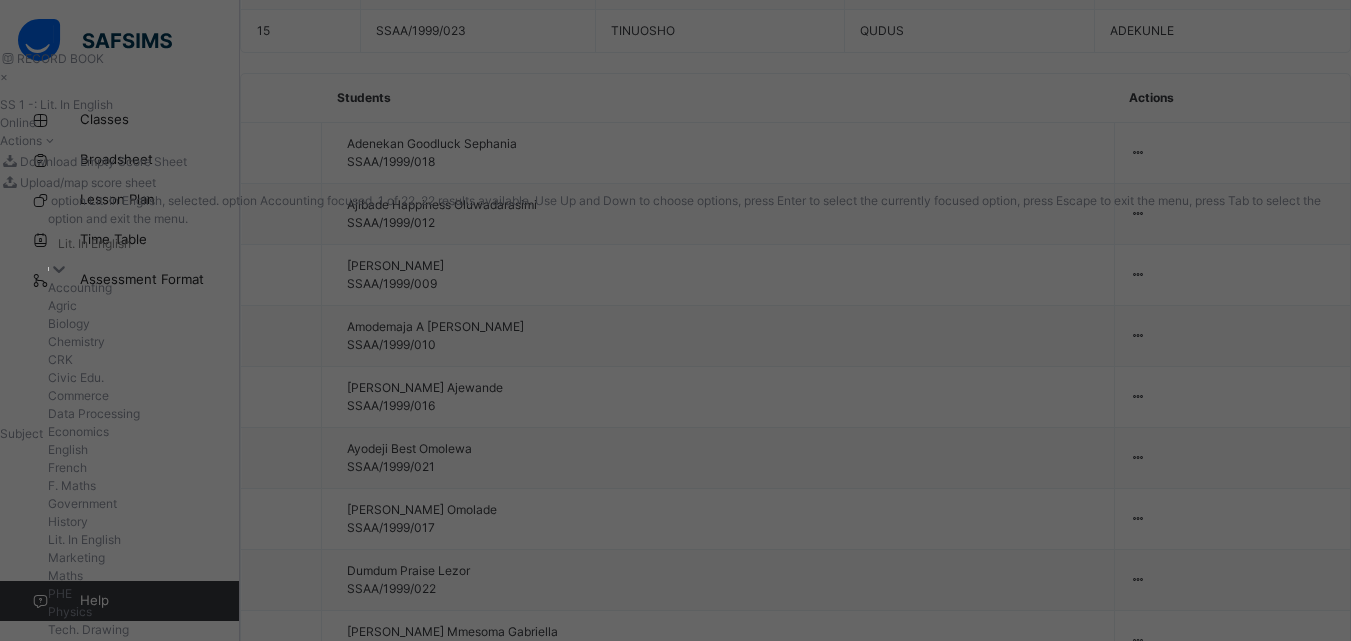 click on "Marketing" at bounding box center [699, 558] 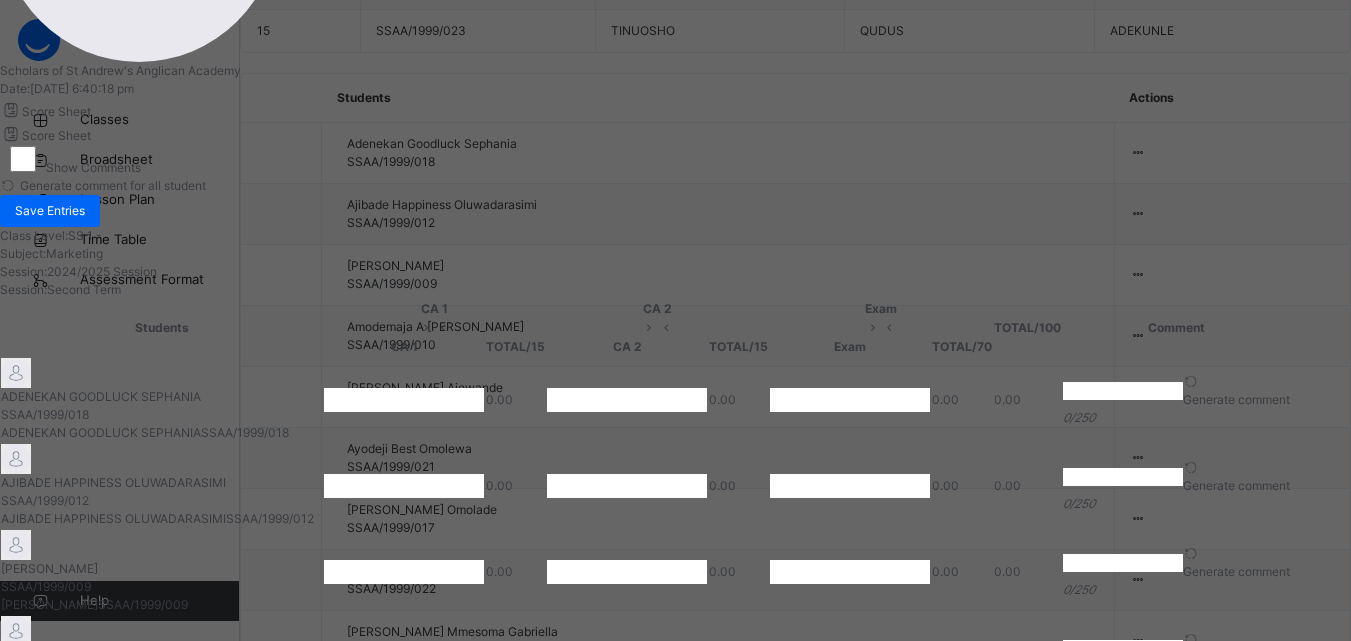 scroll, scrollTop: 144, scrollLeft: 0, axis: vertical 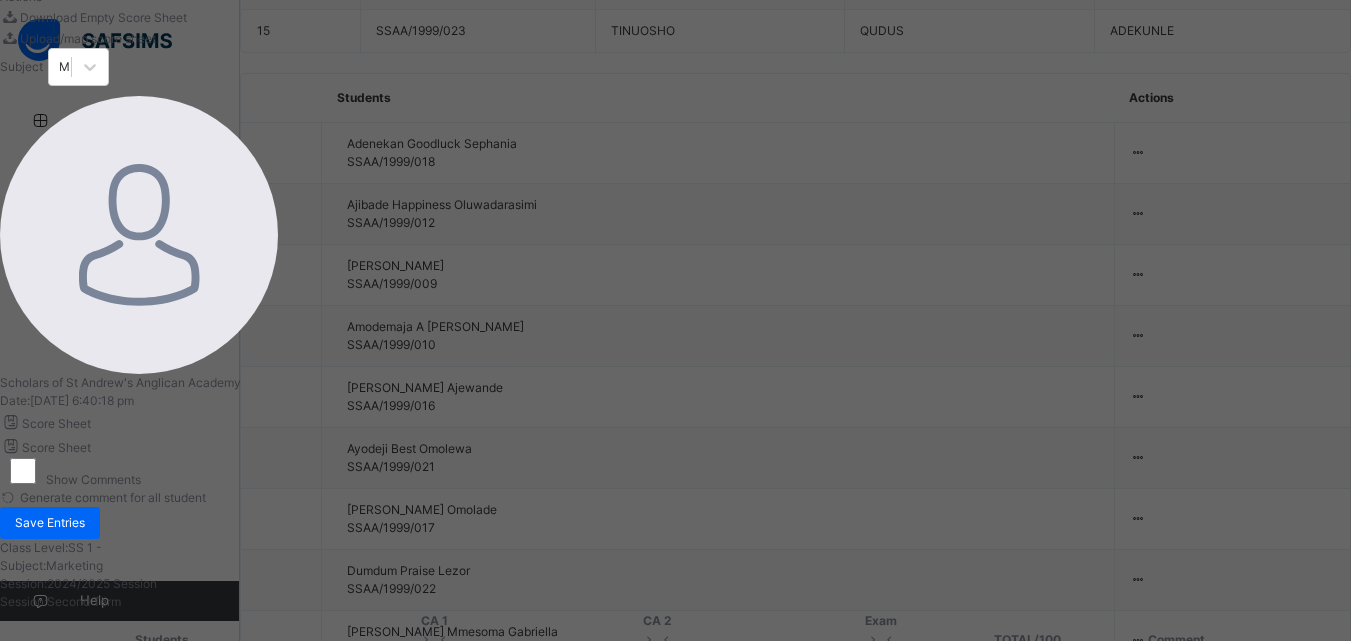 click at bounding box center [404, 712] 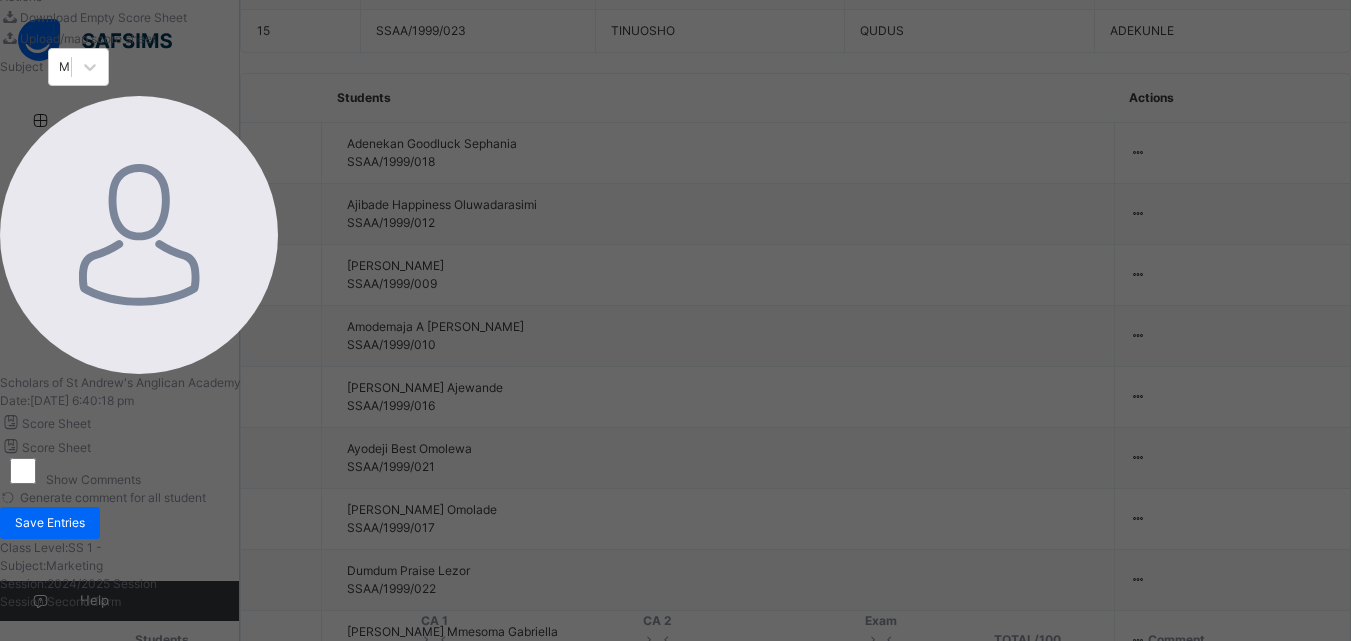 scroll, scrollTop: 148, scrollLeft: 0, axis: vertical 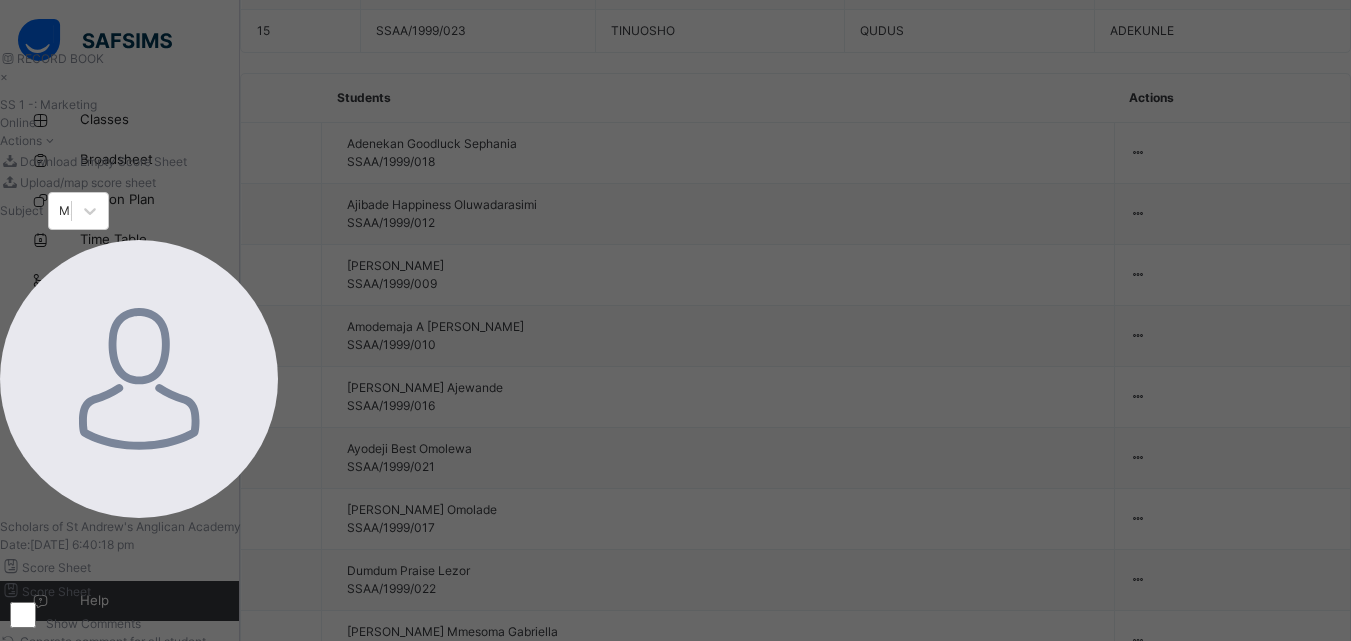 click on "Save Entries" at bounding box center [50, 667] 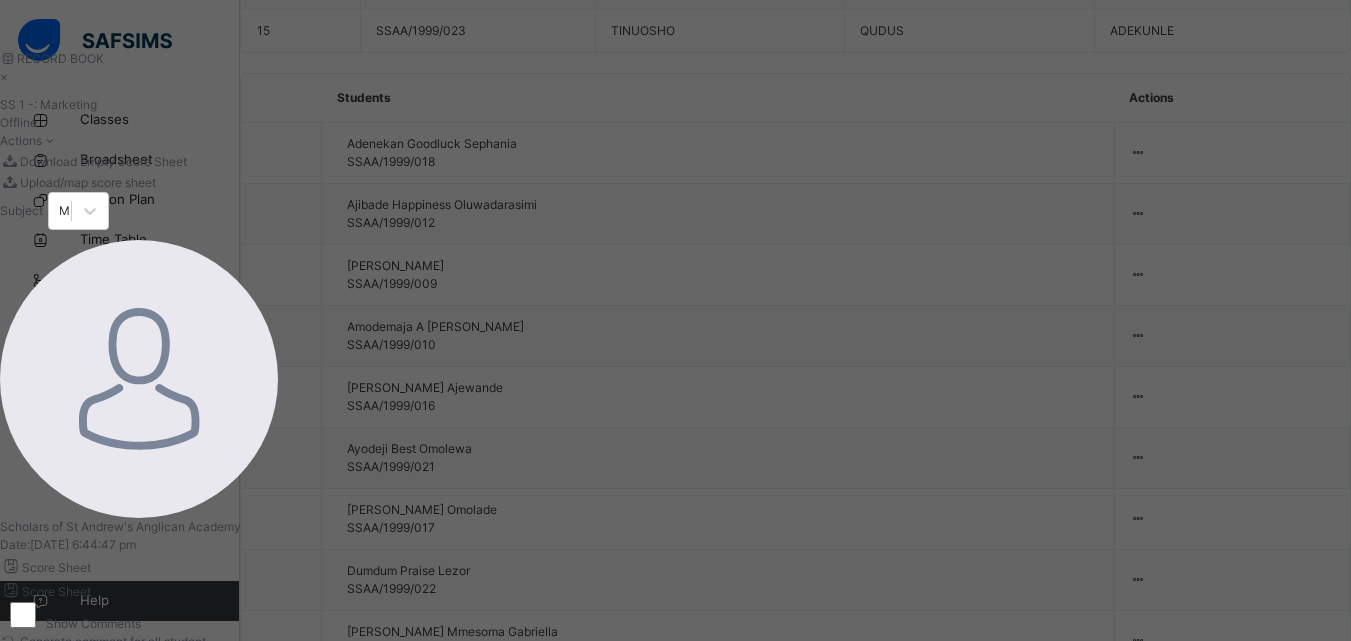 click on "Save Entries" at bounding box center (50, 667) 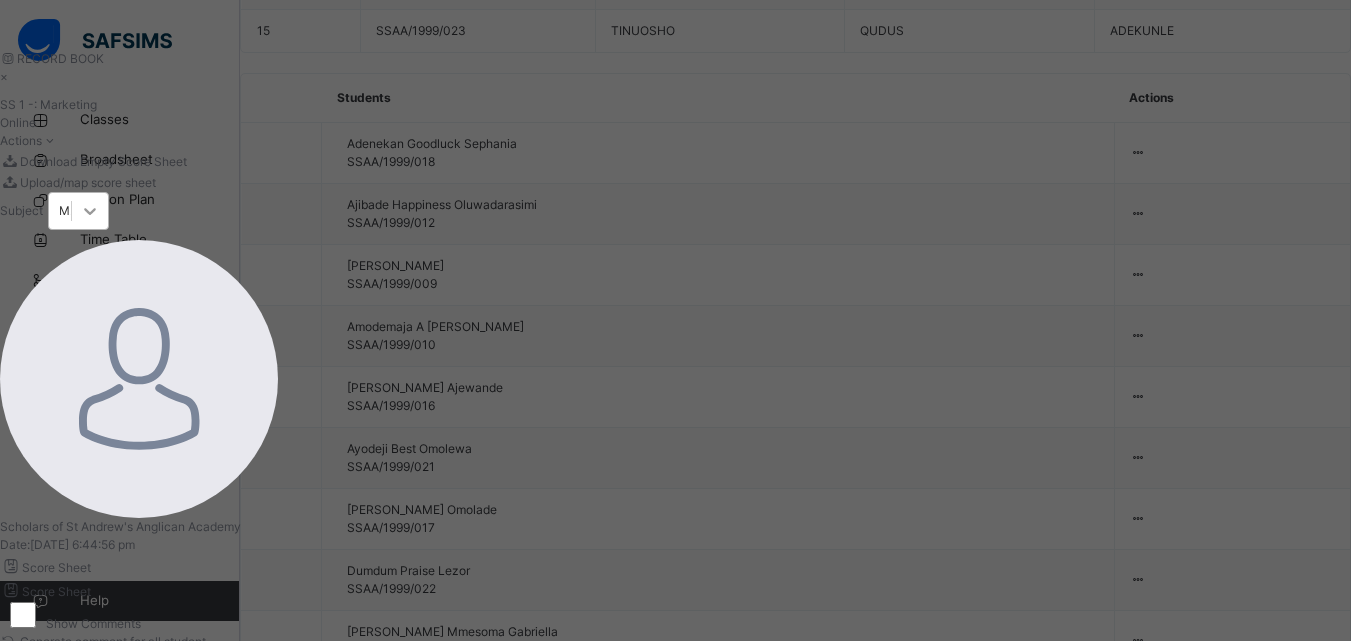click 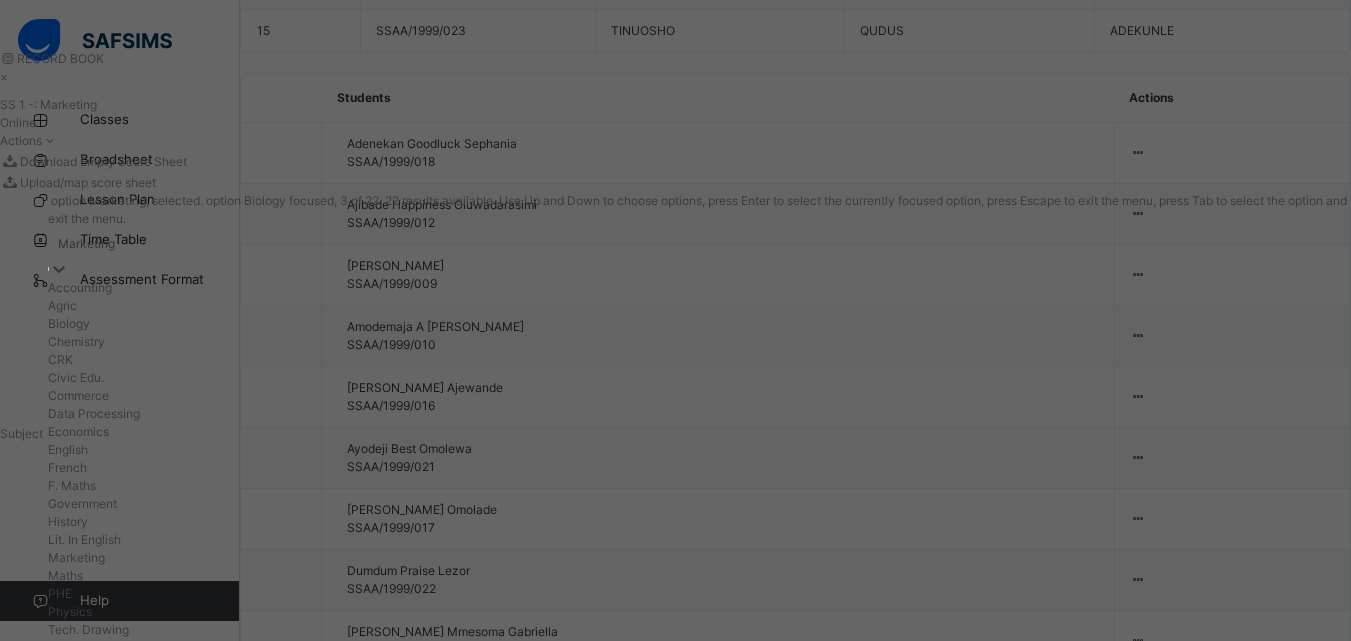 scroll, scrollTop: 448, scrollLeft: 0, axis: vertical 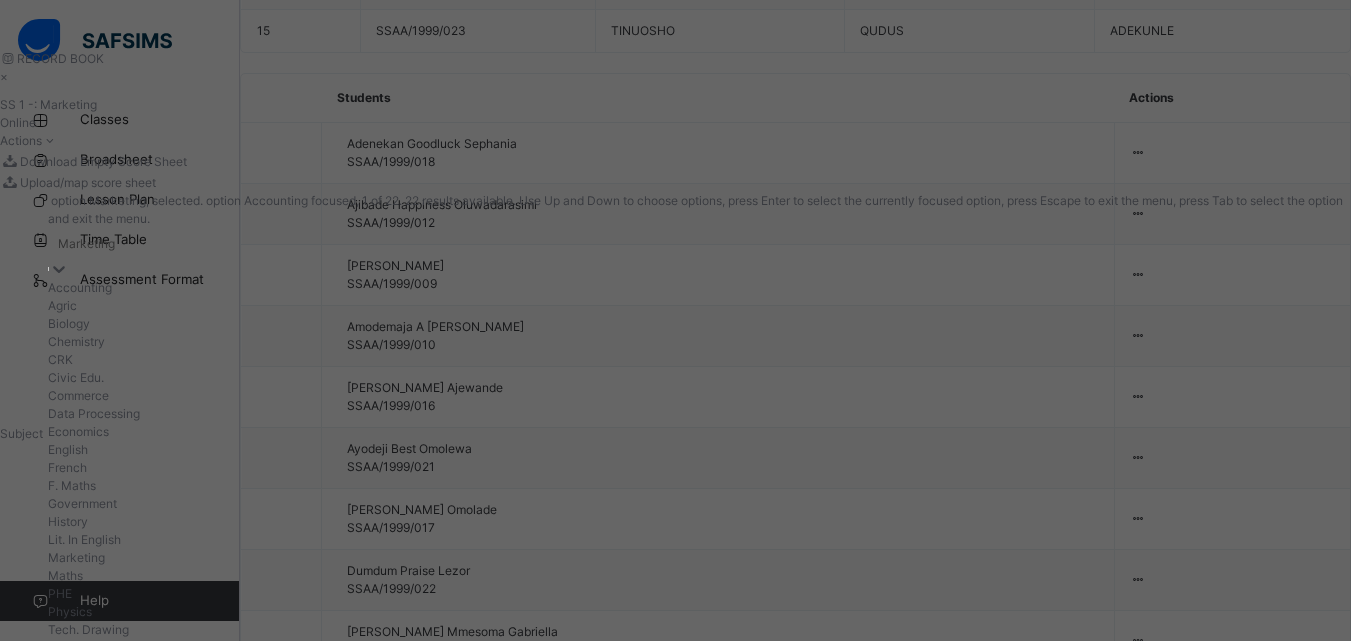 click on "Maths" at bounding box center [699, 576] 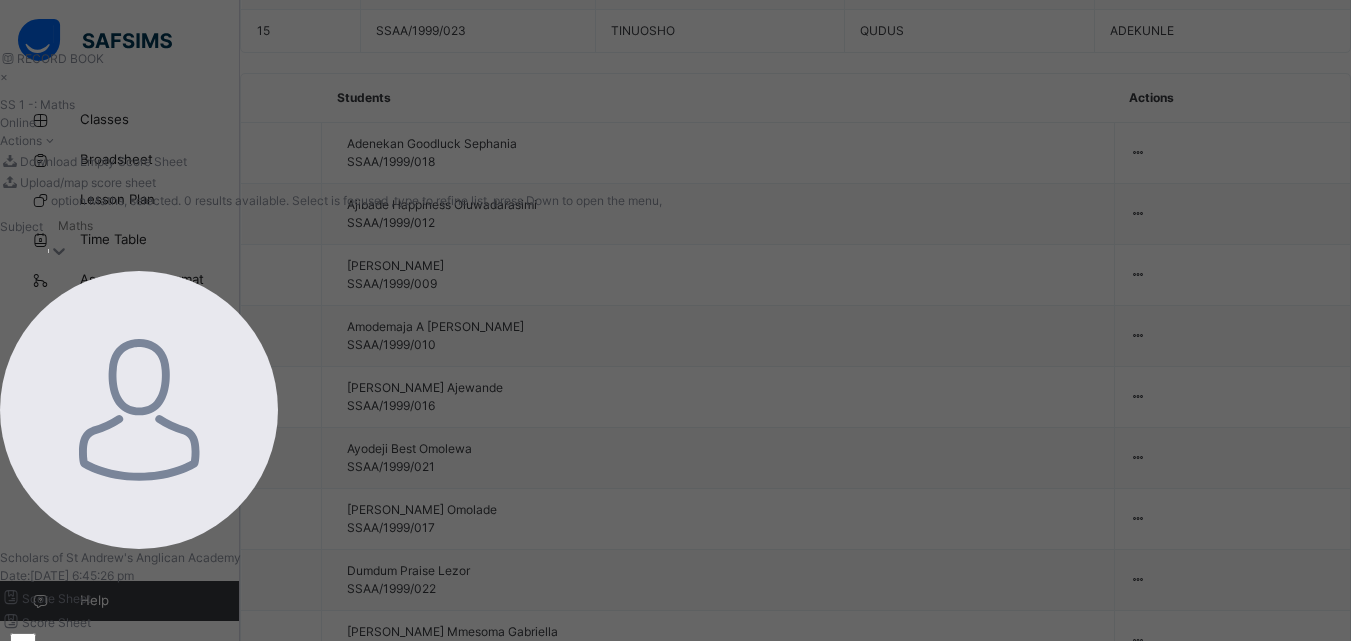 click at bounding box center (404, 887) 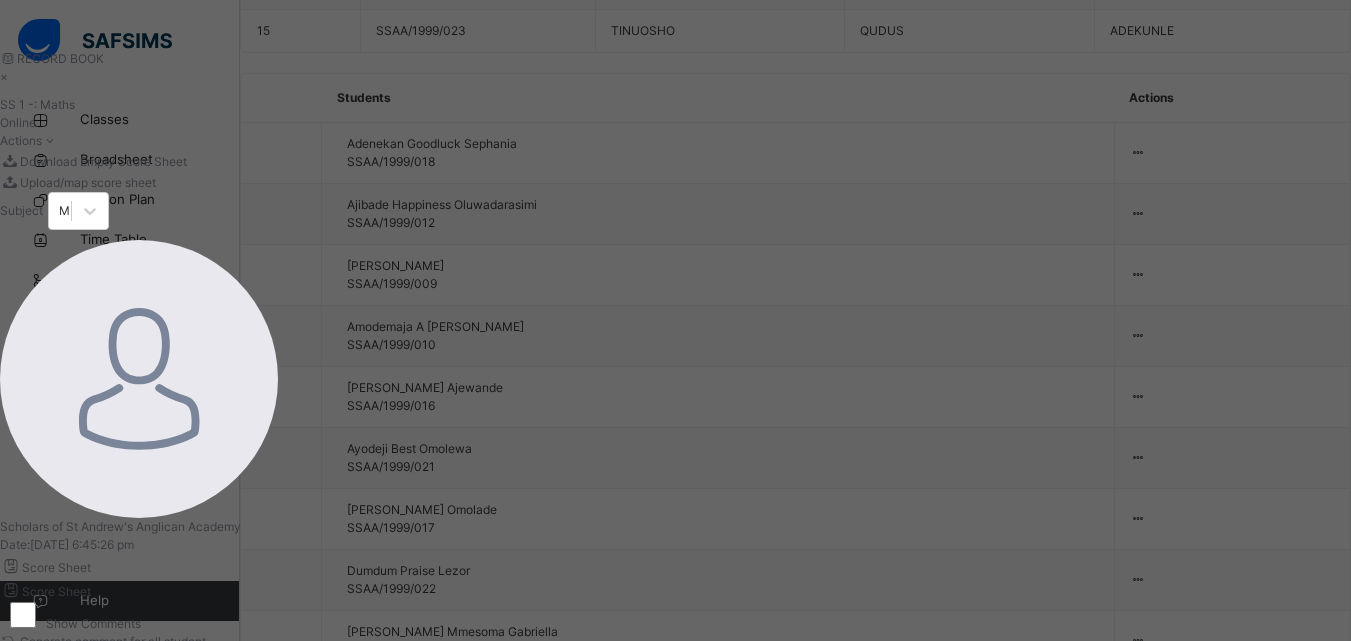 scroll, scrollTop: 26, scrollLeft: 0, axis: vertical 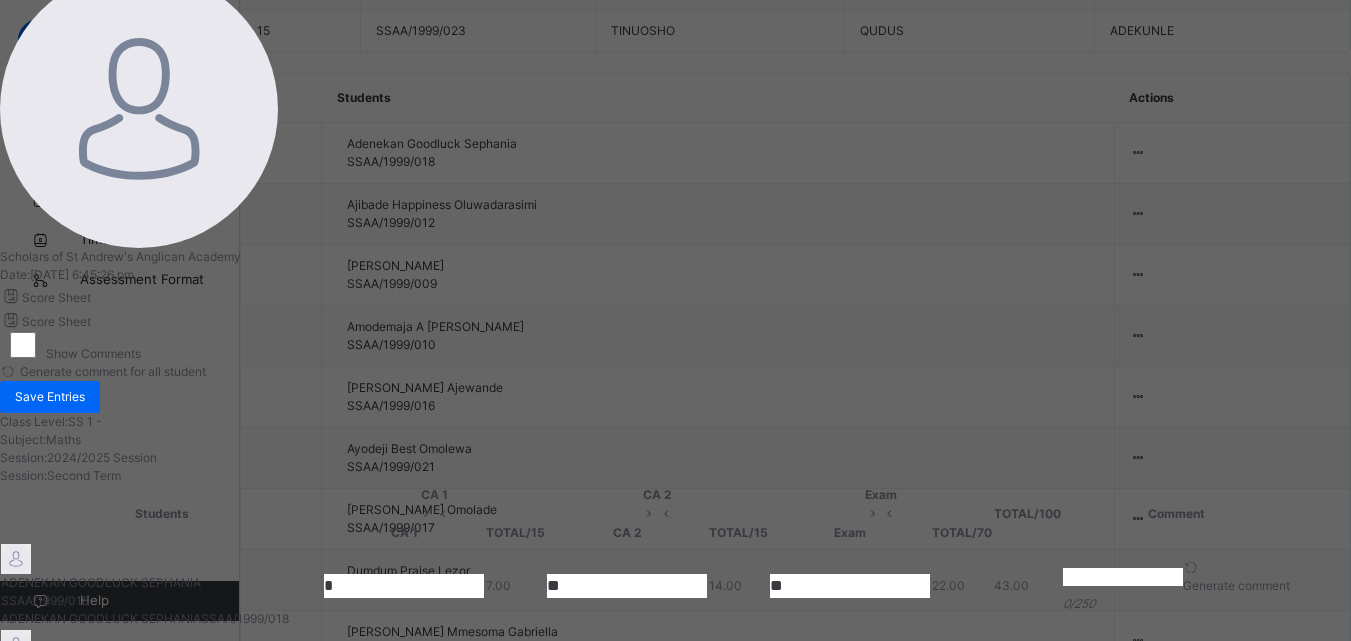 click on "SS 1   - :   Maths Online Actions  Download Empty Score Sheet  Upload/map score sheet Subject  Maths Scholars of St [PERSON_NAME]'s Anglican Academy  Date: [DATE] 6:45:26 pm Score Sheet Score Sheet Show Comments   Generate comment for all student   Save Entries Class Level:  SS 1   - Subject:  Maths Session:  2024/2025 Session Session:  Second Term Students [GEOGRAPHIC_DATA] 1 [GEOGRAPHIC_DATA] 2 Exam TOTAL /100 Comment CA 1 TOTAL / 15 CA 2 TOTAL / 15 Exam TOTAL / 70 ADENEKAN  GOODLUCK  SEPHANIA  SSAA/1999/018 ADENEKAN  GOODLUCK  SEPHANIA  SSAA/1999/018 * 7.00 ** 14.00 ** 22.00 43.00 Generate comment 0 / 250   ×   Subject Teacher’s Comment Generate and see in full the comment developed by the AI with an option to regenerate the comment [PERSON_NAME]  GOODLUCK  SEPHANIA    SSAA/1999/018   Total 43.00  / 100.00 [PERSON_NAME] Bot   Regenerate     Use this comment   AJIBADE  HAPPINESS  OLUWADARASIMI  SSAA/1999/012 AJIBADE  HAPPINESS  OLUWADARASIMI  SSAA/1999/012 ** 12.00 * 3.00 ** 27.00 42.00 Generate comment 0 / 250   ×   JS   SSAA/1999/012    /" at bounding box center (647, 400) 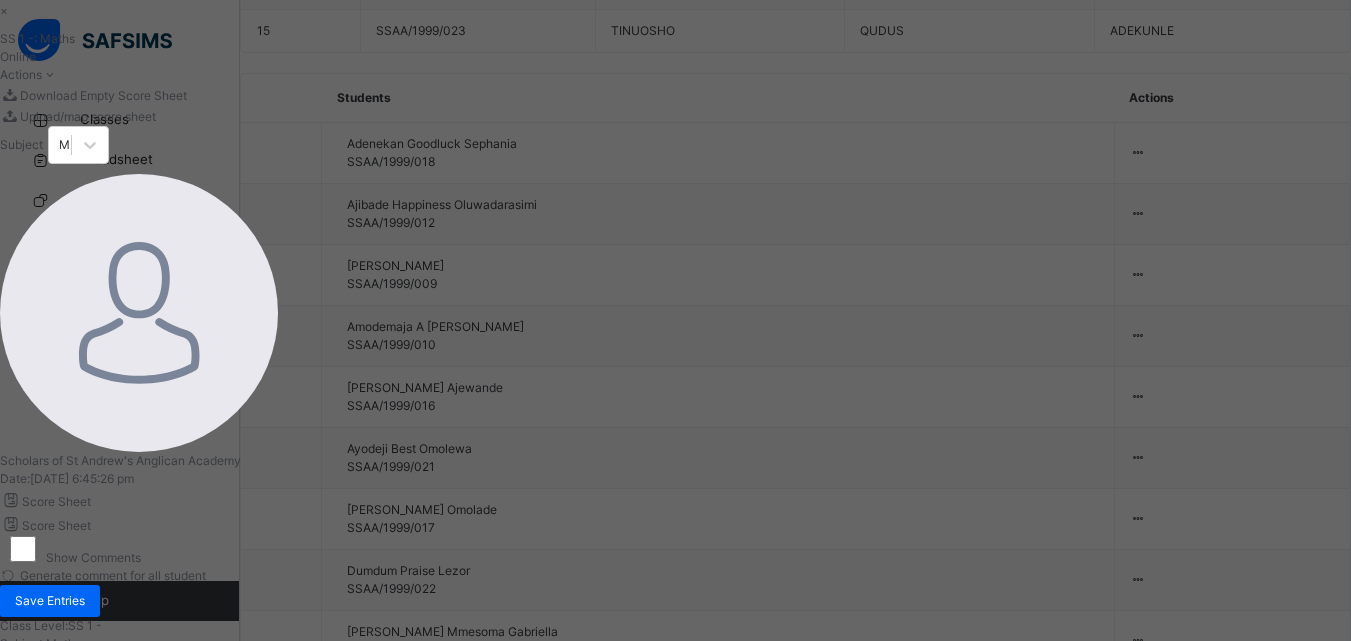 scroll, scrollTop: 0, scrollLeft: 0, axis: both 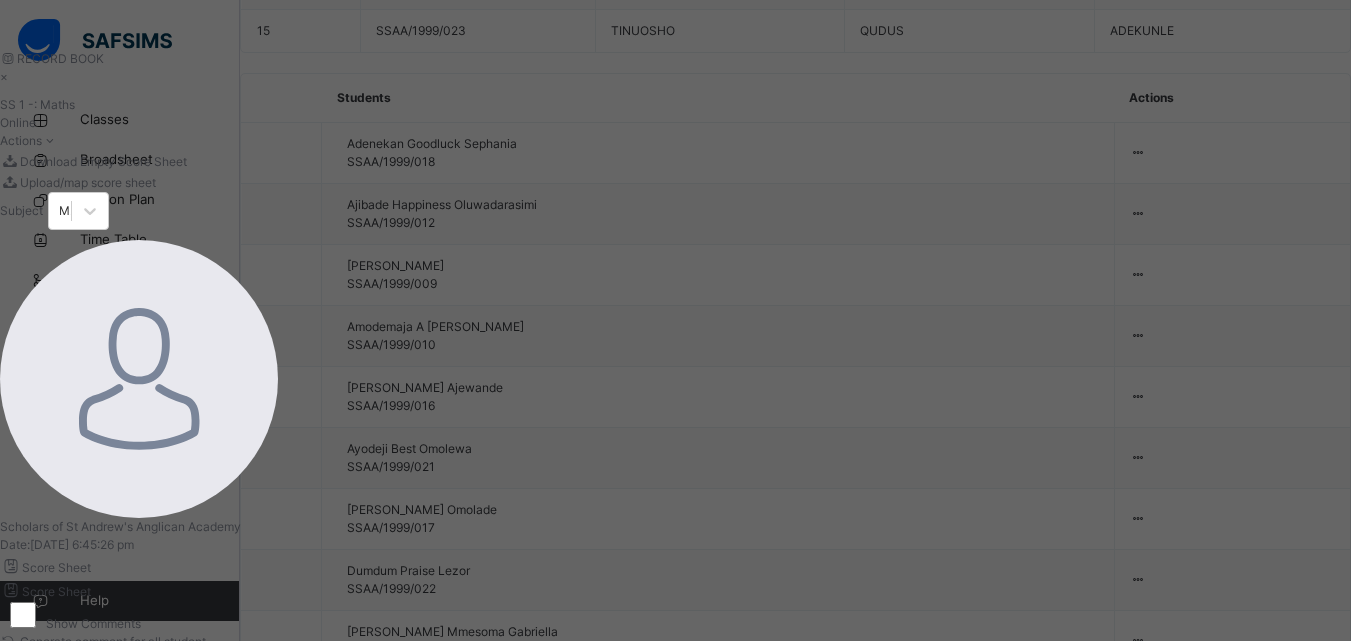 click on "Save Entries" at bounding box center [50, 667] 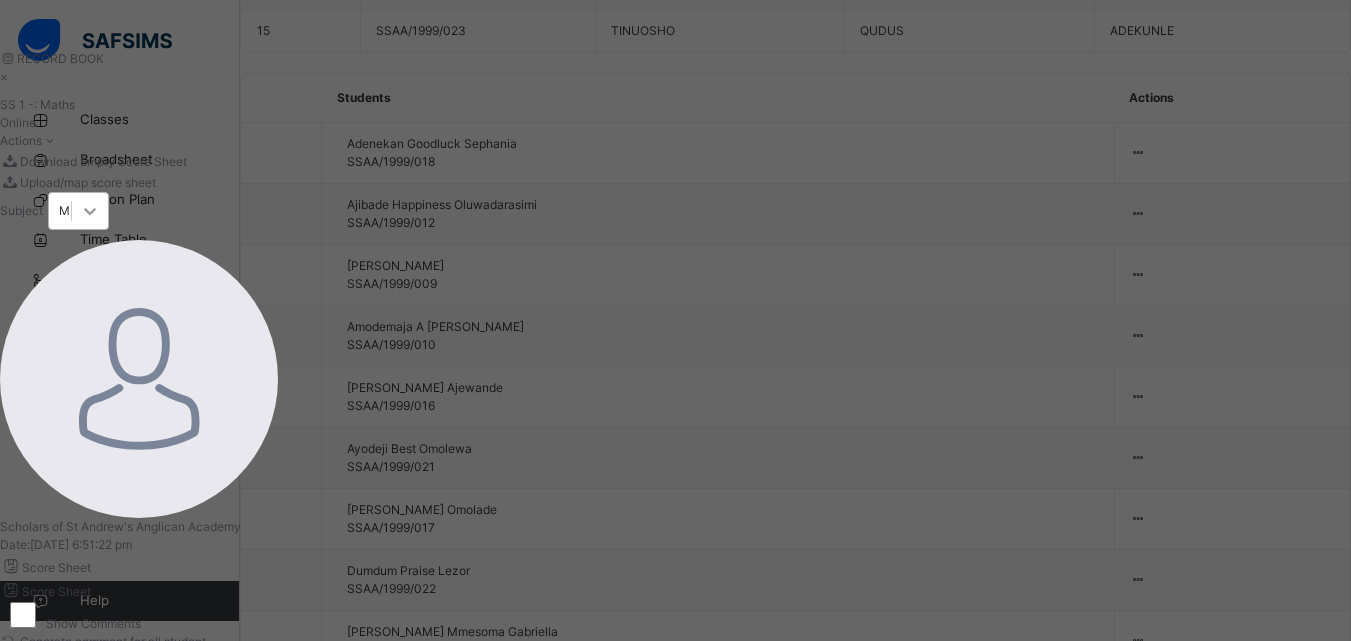click 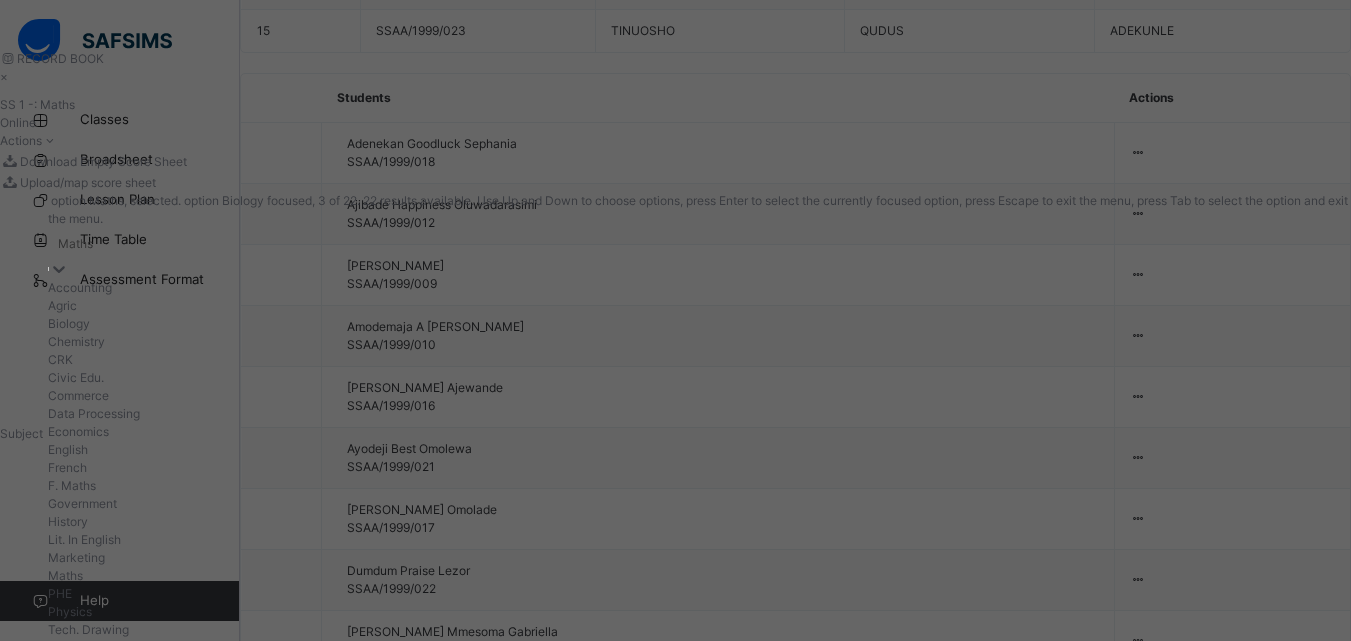 scroll, scrollTop: 448, scrollLeft: 0, axis: vertical 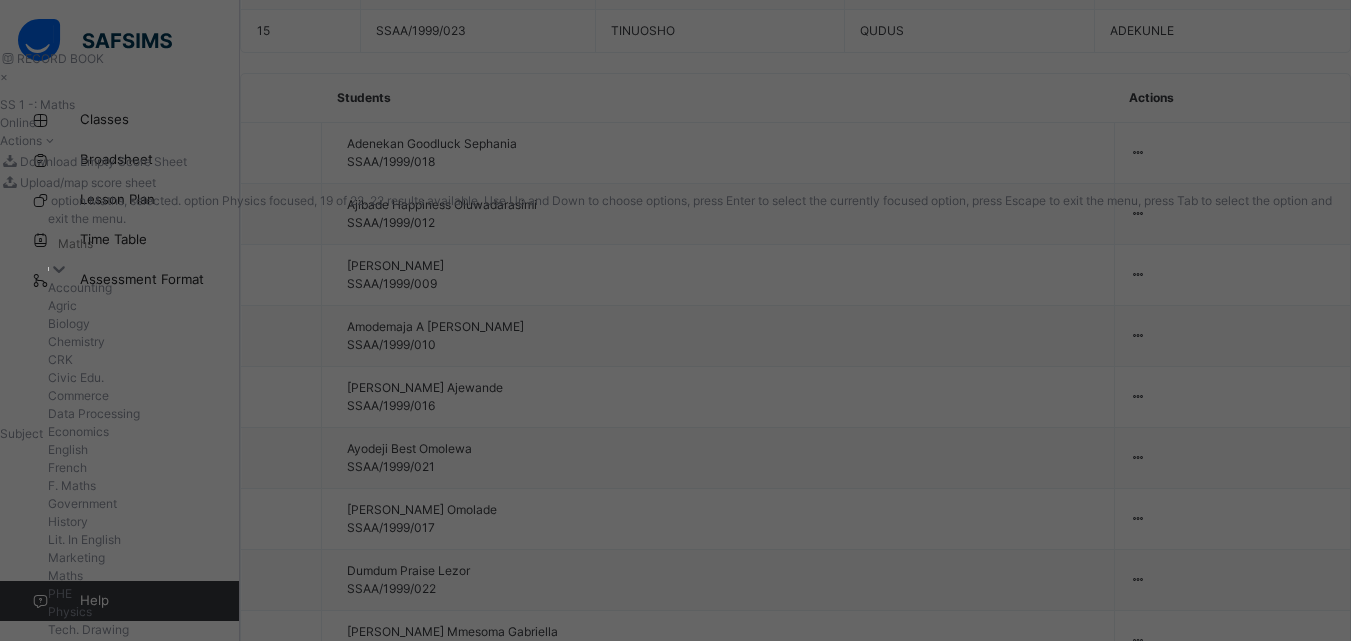 click on "Physics" at bounding box center [699, 612] 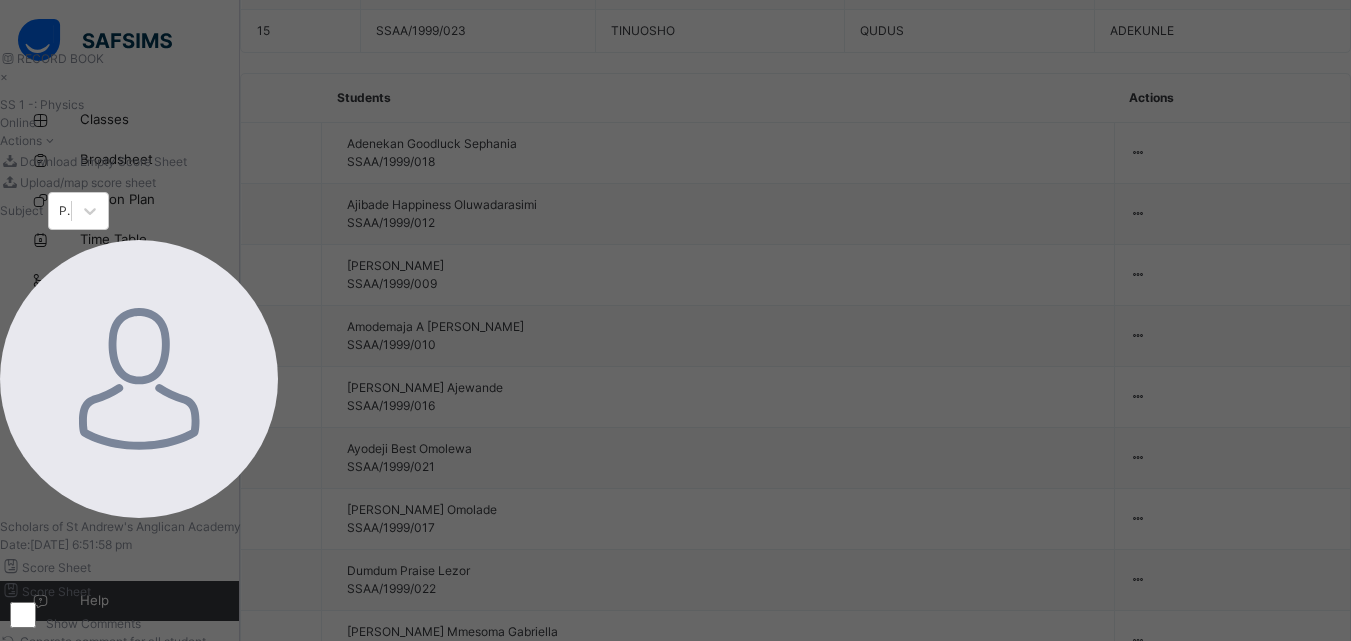 click at bounding box center (404, 856) 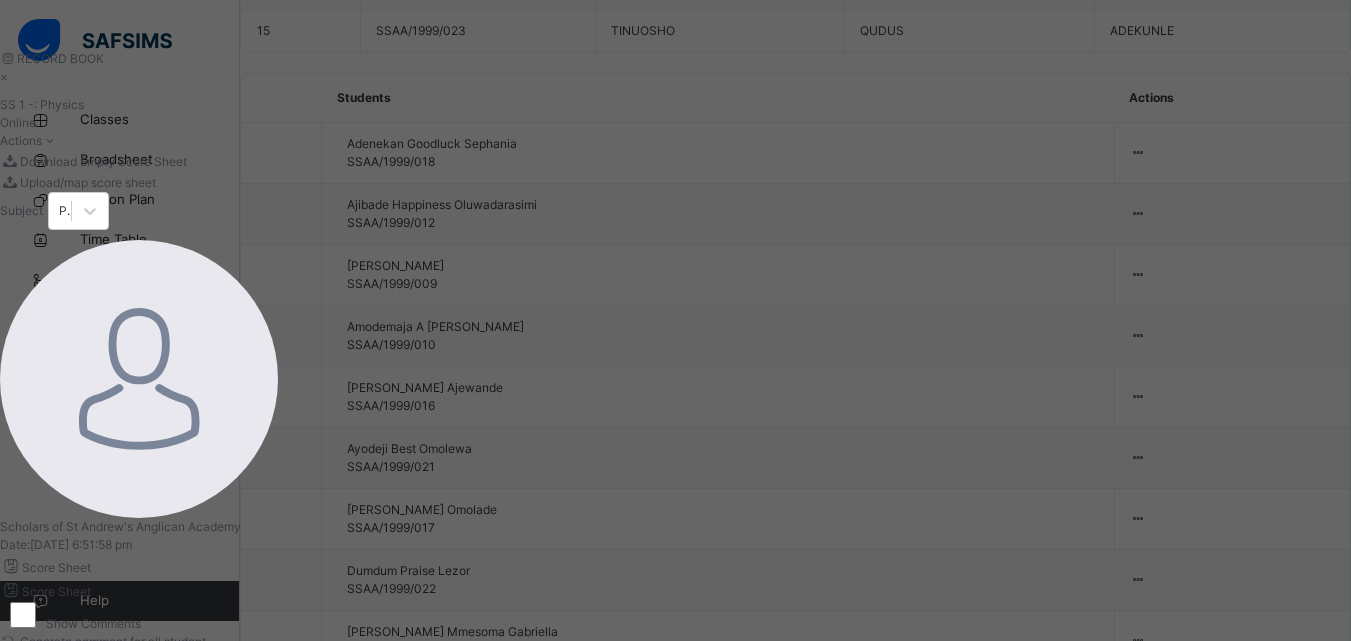 scroll, scrollTop: 26, scrollLeft: 0, axis: vertical 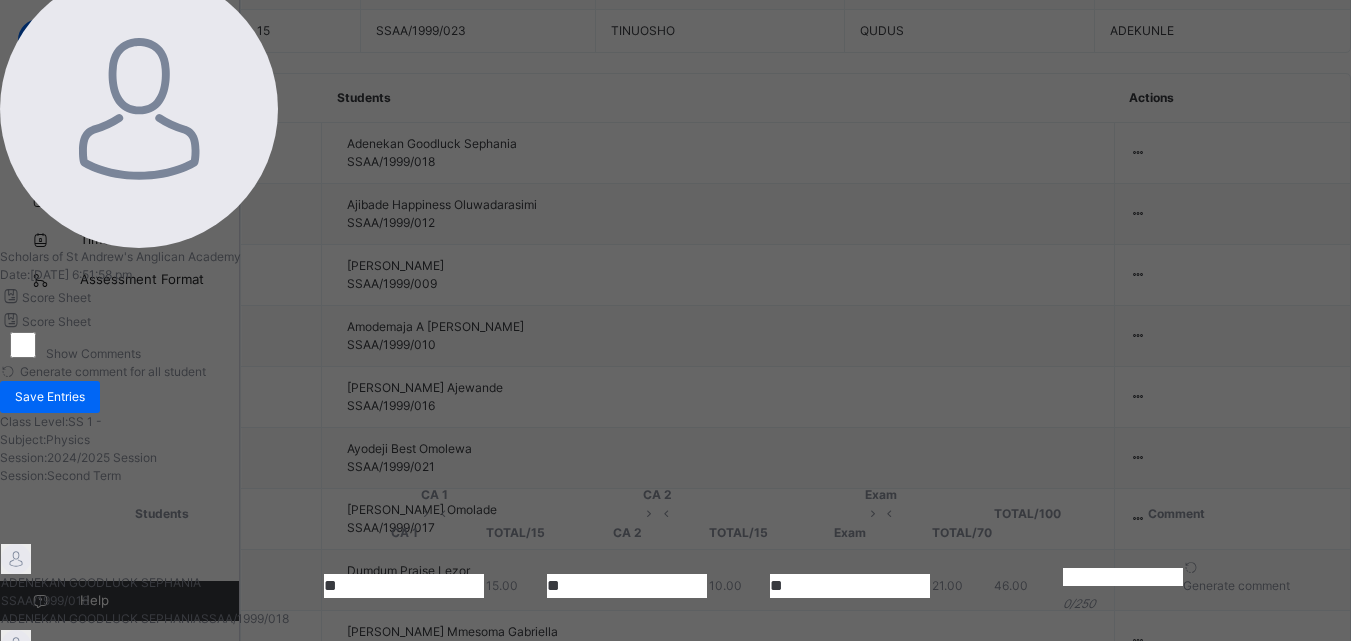 click on "SS 1   - :   Physics Online Actions  Download Empty Score Sheet  Upload/map score sheet Subject  Physics Scholars of St [PERSON_NAME]'s Anglican Academy  Date: [DATE] 6:51:58 pm Score Sheet Score Sheet Show Comments   Generate comment for all student   Save Entries Class Level:  SS 1   - Subject:  Physics Session:  2024/2025 Session Session:  Second Term Students CA 1 CA 2 Exam TOTAL /100 Comment CA 1 TOTAL / 15 CA 2 TOTAL / 15 Exam TOTAL / 70 ADENEKAN  GOODLUCK  SEPHANIA  SSAA/1999/018 ADENEKAN  GOODLUCK  SEPHANIA  SSAA/1999/018 ** 15.00 ** 10.00 ** 21.00 46.00 Generate comment 0 / 250   ×   Subject Teacher’s Comment Generate and see in full the comment developed by the AI with an option to regenerate the comment [PERSON_NAME]  GOODLUCK  SEPHANIA    SSAA/1999/018   Total 46.00  / 100.00 [PERSON_NAME] Bot   Regenerate     Use this comment   AJIBADE  HAPPINESS  OLUWADARASIMI  SSAA/1999/012 AJIBADE  HAPPINESS  OLUWADARASIMI  SSAA/1999/012 ** 15.00 * 8.00 ** 41.00 64.00 Generate comment 0 / 250   ×   JS     Total  /" at bounding box center (647, 400) 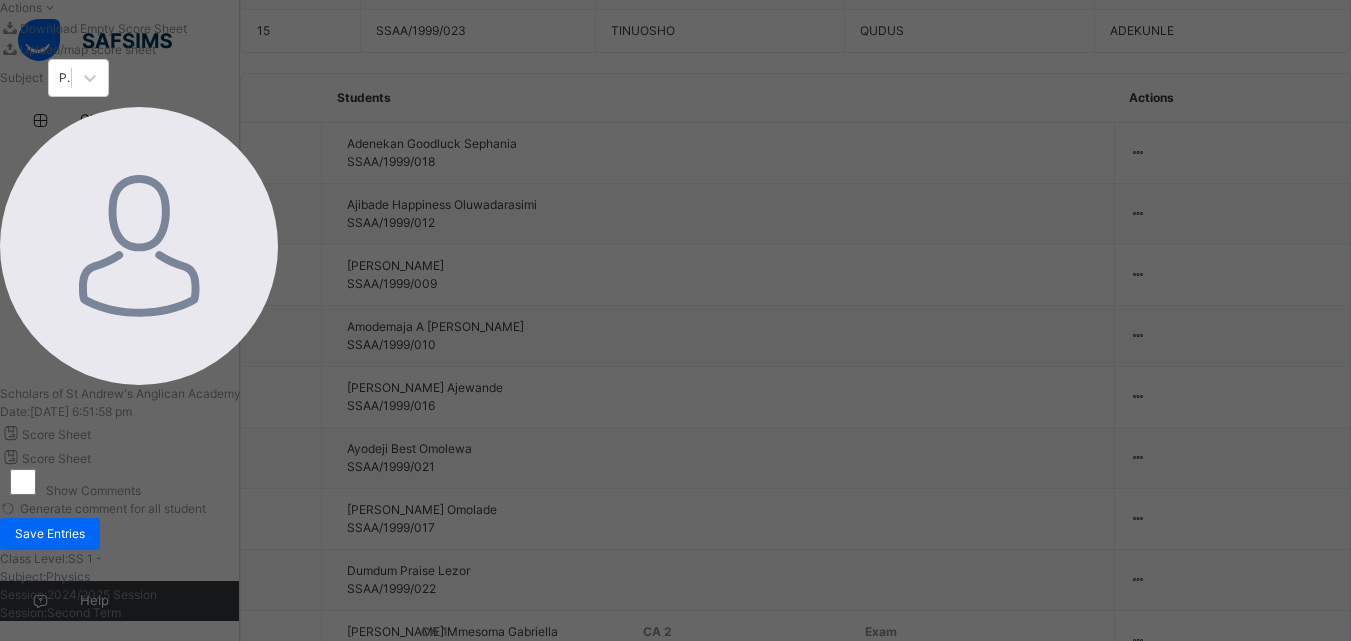 scroll, scrollTop: 0, scrollLeft: 0, axis: both 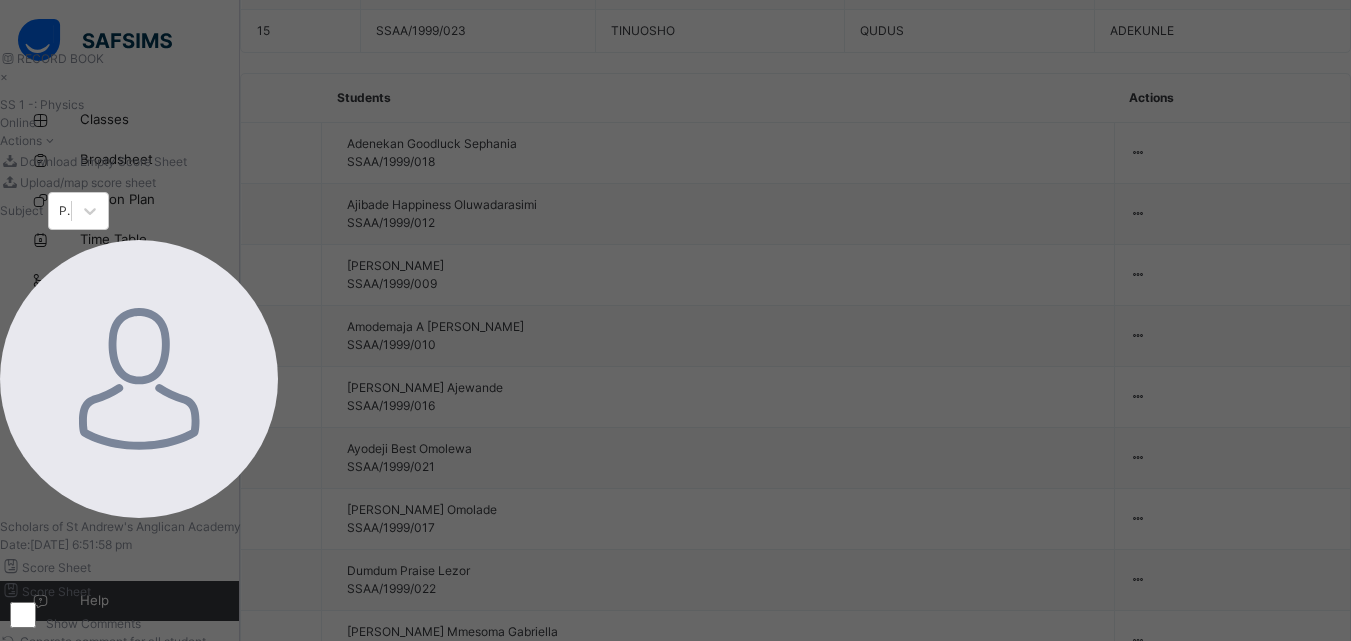 click on "Save Entries" at bounding box center [50, 667] 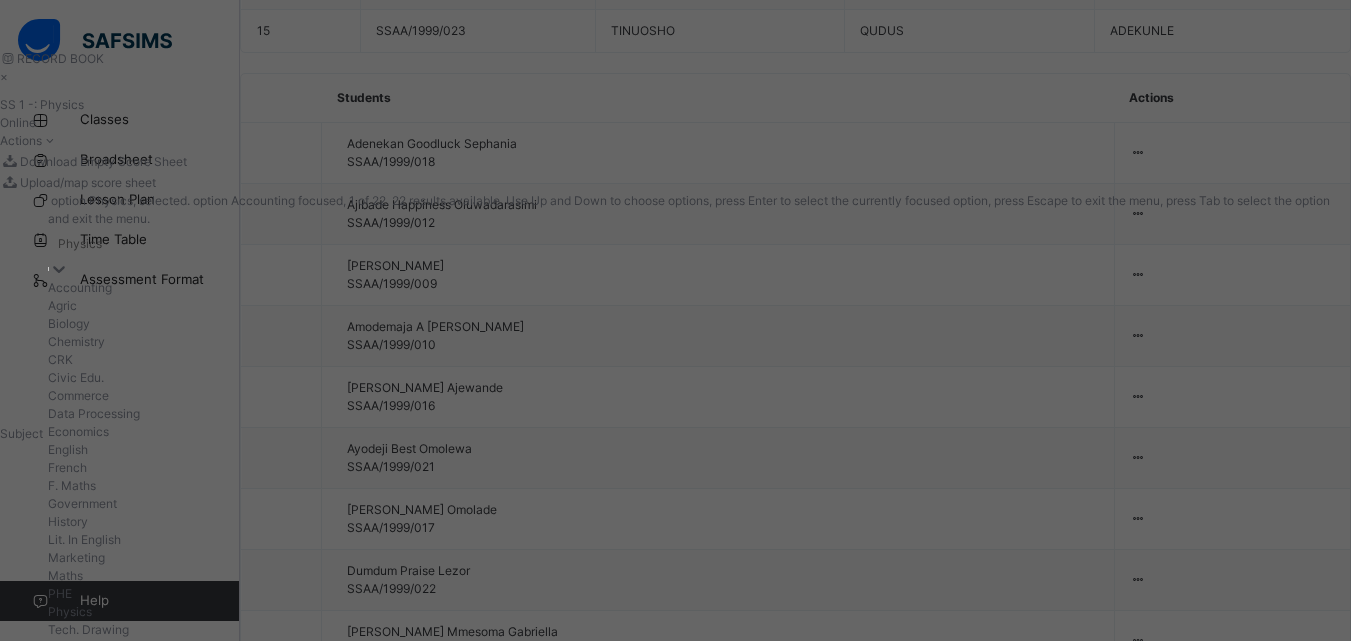 click 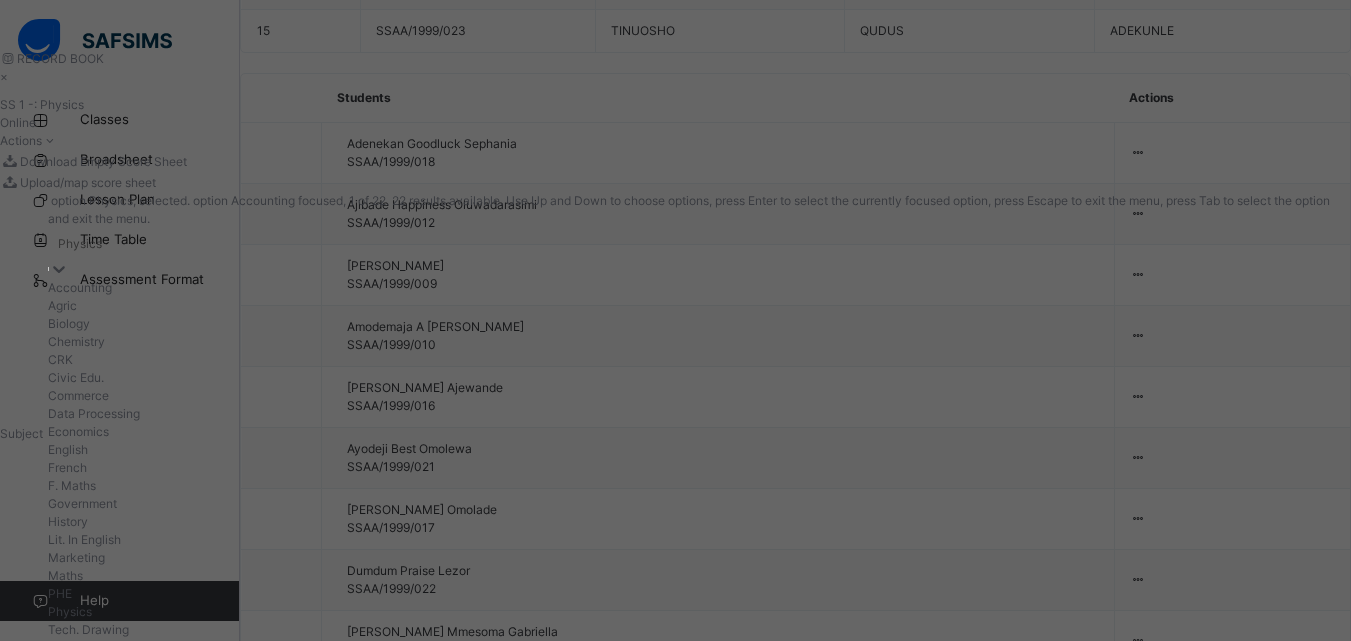 scroll, scrollTop: 448, scrollLeft: 0, axis: vertical 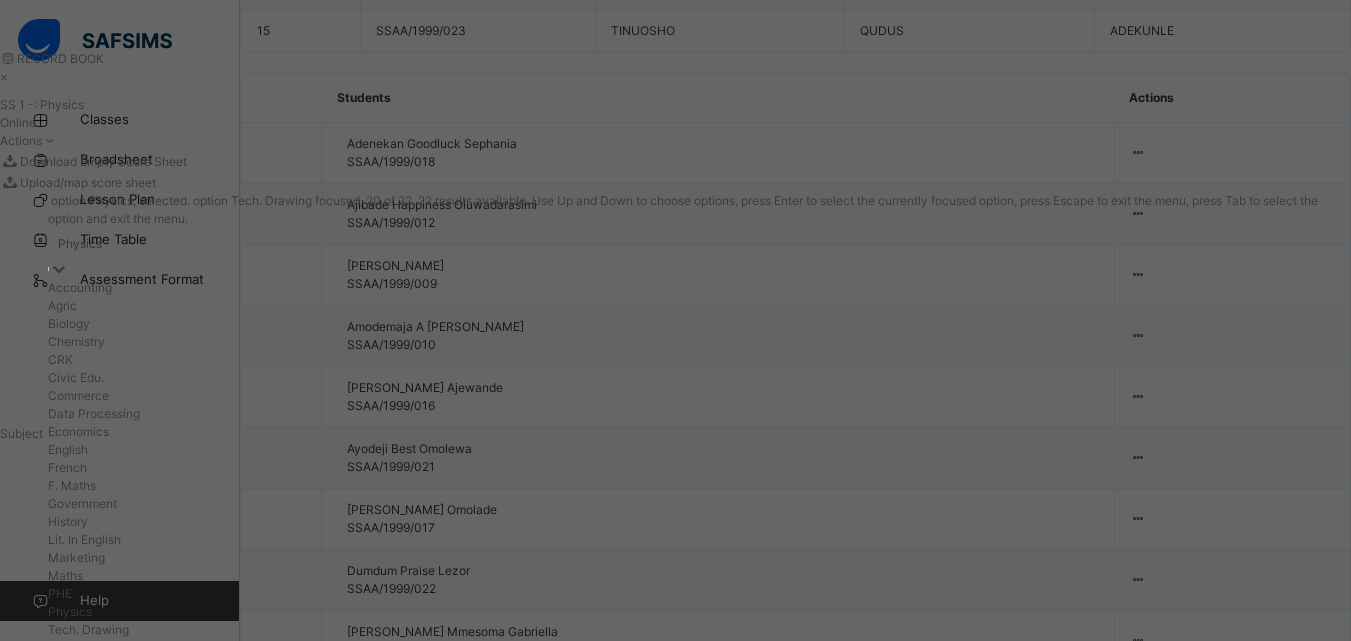 click on "Tech. Drawing" at bounding box center (699, 630) 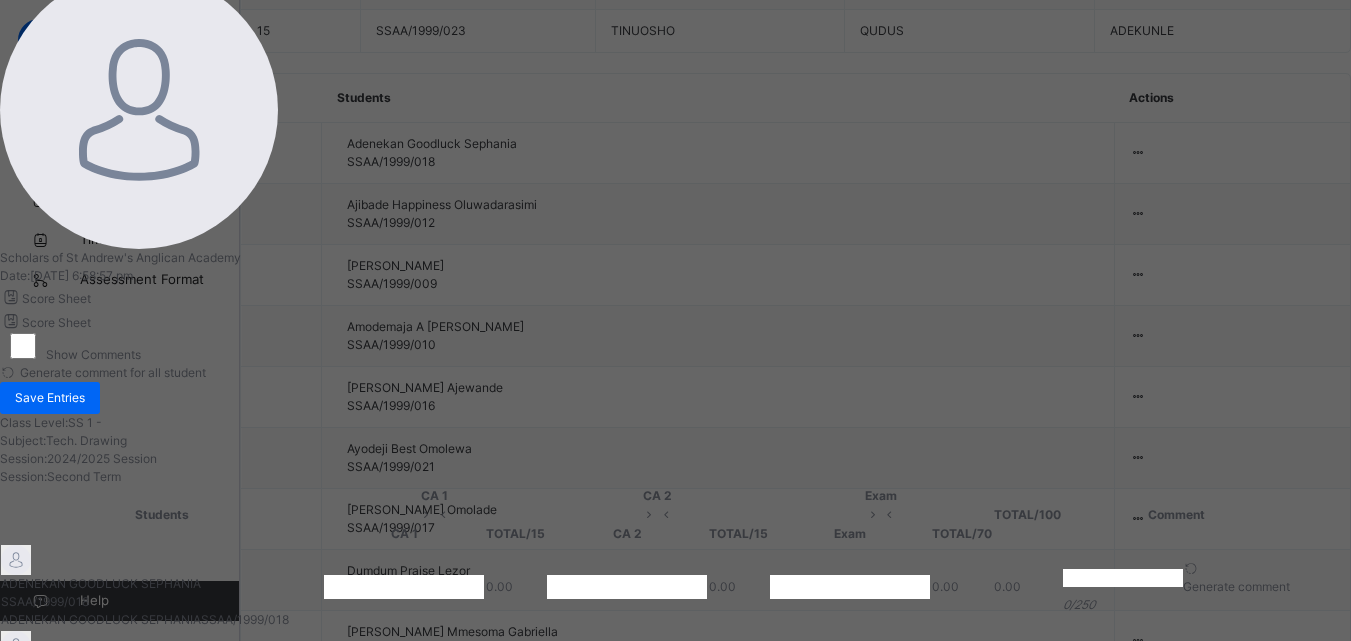 scroll, scrollTop: 270, scrollLeft: 0, axis: vertical 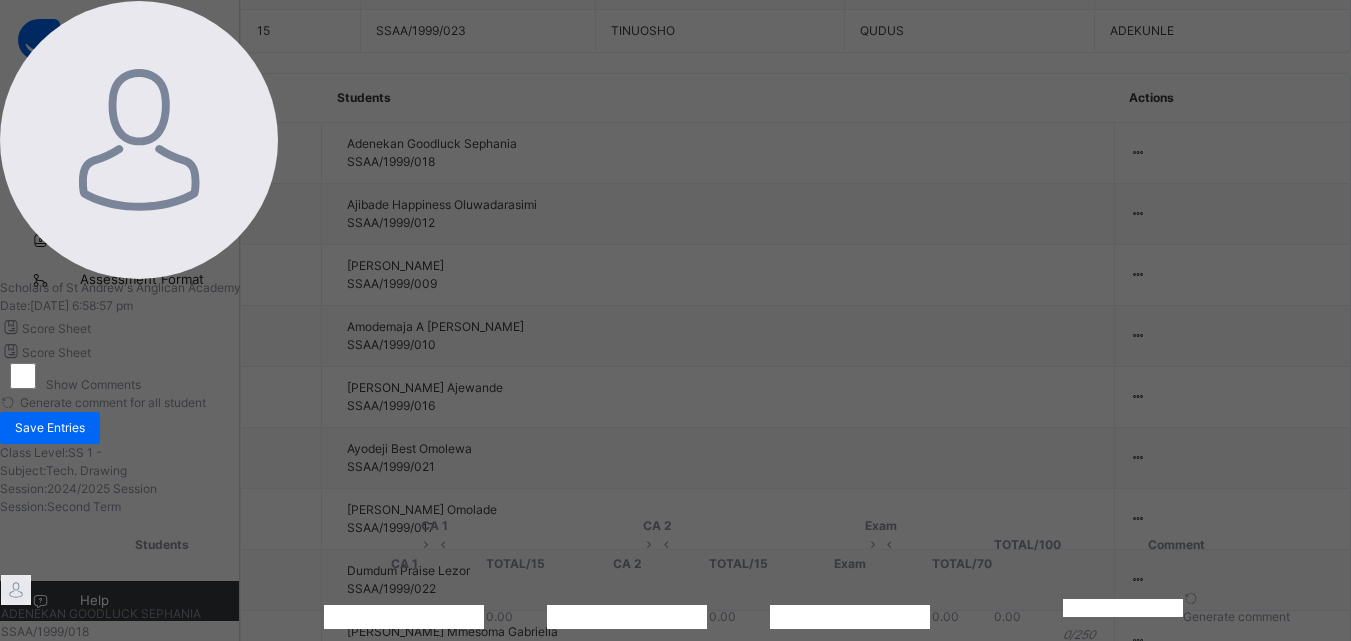 click at bounding box center (404, 617) 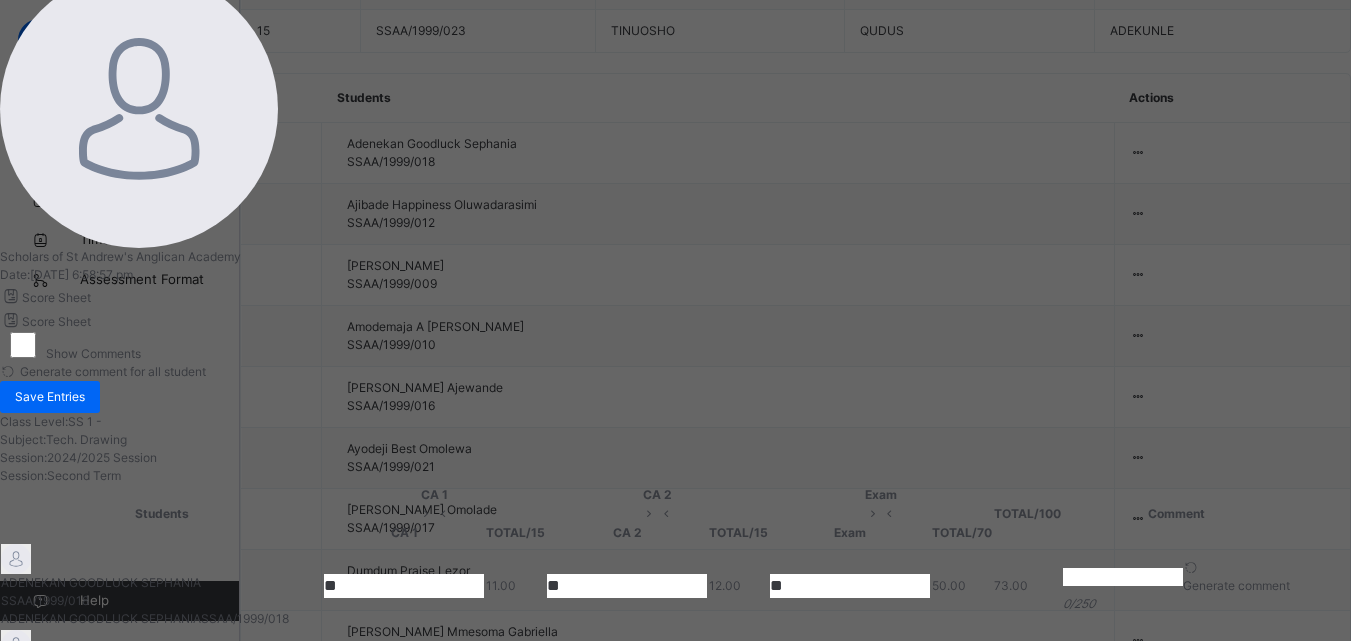 scroll, scrollTop: 20, scrollLeft: 0, axis: vertical 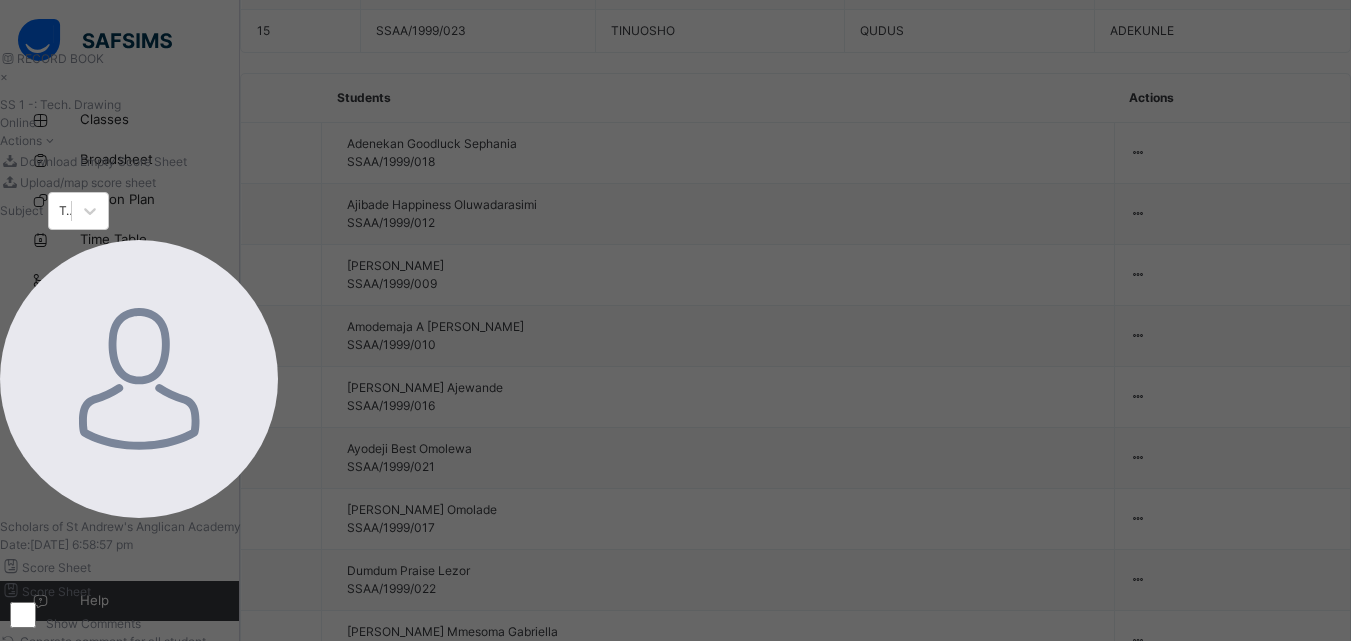 click on "Save Entries" at bounding box center (50, 667) 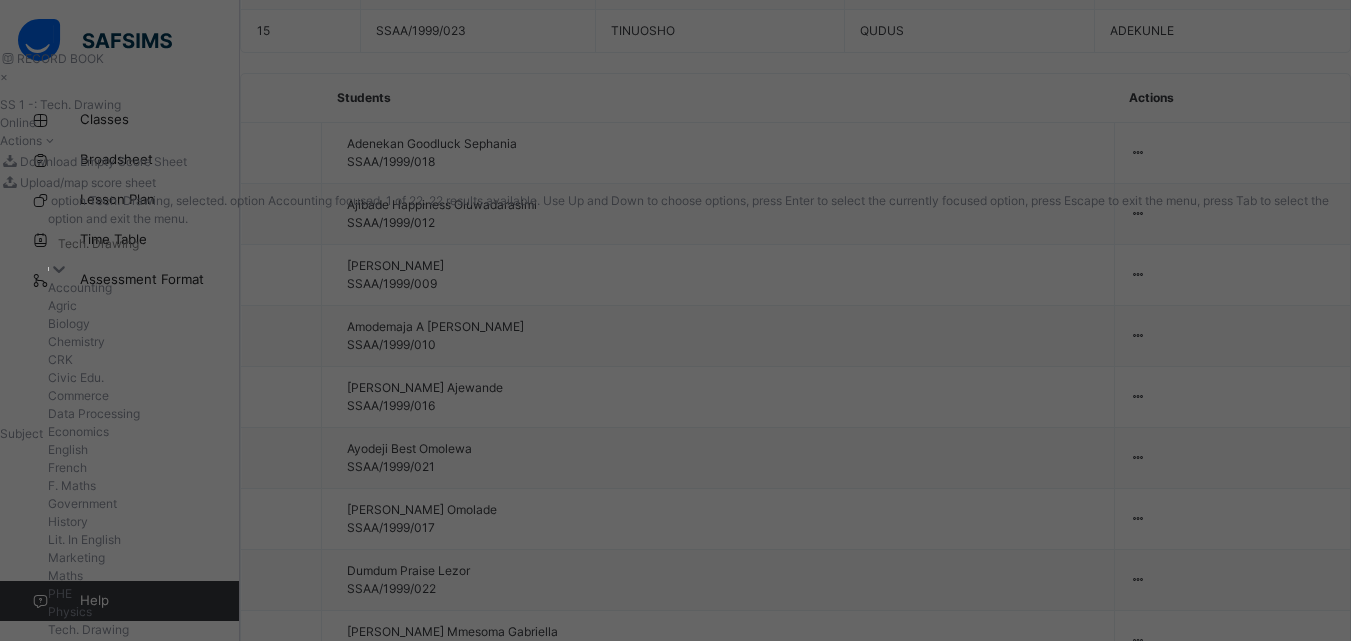 click 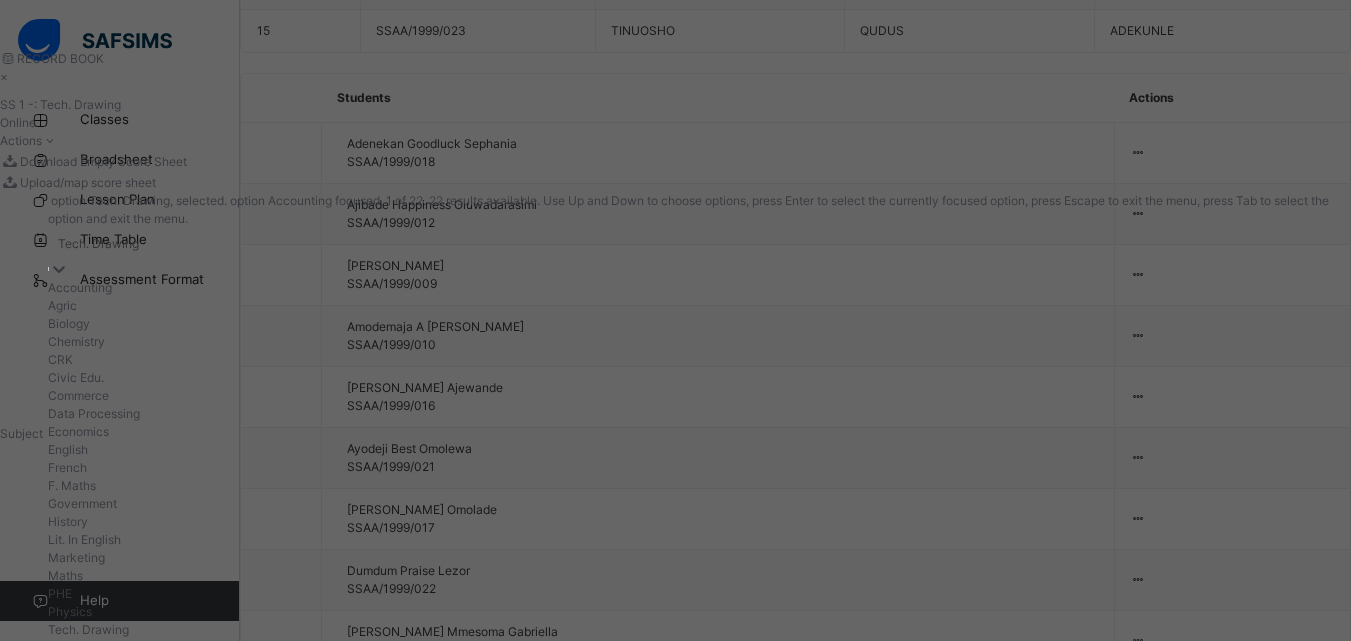 scroll, scrollTop: 448, scrollLeft: 0, axis: vertical 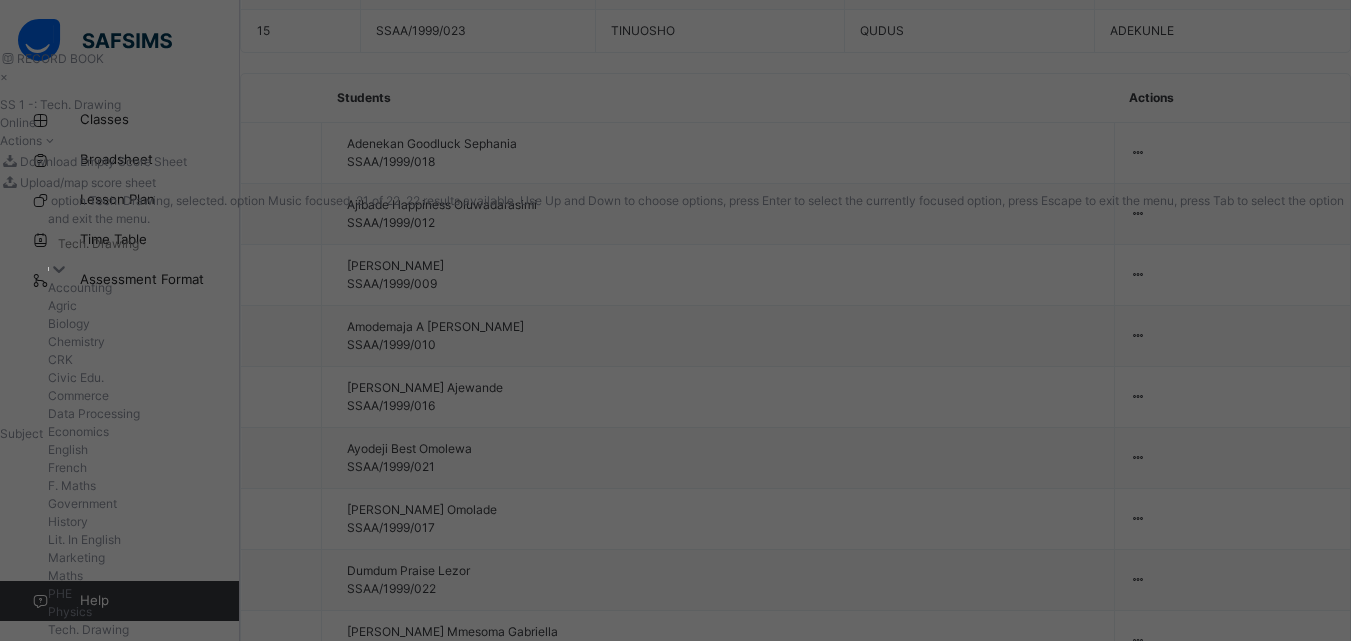 click on "Music" at bounding box center (699, 648) 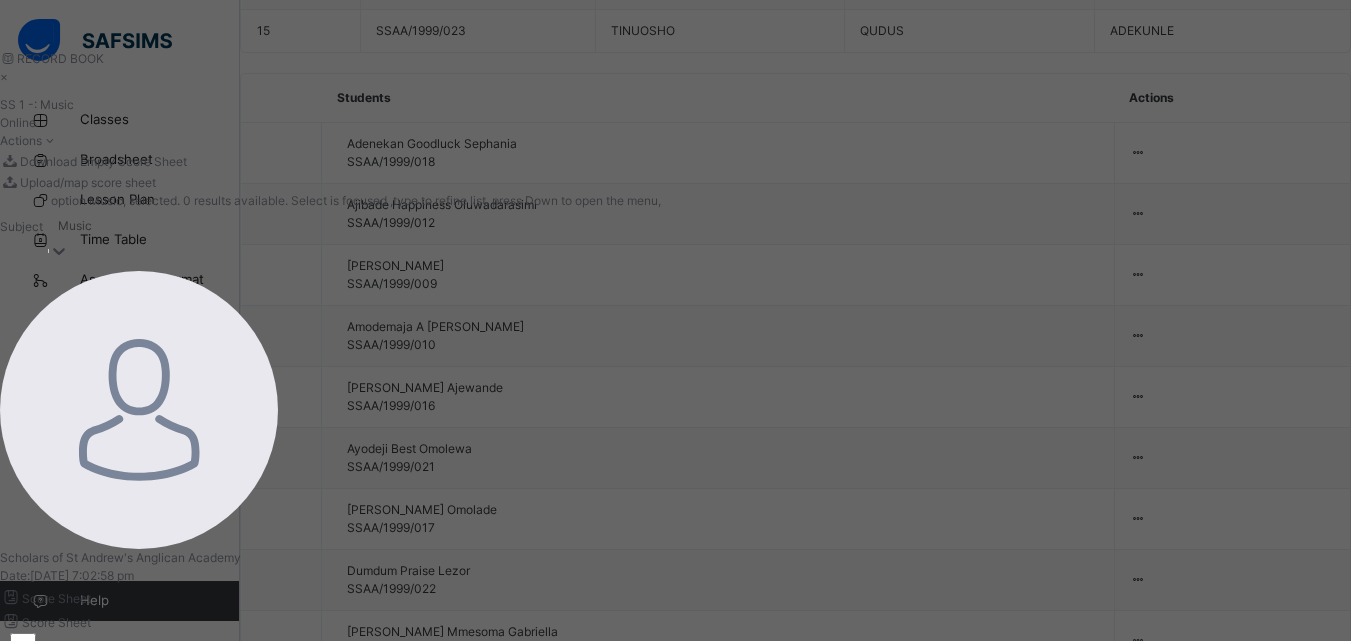 click at bounding box center (404, 887) 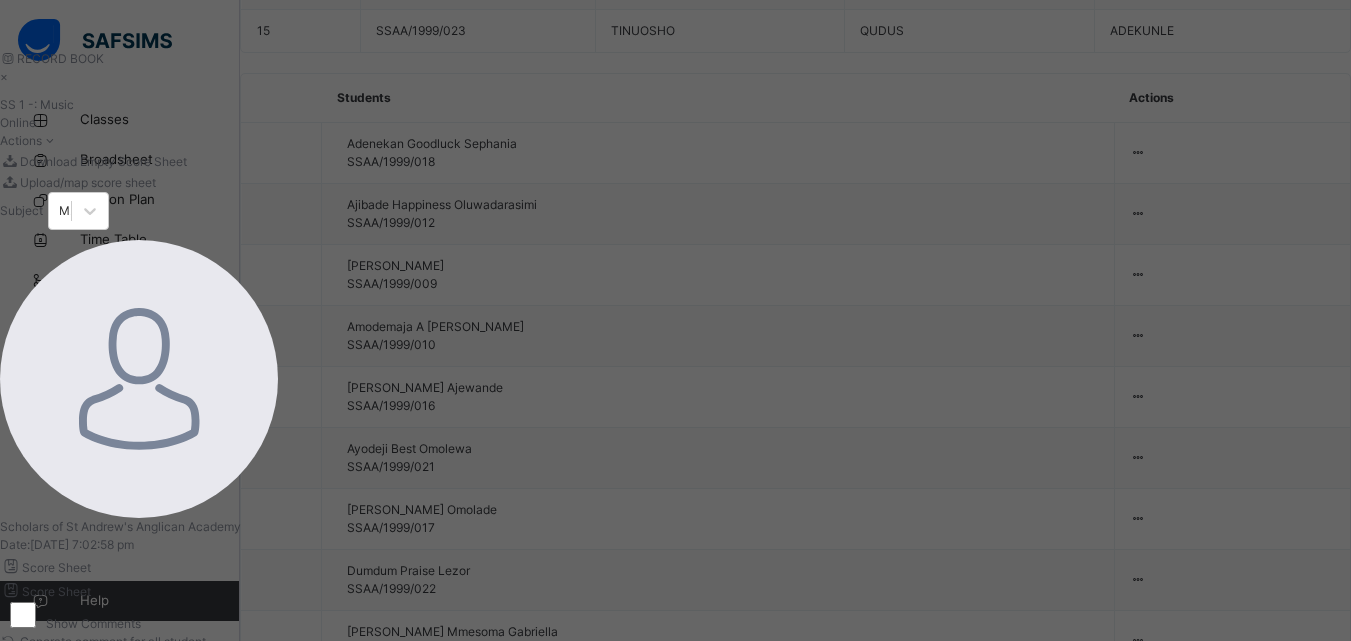 scroll, scrollTop: 26, scrollLeft: 0, axis: vertical 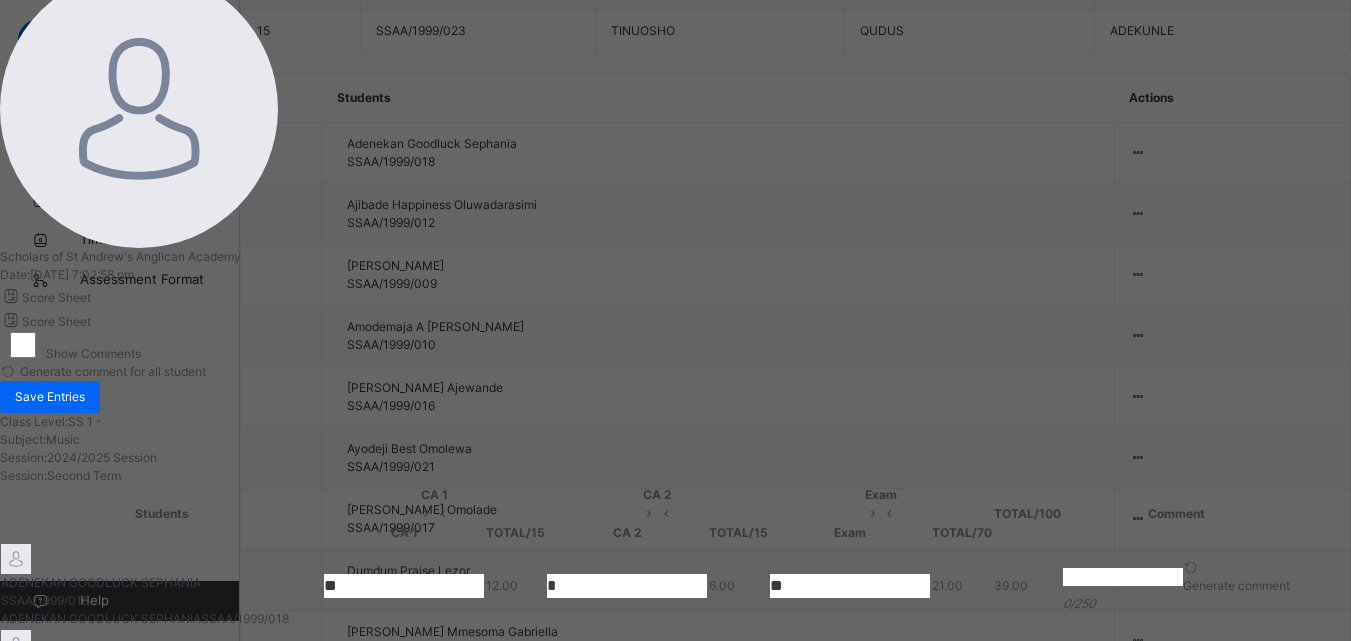 click on "SS 1   - :   Music Online Actions  Download Empty Score Sheet  Upload/map score sheet Subject  Music Scholars of St [PERSON_NAME]'s Anglican Academy  Date: [DATE] 7:02:58 pm Score Sheet Score Sheet Show Comments   Generate comment for all student   Save Entries Class Level:  SS 1   - Subject:  Music Session:  2024/2025 Session Session:  Second Term Students CA 1 CA 2 Exam TOTAL /100 Comment CA 1 TOTAL / 15 CA 2 TOTAL / 15 Exam TOTAL / 70 ADENEKAN  GOODLUCK  SEPHANIA  SSAA/1999/018 ADENEKAN  GOODLUCK  SEPHANIA  SSAA/1999/018 ** 12.00 * 6.00 ** 21.00 39.00 Generate comment 0 / 250   ×   Subject Teacher’s Comment Generate and see in full the comment developed by the AI with an option to regenerate the comment [PERSON_NAME]  GOODLUCK  SEPHANIA    SSAA/1999/018   Total 39.00  / 100.00 [PERSON_NAME] Bot   Regenerate     Use this comment   AJIBADE  HAPPINESS  OLUWADARASIMI  SSAA/1999/012 AJIBADE  HAPPINESS  OLUWADARASIMI  SSAA/1999/012 * 9.00 * 5.00 ** 25.00 39.00 Generate comment 0 / 250   ×   Subject Teacher’s Comment" at bounding box center (647, 400) 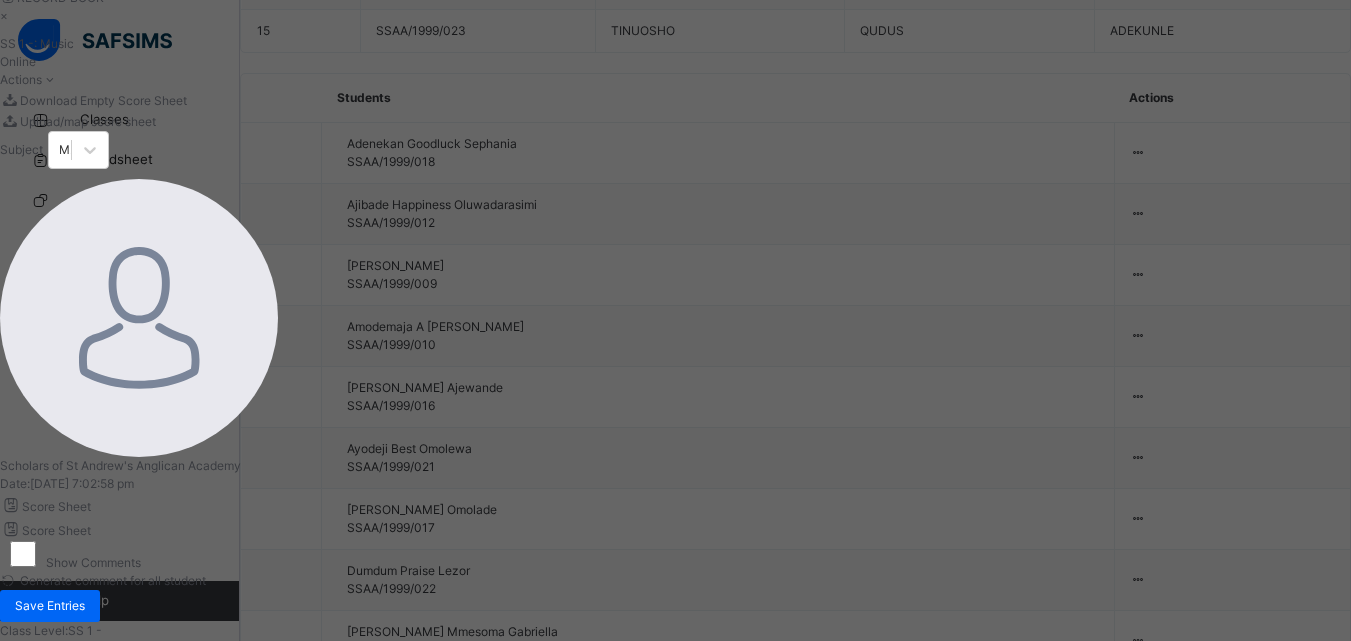 scroll, scrollTop: 0, scrollLeft: 0, axis: both 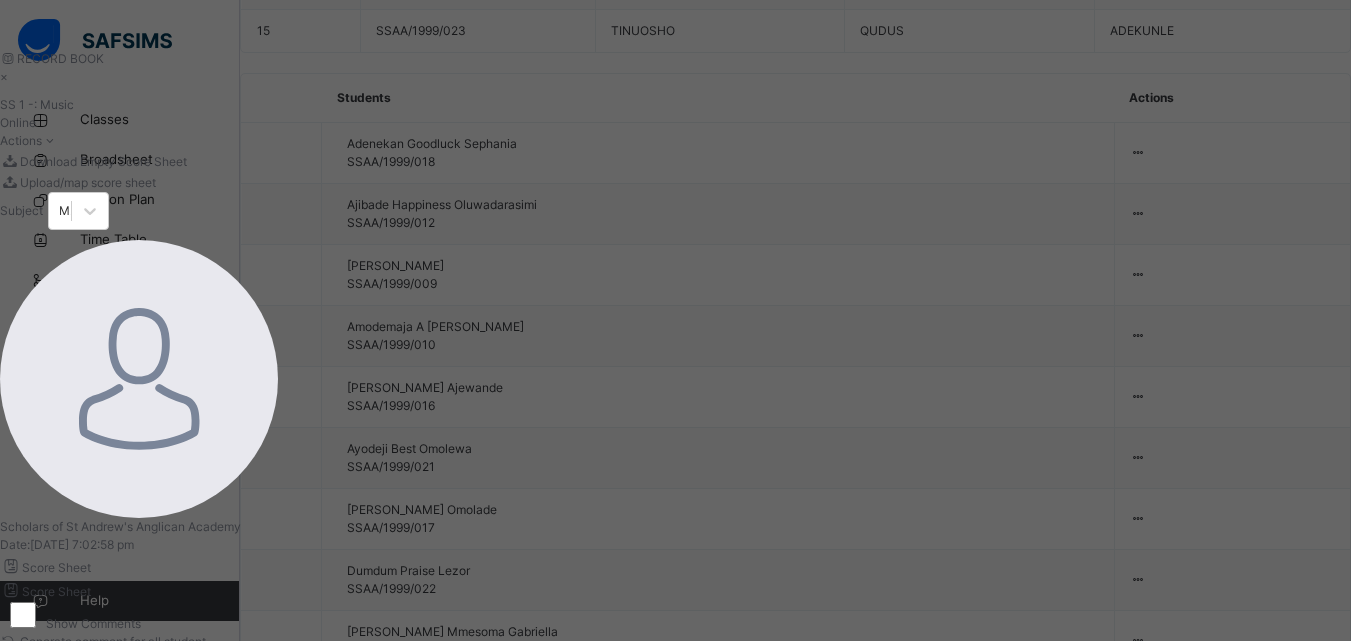 click on "Save Entries" at bounding box center [50, 667] 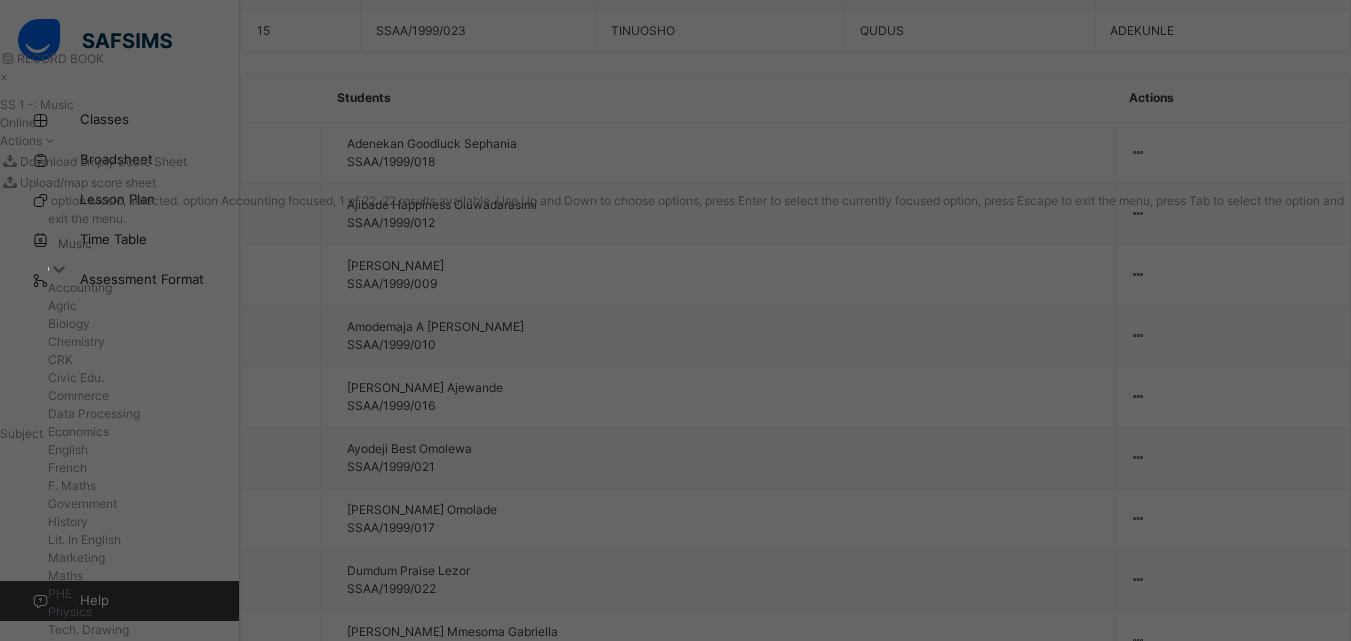 click 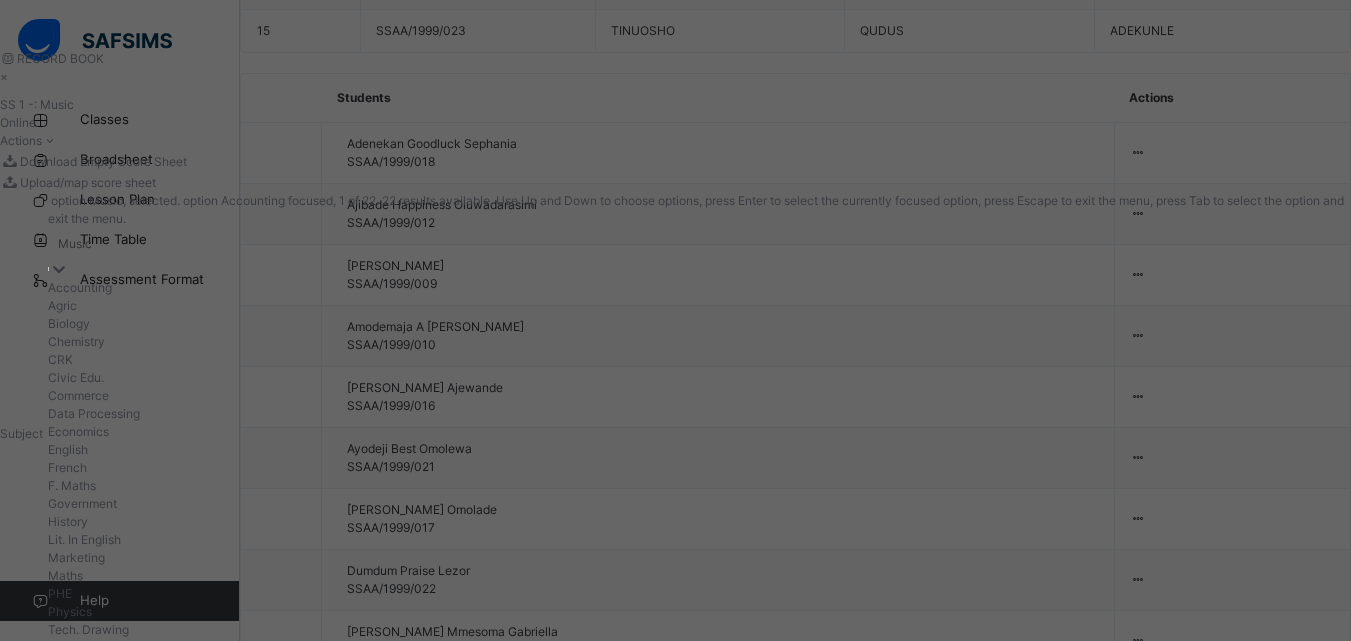 scroll, scrollTop: 448, scrollLeft: 0, axis: vertical 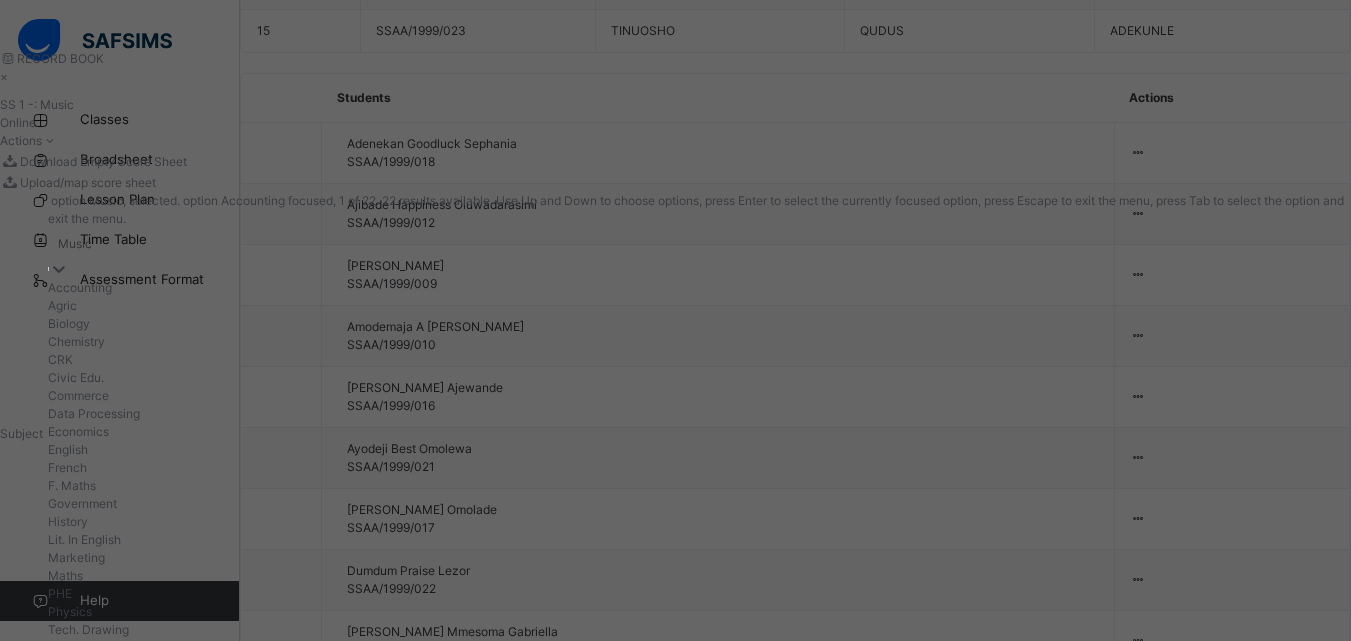 click on "Yoruba" at bounding box center [699, 666] 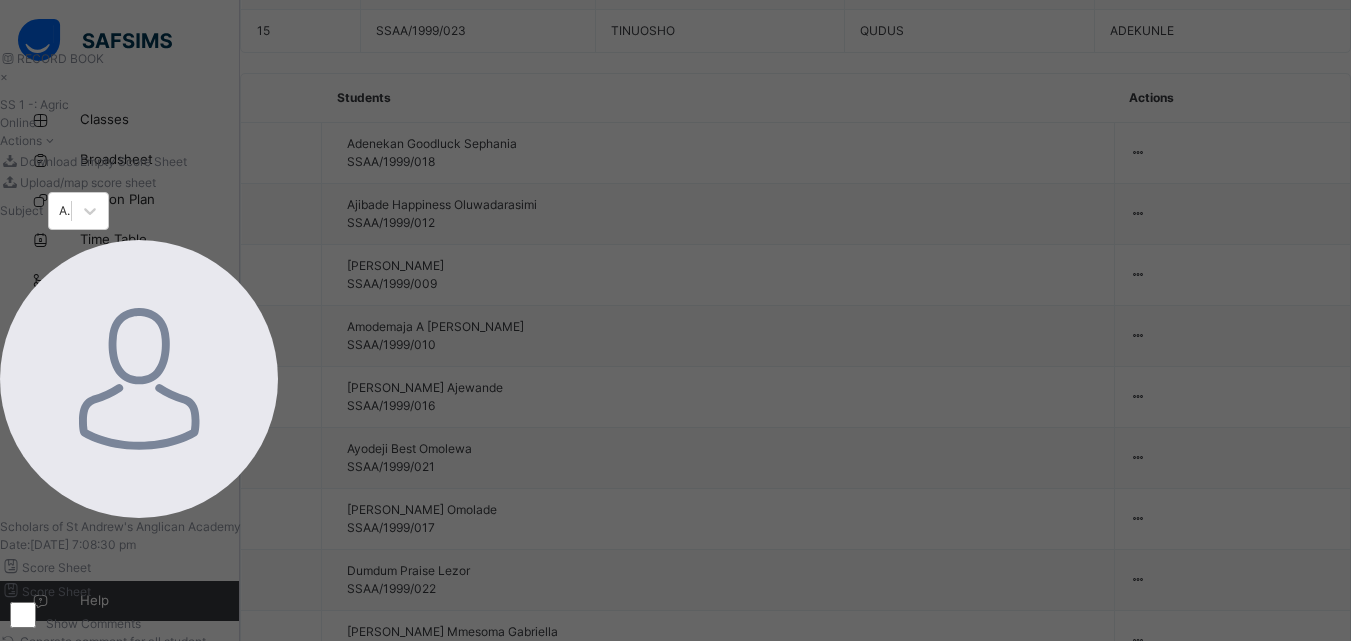 click on "×" at bounding box center [139, 77] 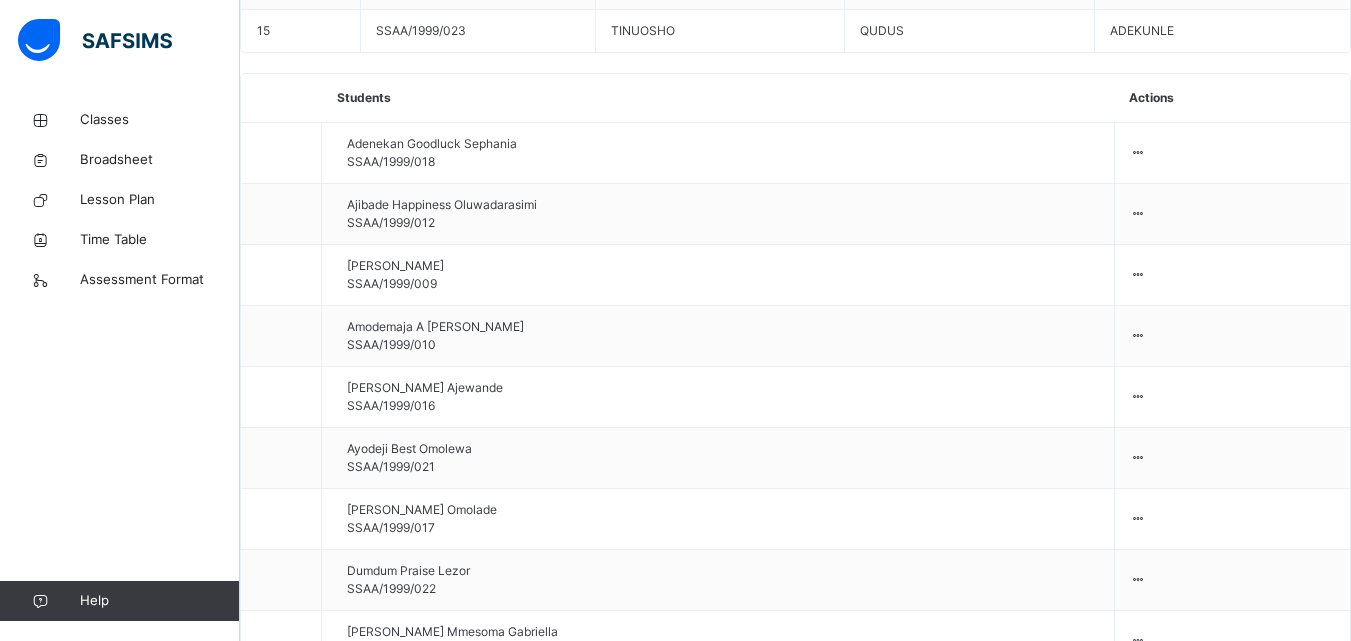 click on "Assess Students" at bounding box center (1289, 2612) 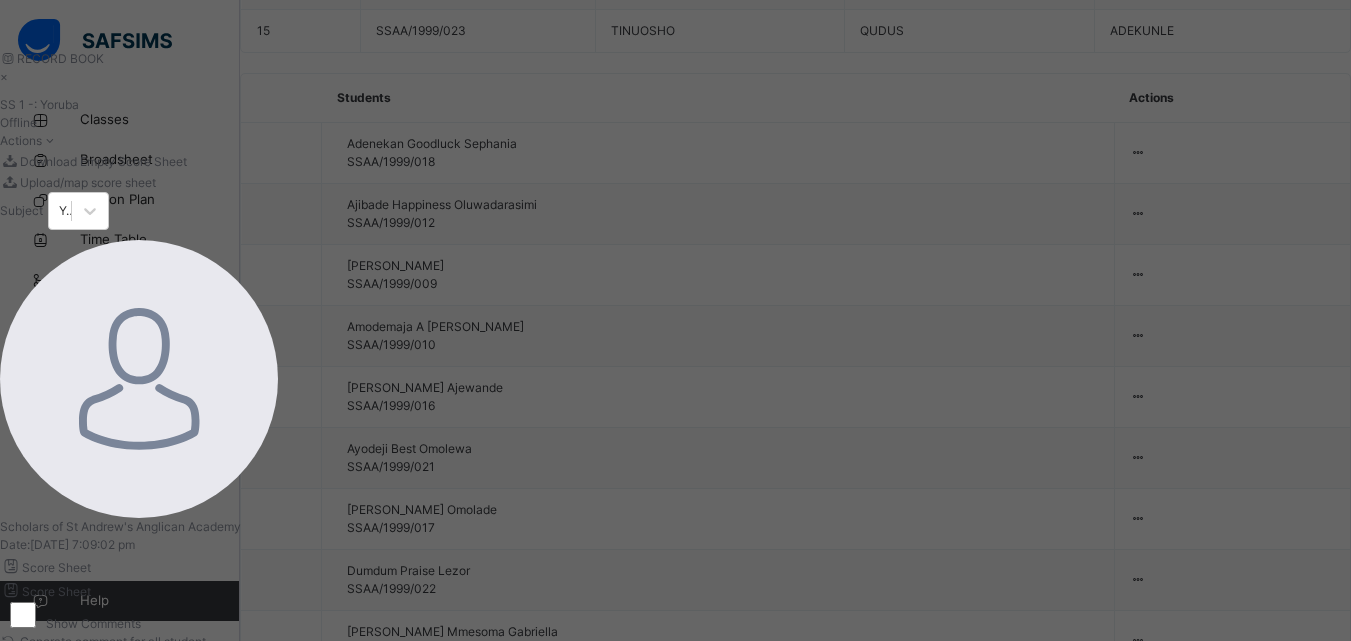 scroll, scrollTop: 0, scrollLeft: 0, axis: both 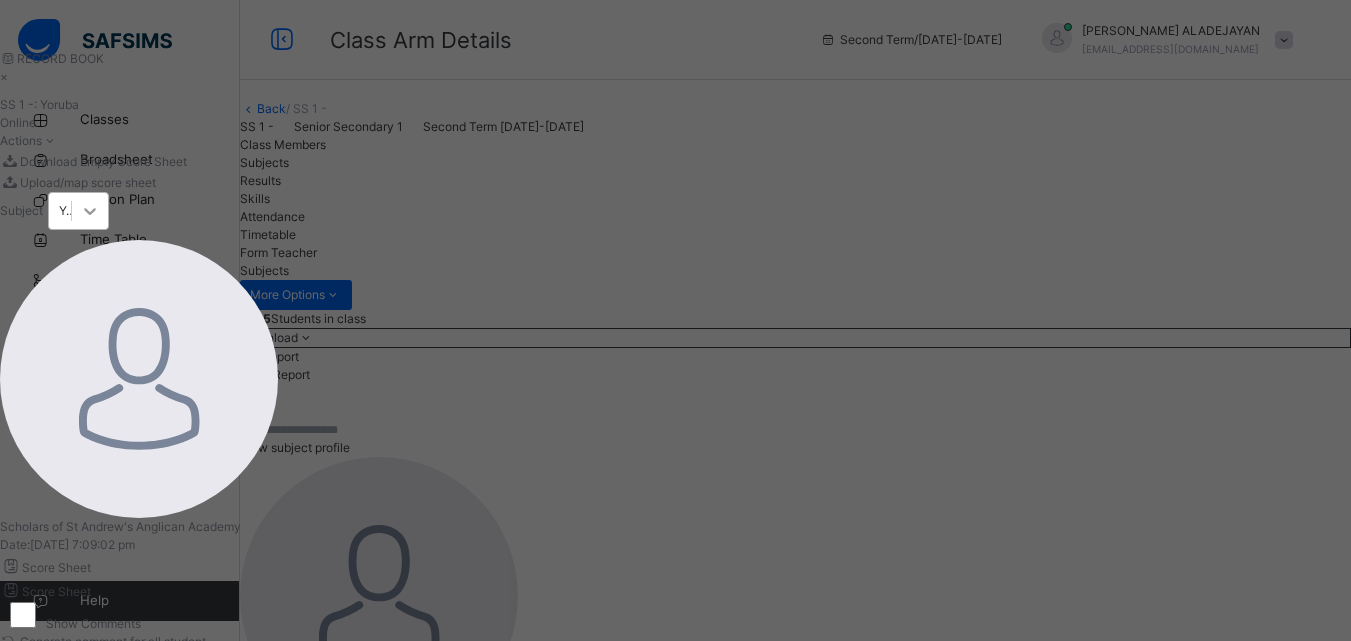 click at bounding box center (90, 211) 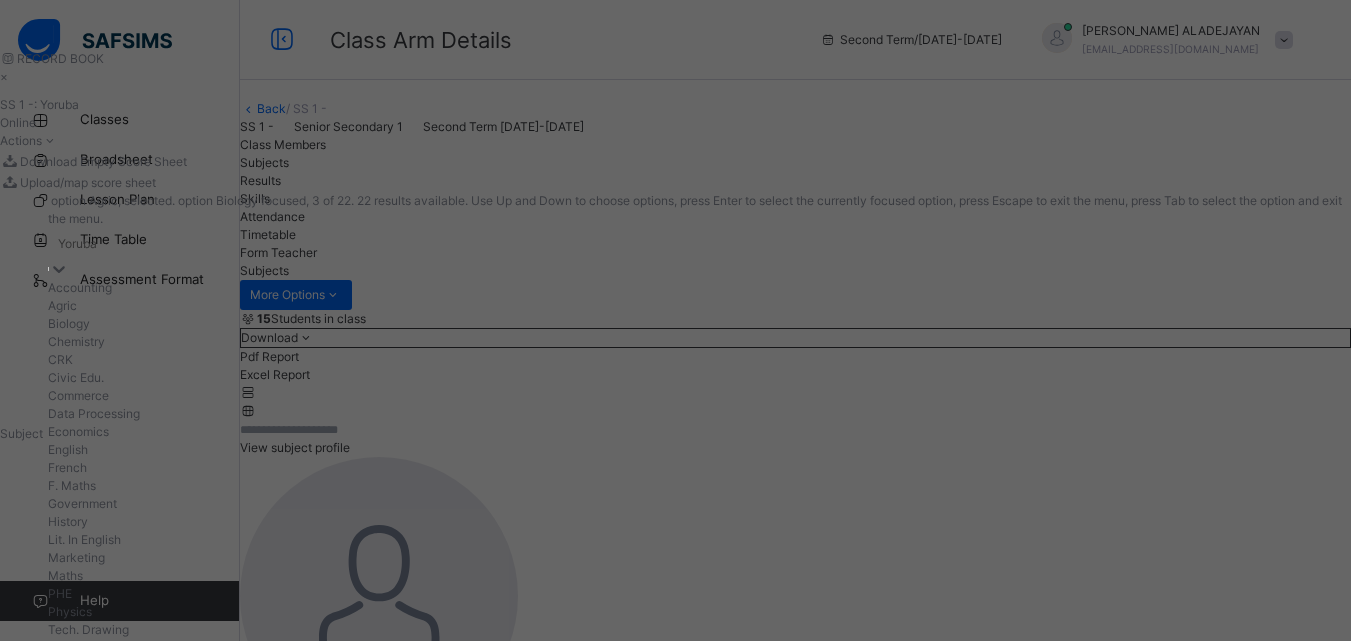 scroll, scrollTop: 448, scrollLeft: 0, axis: vertical 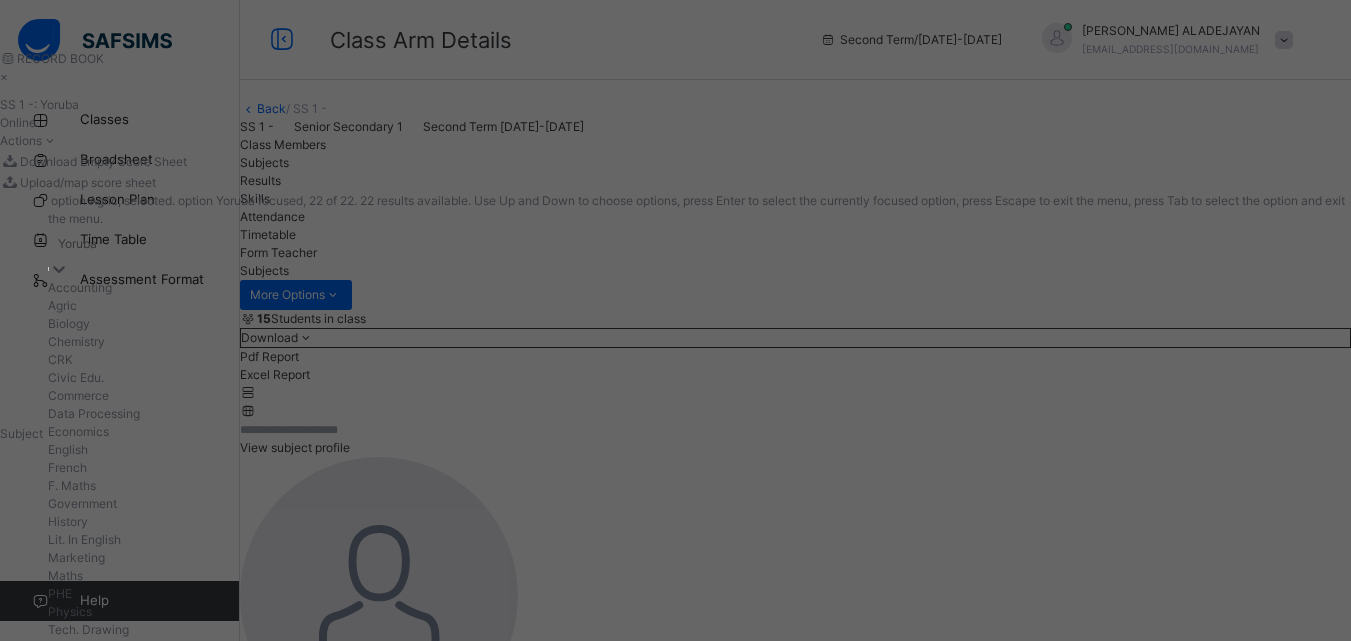 click on "Yoruba" at bounding box center (699, 666) 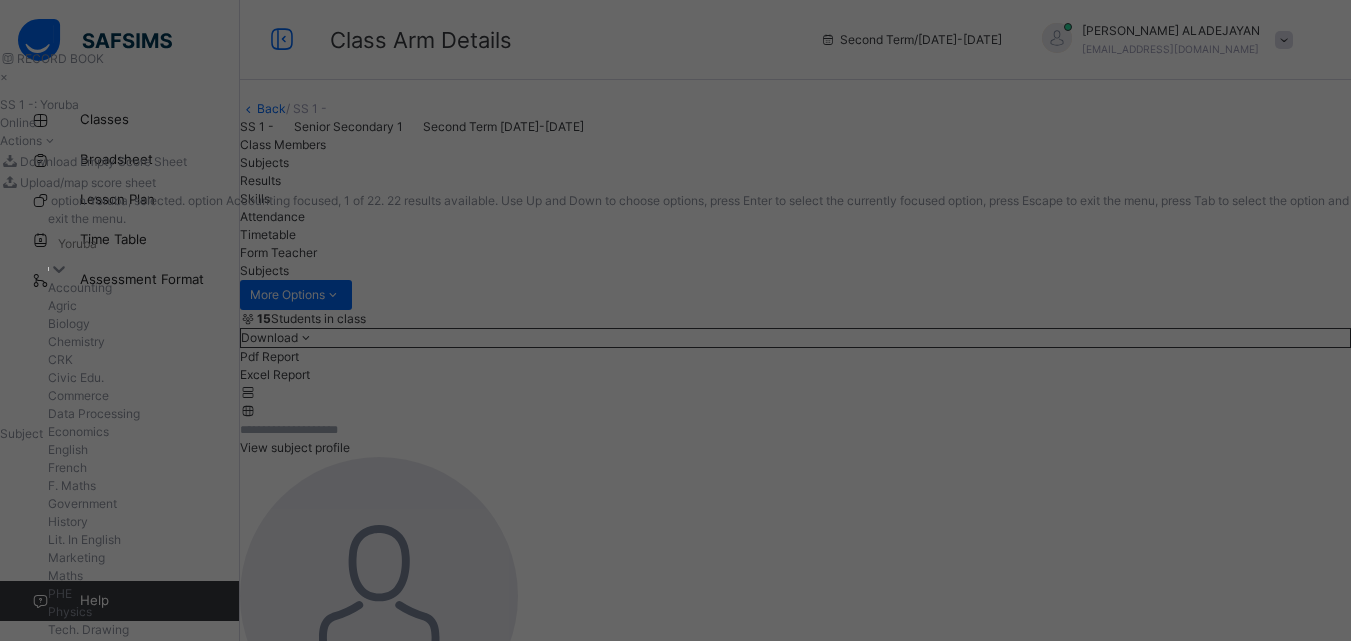 click 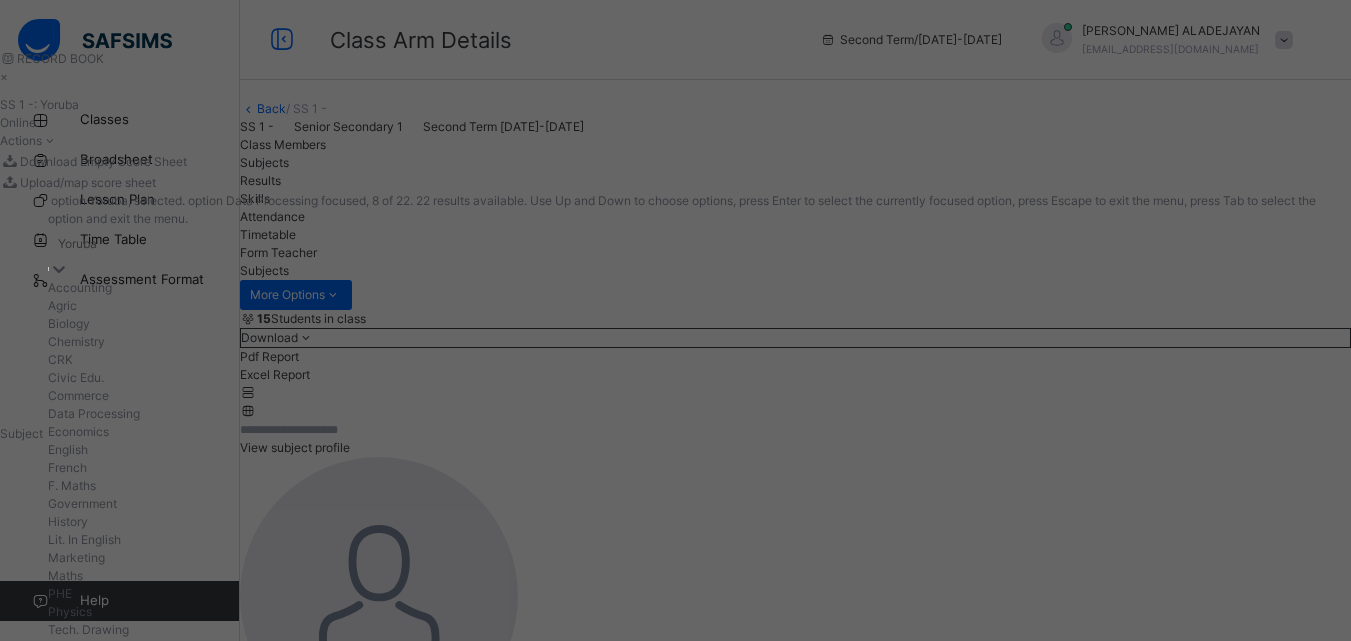 click on "Data Processing" at bounding box center (699, 414) 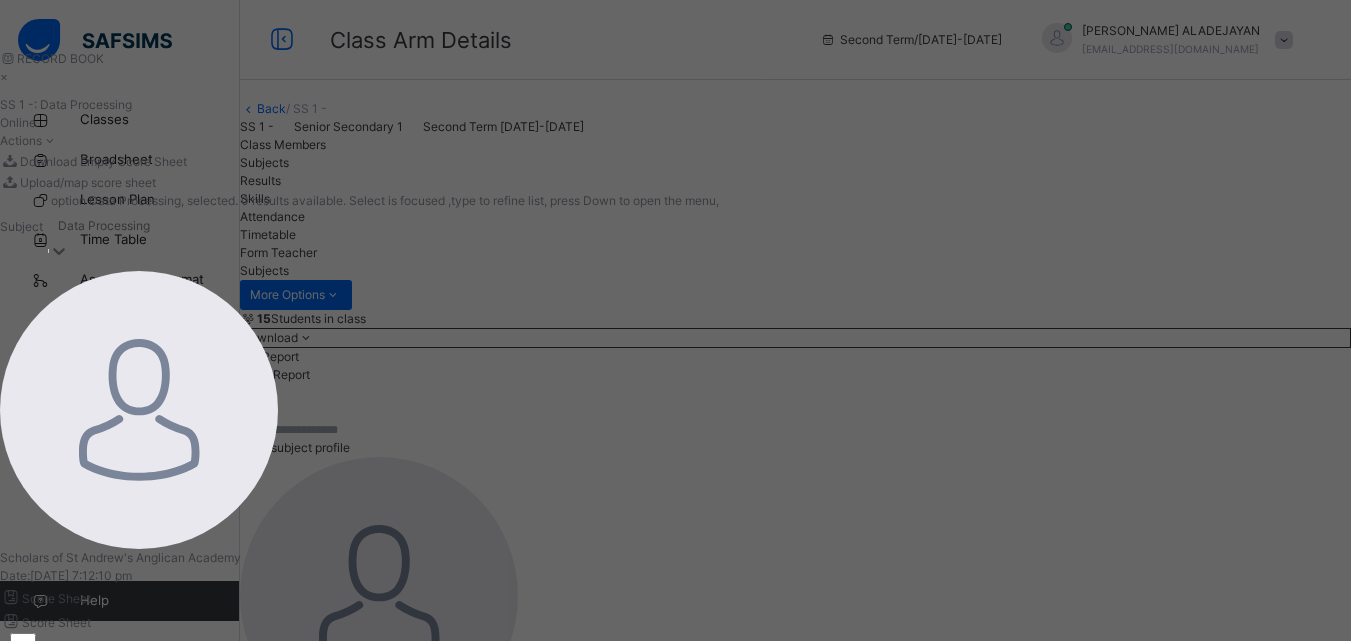 click 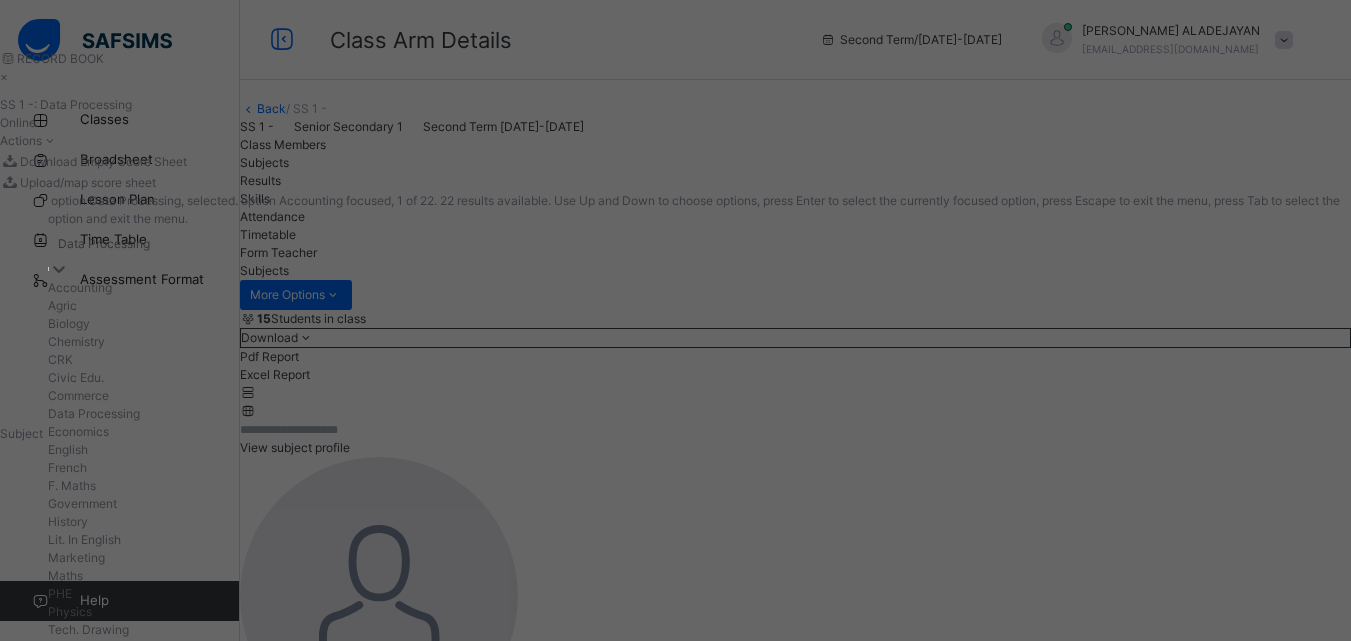 scroll, scrollTop: 448, scrollLeft: 0, axis: vertical 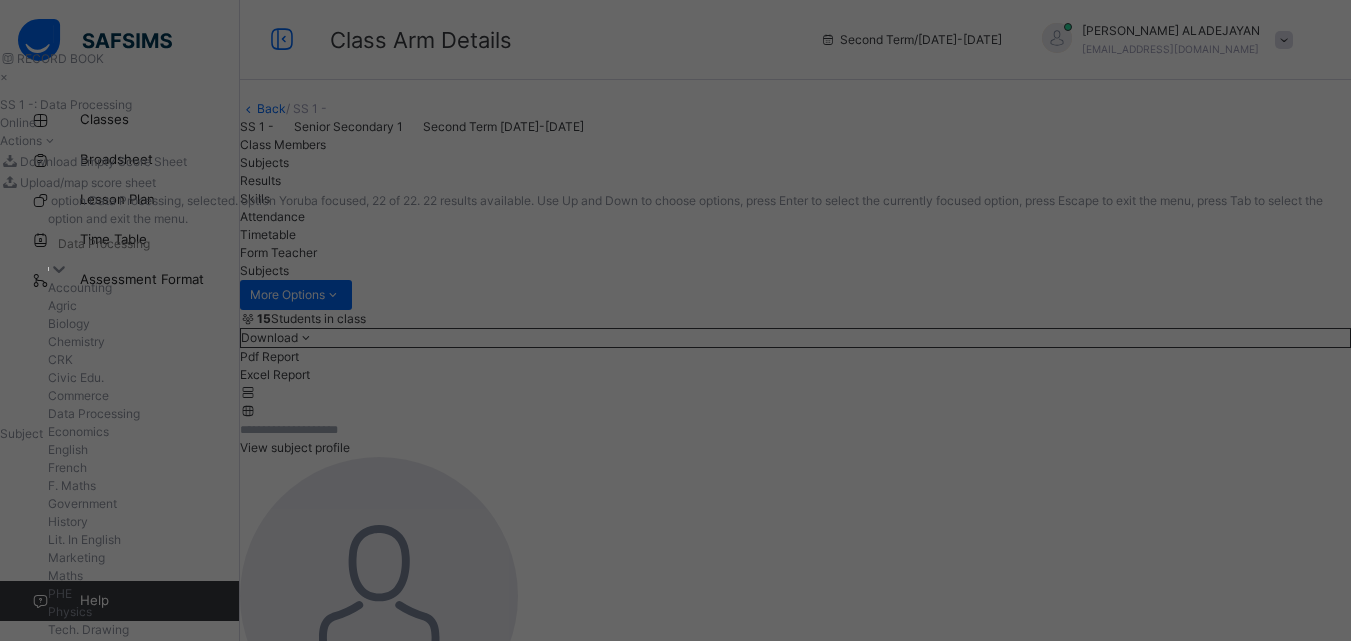 click on "Yoruba" at bounding box center [699, 666] 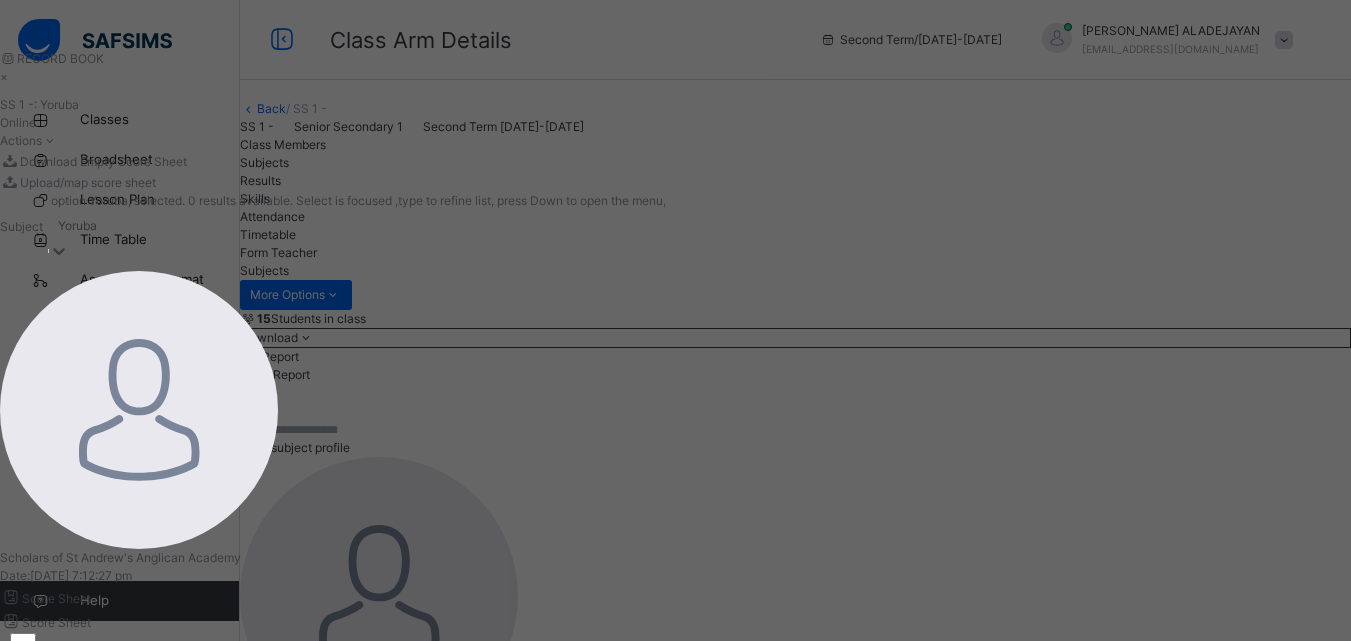 click at bounding box center (404, 887) 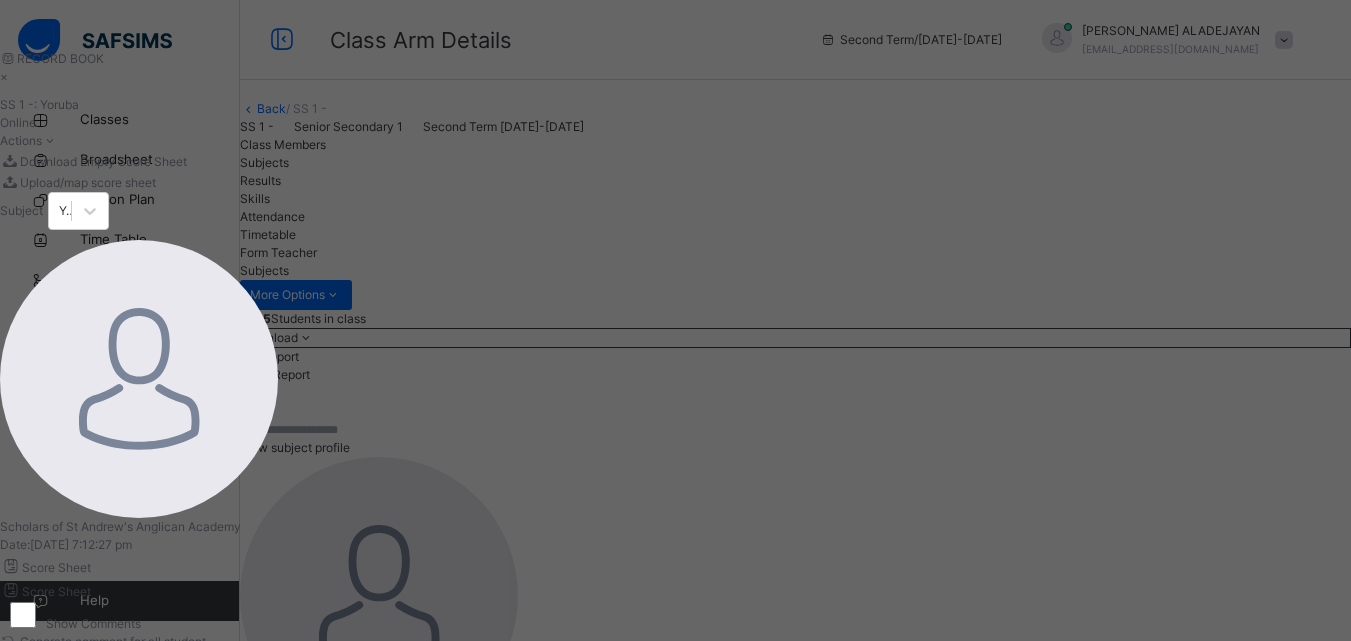 scroll, scrollTop: 26, scrollLeft: 0, axis: vertical 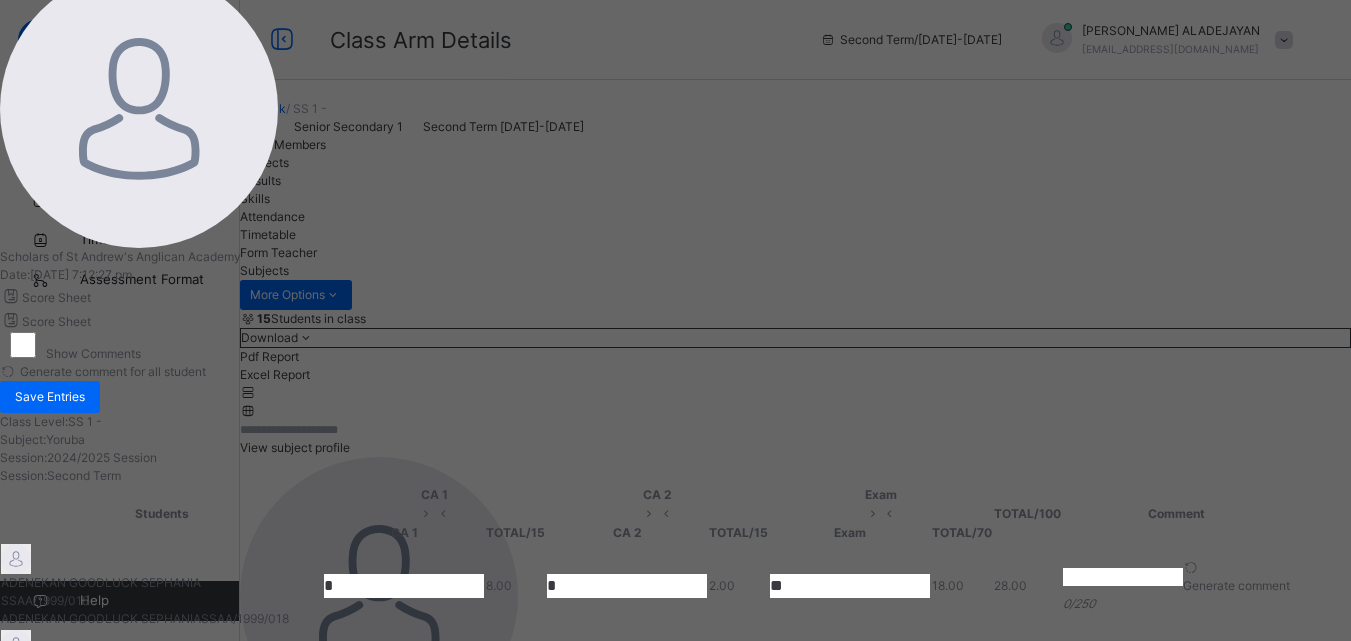 click on "SS 1   - :   Yoruba Online Actions  Download Empty Score Sheet  Upload/map score sheet Subject  Yoruba Scholars of St Andrew's Anglican Academy  Date: [DATE] 7:12:27 pm Score Sheet Score Sheet Show Comments   Generate comment for all student   Save Entries Class Level:  SS 1   - Subject:  Yoruba Session:  2024/2025 Session Session:  Second Term Students [GEOGRAPHIC_DATA] 1 CA 2 Exam TOTAL /100 Comment CA 1 TOTAL / 15 CA 2 TOTAL / 15 Exam TOTAL / 70 ADENEKAN  GOODLUCK  SEPHANIA  SSAA/1999/018 ADENEKAN  GOODLUCK  SEPHANIA  SSAA/1999/018 * 8.00 * 2.00 ** 18.00 28.00 Generate comment 0 / 250   ×   Subject Teacher’s Comment Generate and see in full the comment developed by the AI with an option to regenerate the comment [PERSON_NAME]  GOODLUCK  SEPHANIA    SSAA/1999/018   Total 28.00  / 100.00 [PERSON_NAME] Bot   Regenerate     Use this comment   AJIBADE  HAPPINESS  OLUWADARASIMI  SSAA/1999/012 AJIBADE  HAPPINESS  OLUWADARASIMI  SSAA/1999/012 ** 11.00 * 7.00 ** 48.00 66.00 Generate comment 0 / 250   ×   JS   SSAA/1999/012    /" at bounding box center [647, 400] 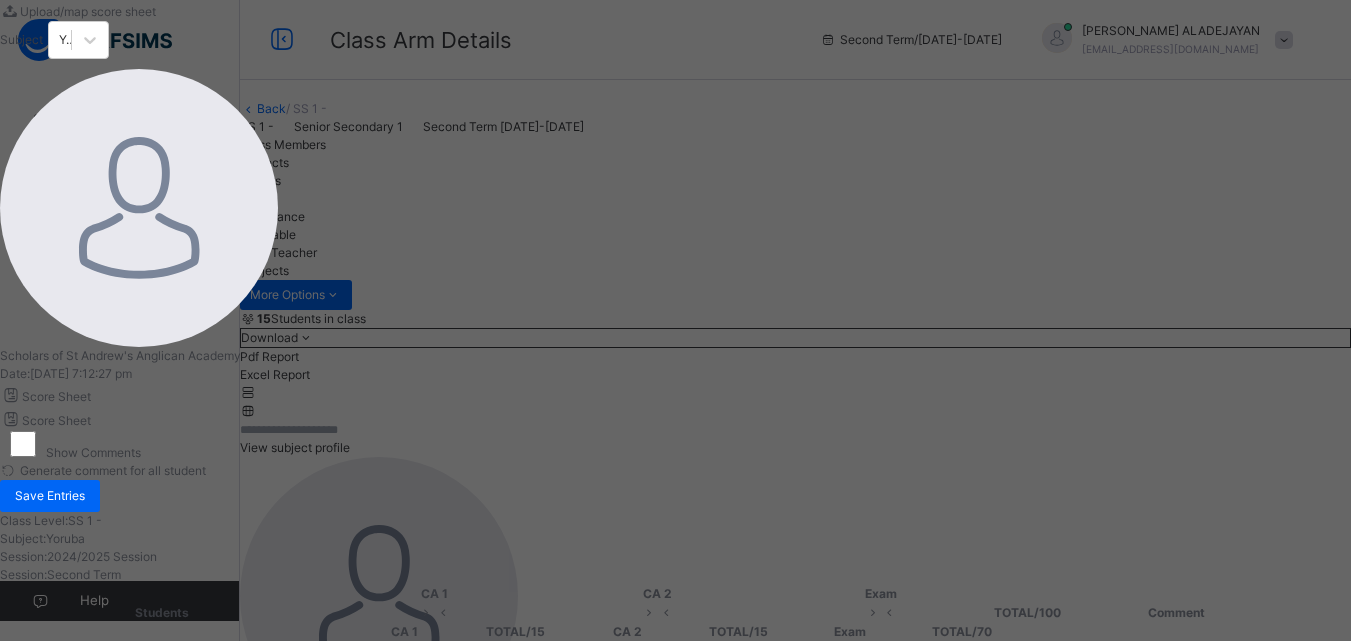 scroll, scrollTop: 0, scrollLeft: 0, axis: both 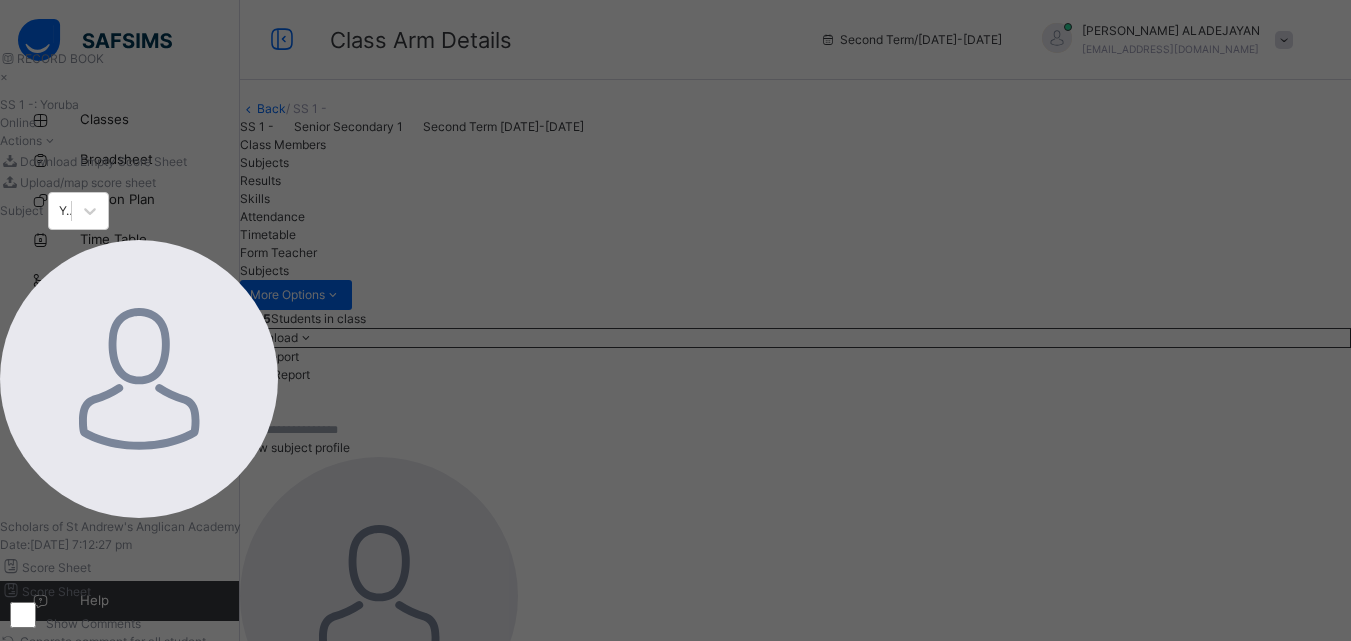 click on "Save Entries" at bounding box center [50, 667] 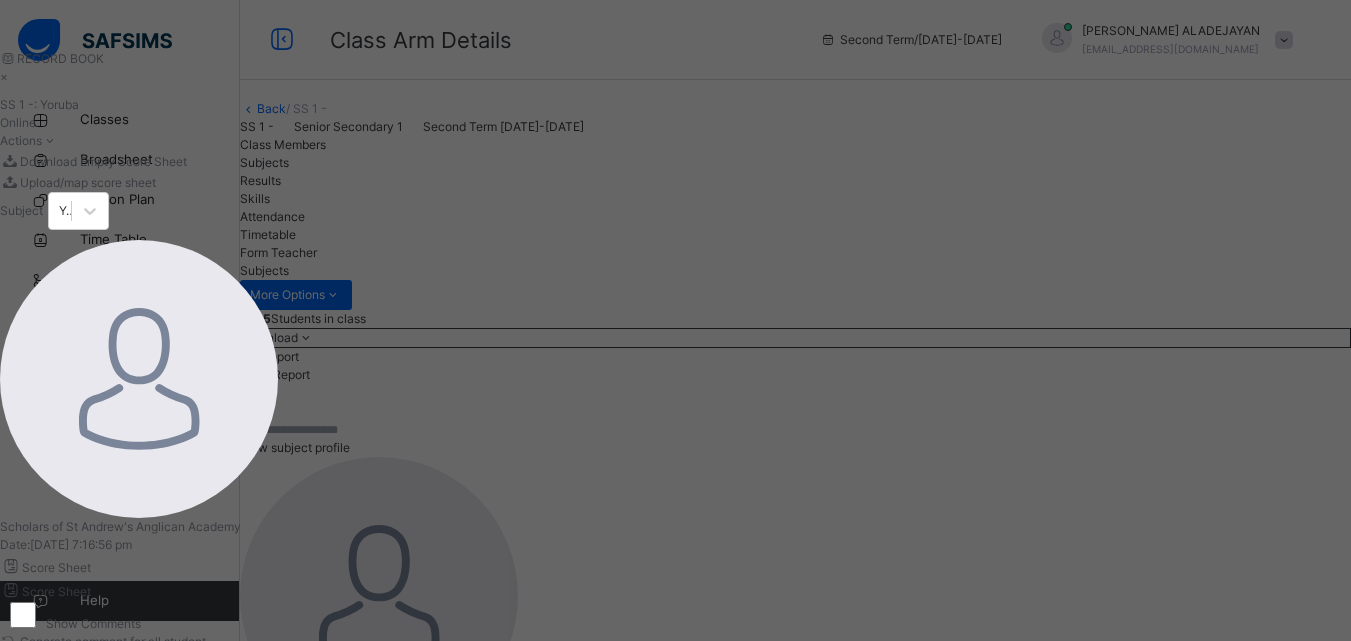 click on "×" at bounding box center [647, 77] 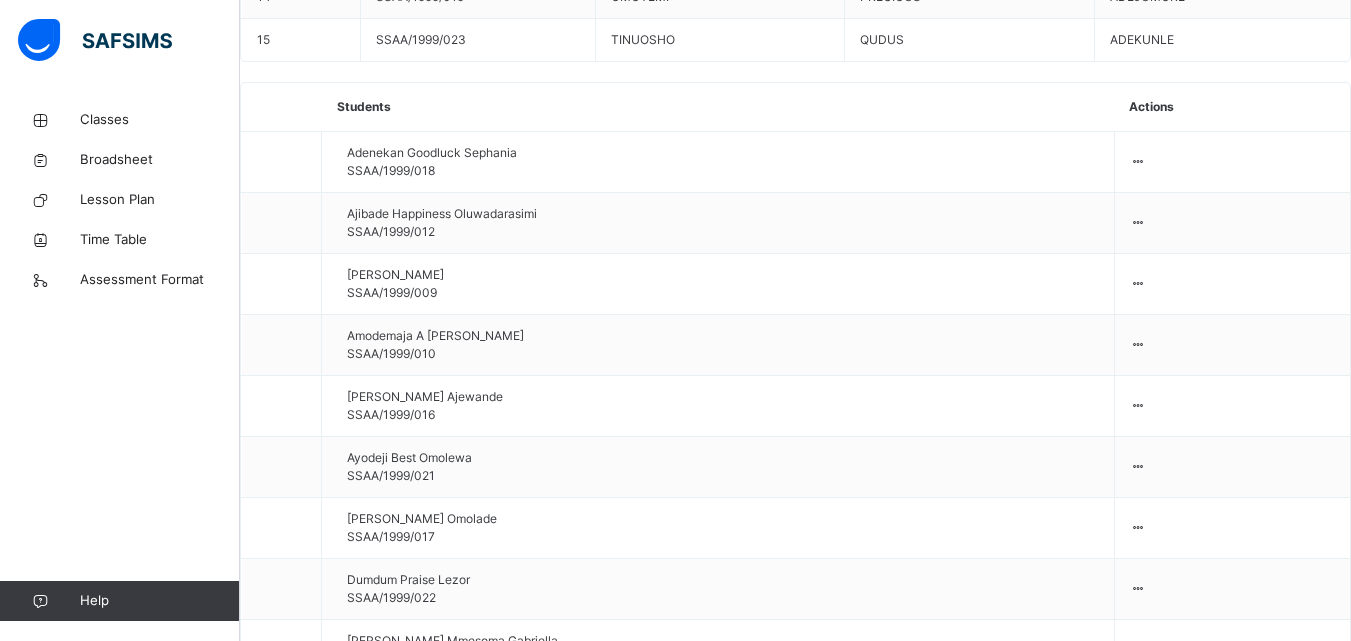 scroll, scrollTop: 1523, scrollLeft: 0, axis: vertical 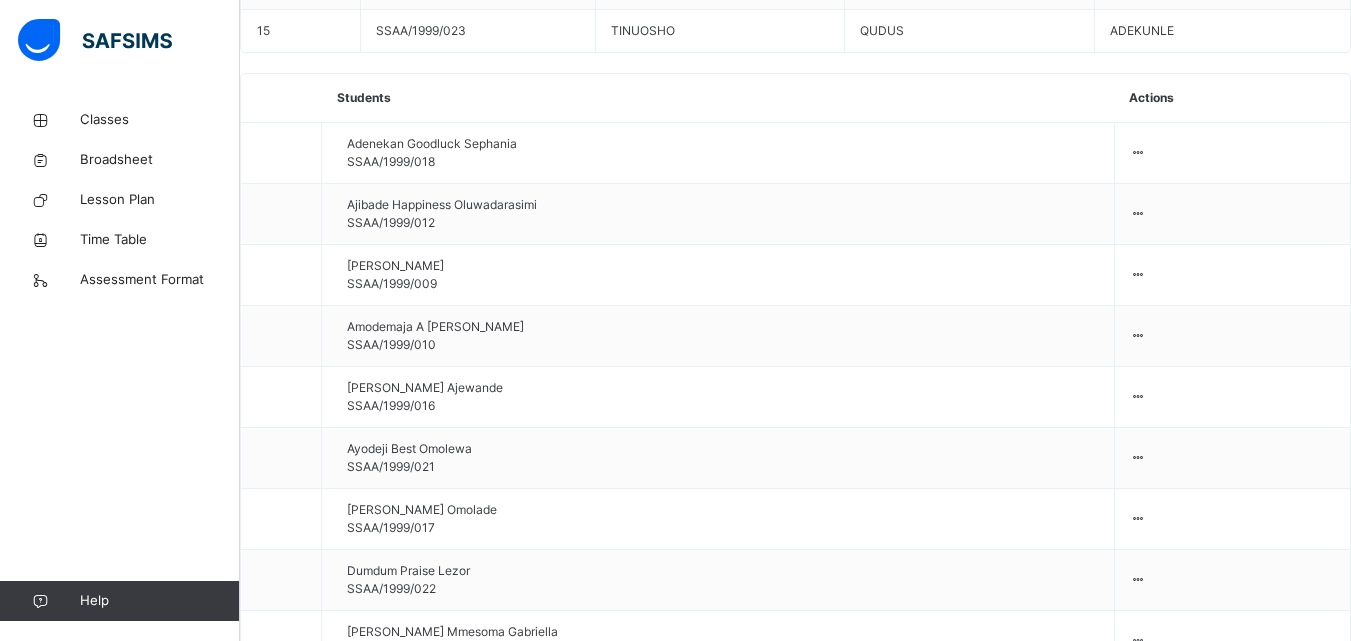 click on "Assess Students" at bounding box center [1289, 2481] 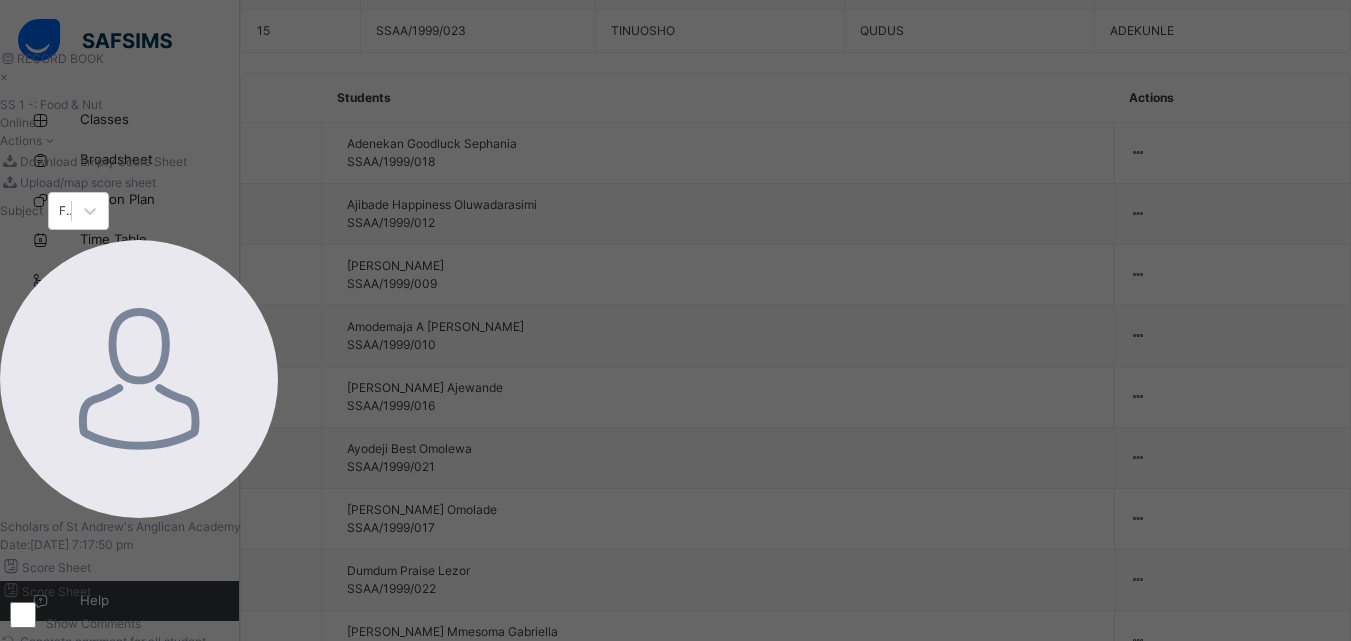click at bounding box center [404, 856] 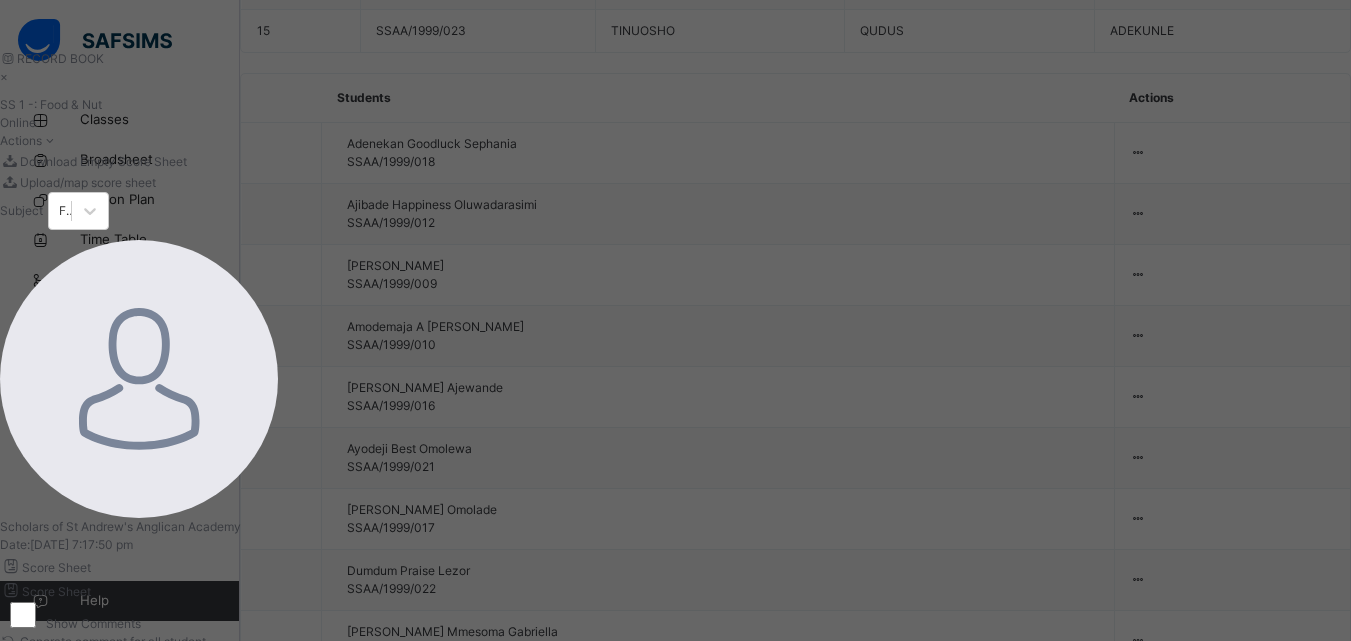 scroll, scrollTop: 26, scrollLeft: 0, axis: vertical 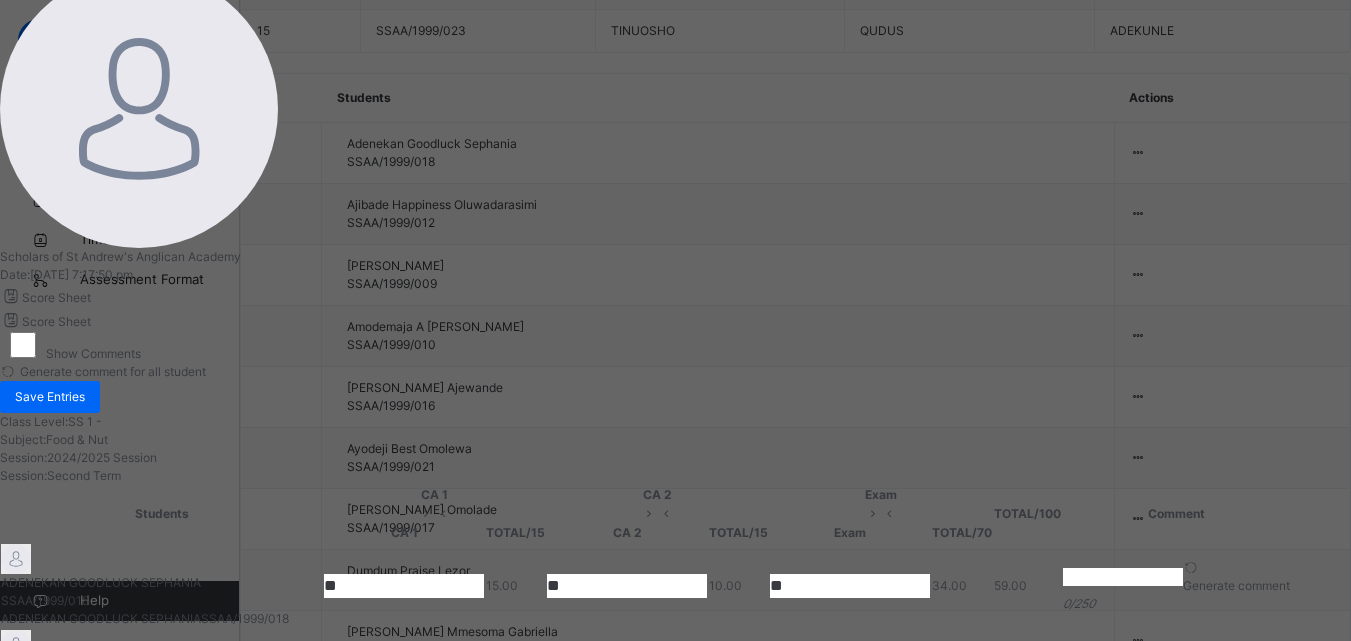 click on "SS 1   - :   Food & Nut Online Actions  Download Empty Score Sheet  Upload/map score sheet Subject  Food & Nut Scholars of St Andrew's Anglican Academy  Date: [DATE] 7:17:50 pm Score Sheet Score Sheet Show Comments   Generate comment for all student   Save Entries Class Level:  SS 1   - Subject:  Food & Nut Session:  2024/2025 Session Session:  Second Term Students CA 1 CA 2 Exam TOTAL /100 Comment CA 1 TOTAL / 15 CA 2 TOTAL / 15 Exam TOTAL / 70 ADENEKAN  GOODLUCK  SEPHANIA  SSAA/1999/018 ADENEKAN  GOODLUCK  SEPHANIA  SSAA/1999/018 ** 15.00 ** 10.00 ** 34.00 59.00 Generate comment 0 / 250   ×   Subject Teacher’s Comment Generate and see in full the comment developed by the AI with an option to regenerate the comment [PERSON_NAME]  GOODLUCK  SEPHANIA    SSAA/1999/018   Total 59.00  / 100.00 [PERSON_NAME] Bot   Regenerate     Use this comment   AJIBADE  HAPPINESS  OLUWADARASIMI  SSAA/1999/012 AJIBADE  HAPPINESS  OLUWADARASIMI  SSAA/1999/012 ** 15.00 ** 15.00 ** 54.00 84.00 Generate comment 0 / 250   ×   JS" at bounding box center (647, 400) 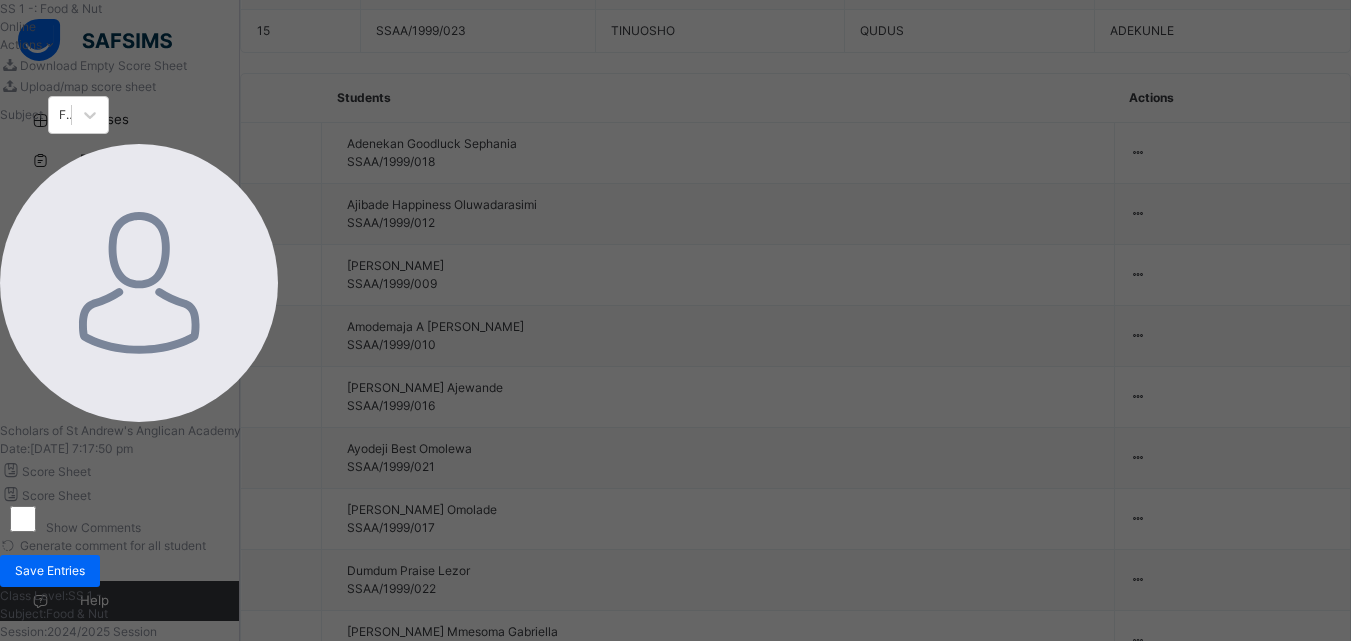 scroll, scrollTop: 0, scrollLeft: 0, axis: both 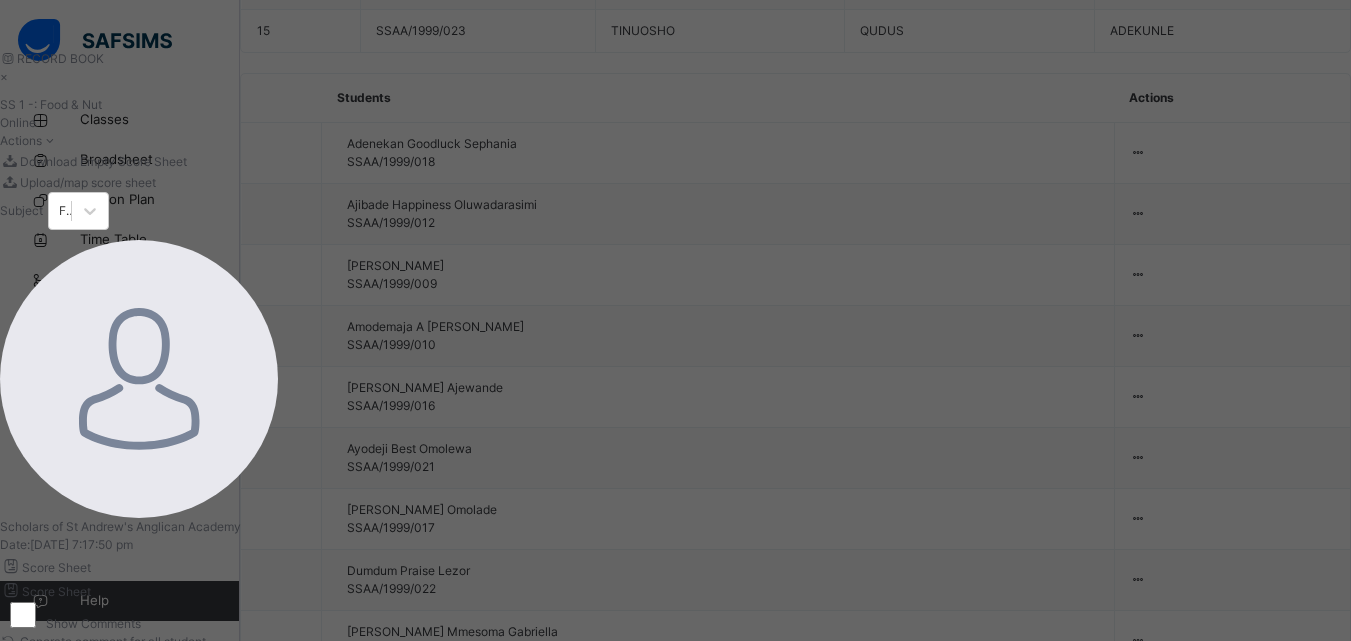 click on "Save Entries" at bounding box center (50, 667) 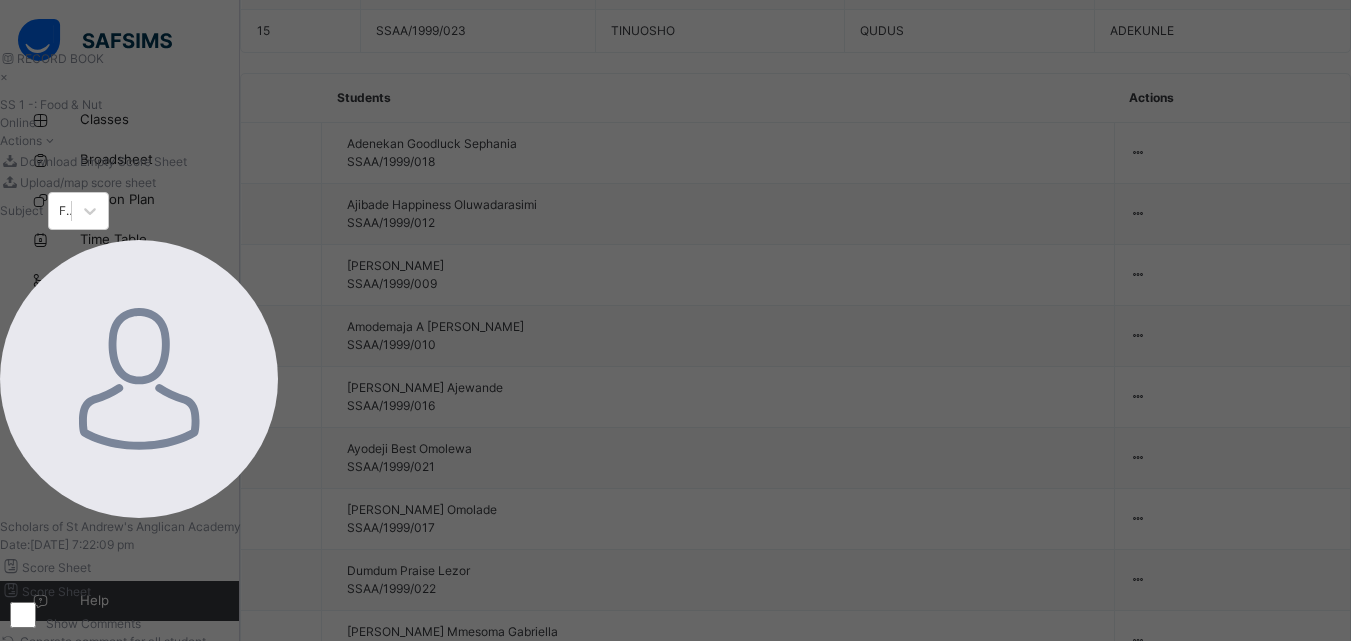 click on "Score Sheet" at bounding box center (647, 566) 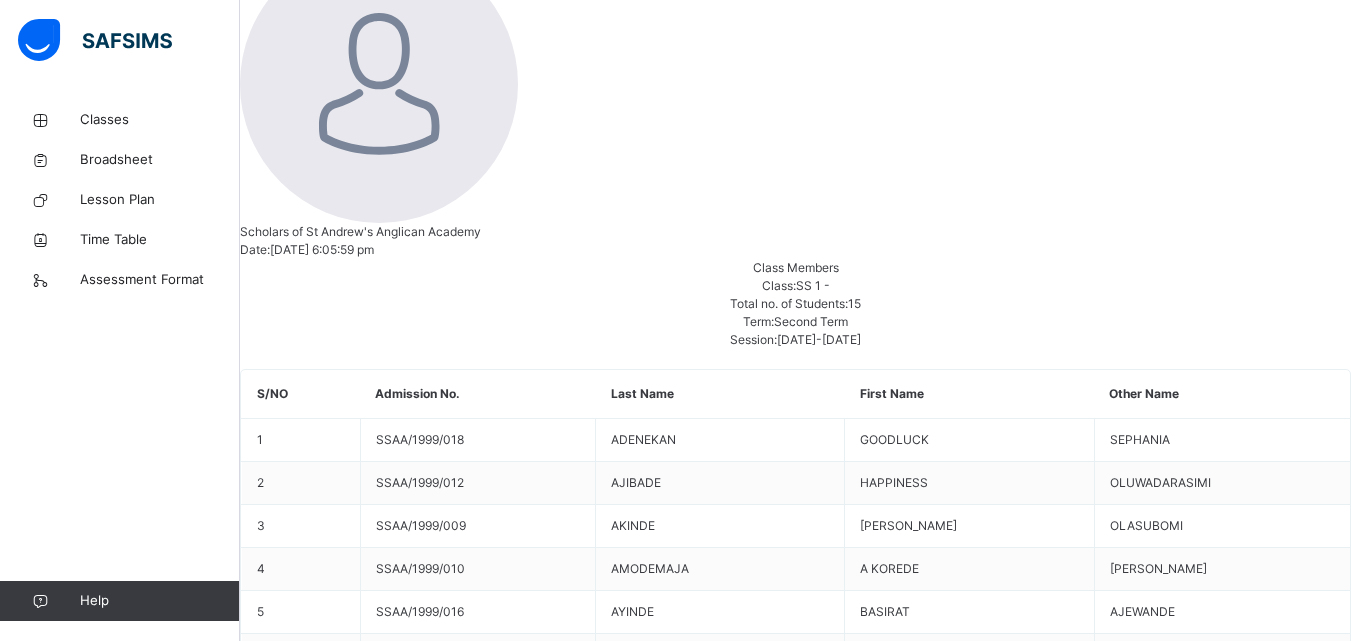 scroll, scrollTop: 123, scrollLeft: 0, axis: vertical 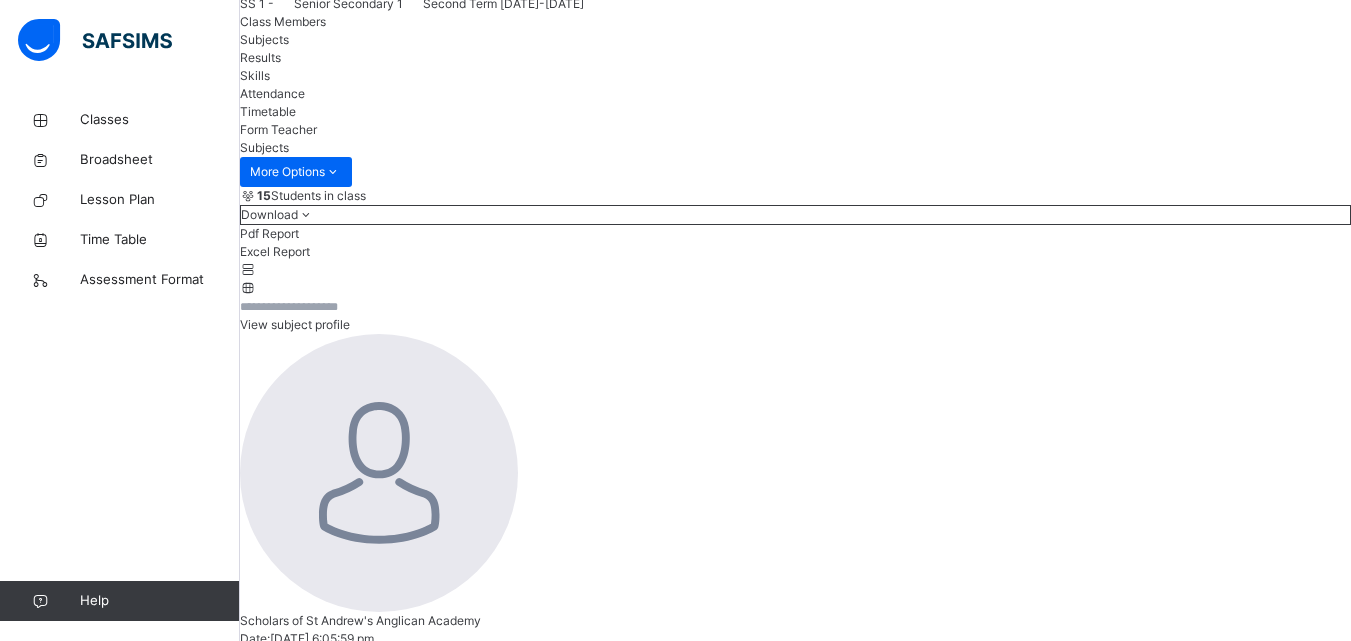 click on "Class Members" at bounding box center [283, 21] 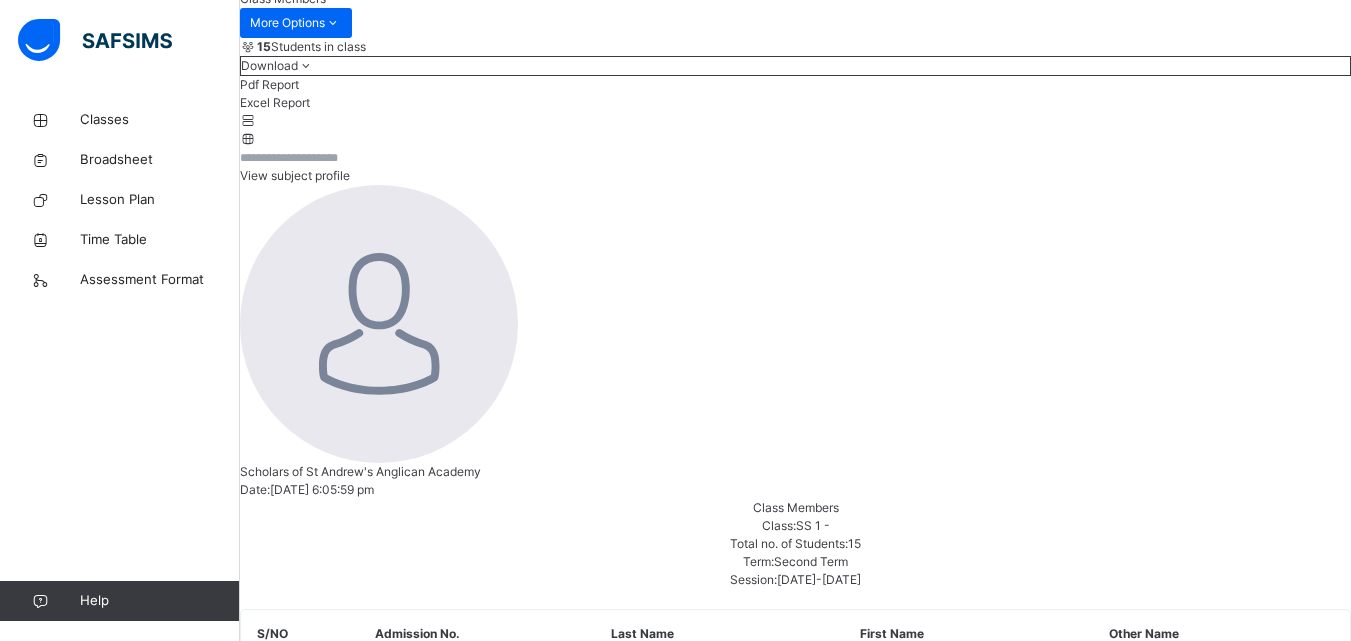 scroll, scrollTop: 323, scrollLeft: 0, axis: vertical 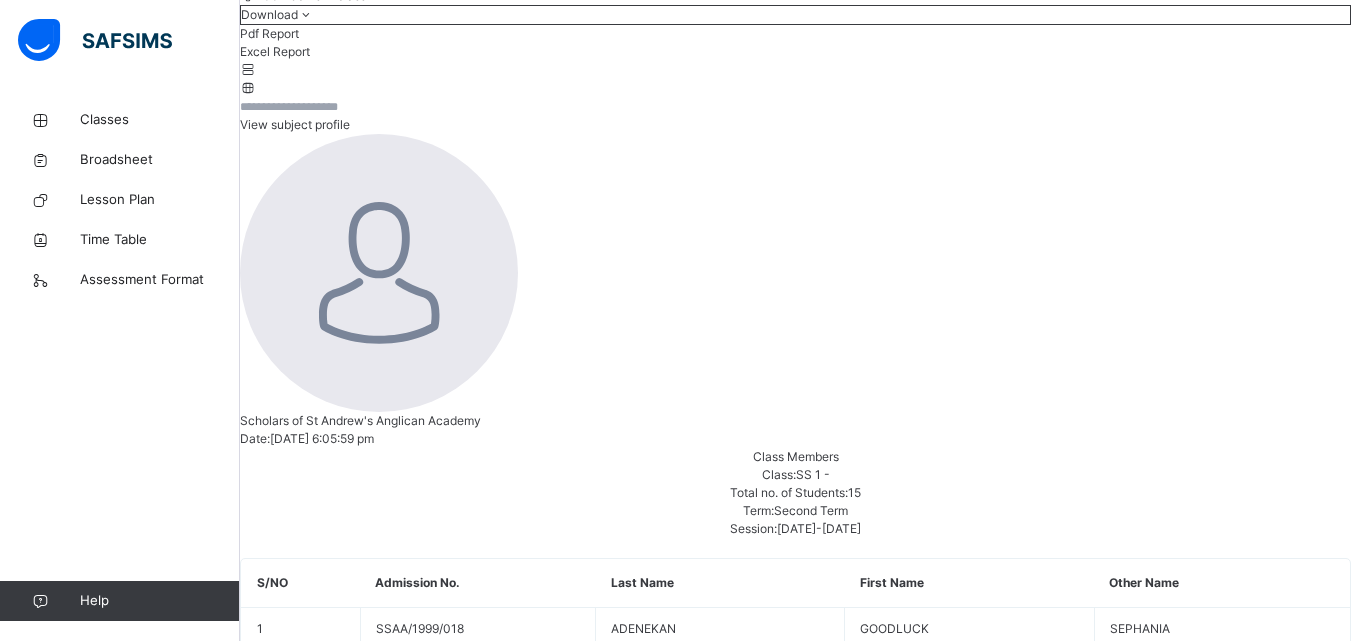 click on "Adenekan  Goodluck  Sephania  SSAA/1999/018" at bounding box center (432, 1355) 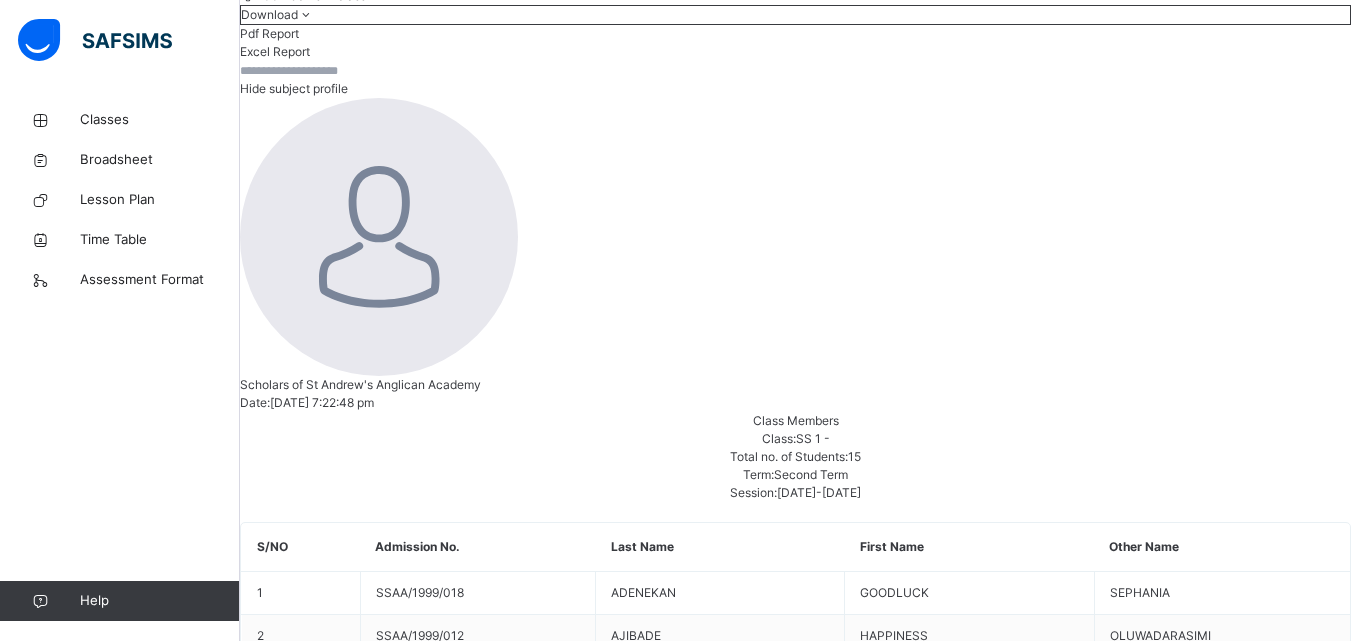 click on "Hide subject profile" at bounding box center [795, 79] 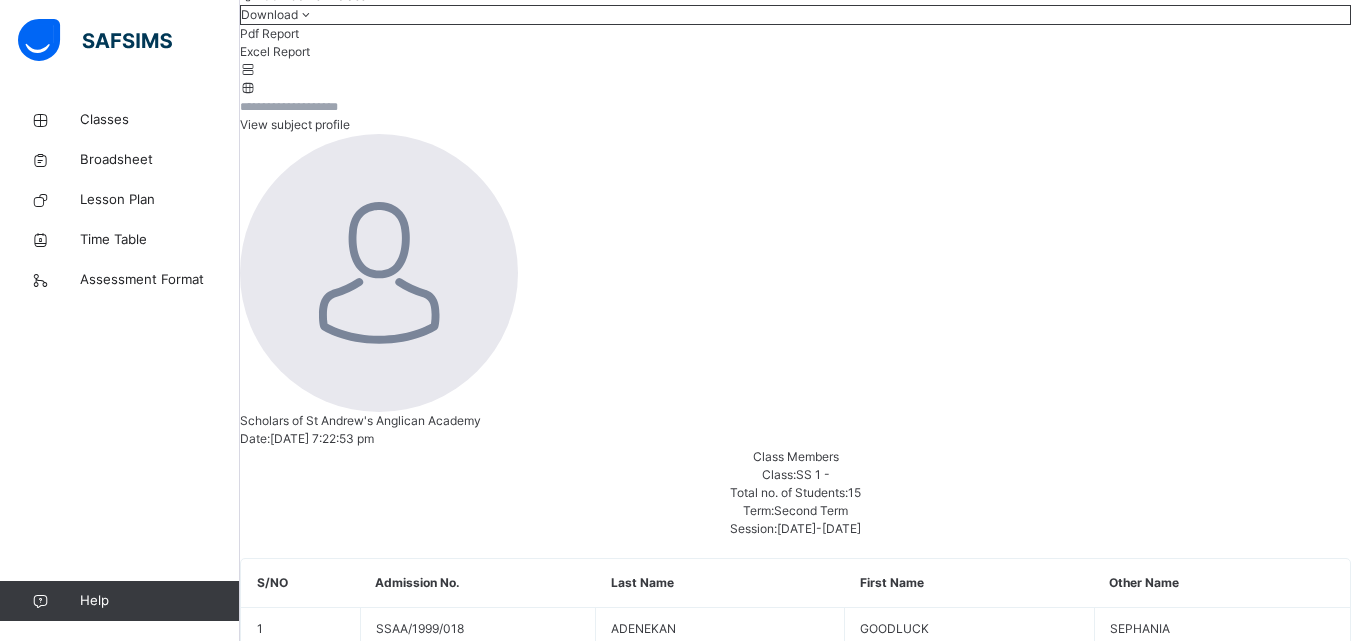click at bounding box center [1138, 1354] 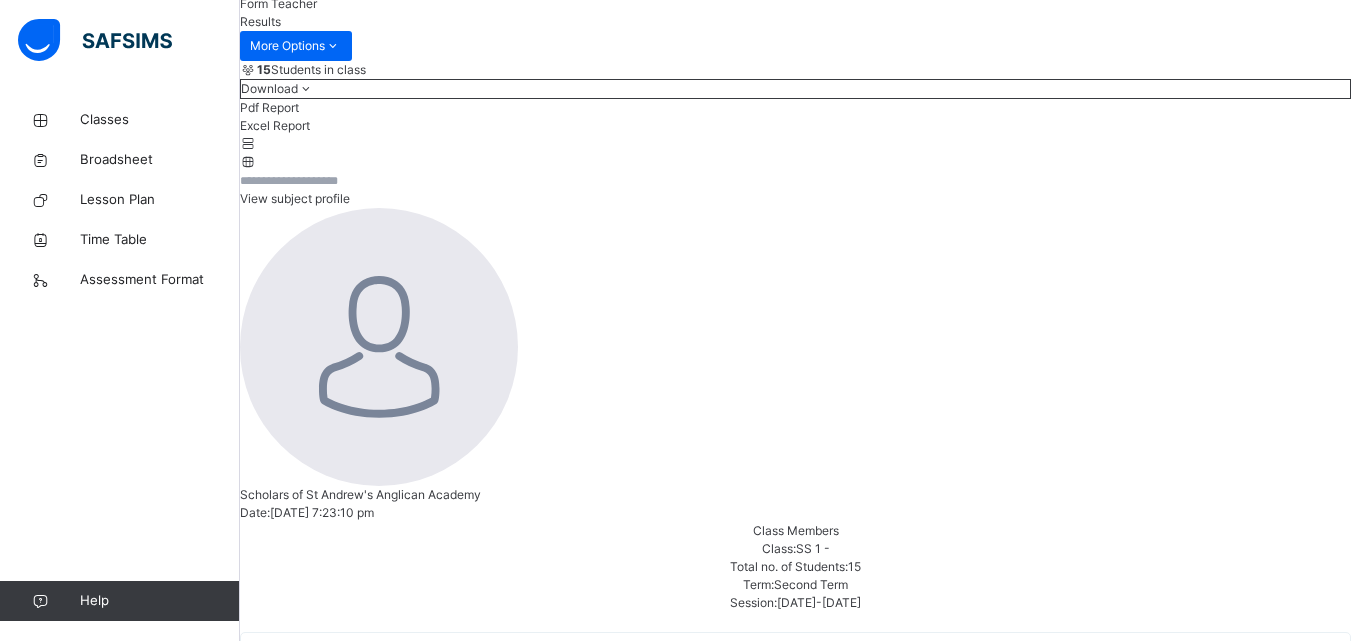scroll, scrollTop: 309, scrollLeft: 0, axis: vertical 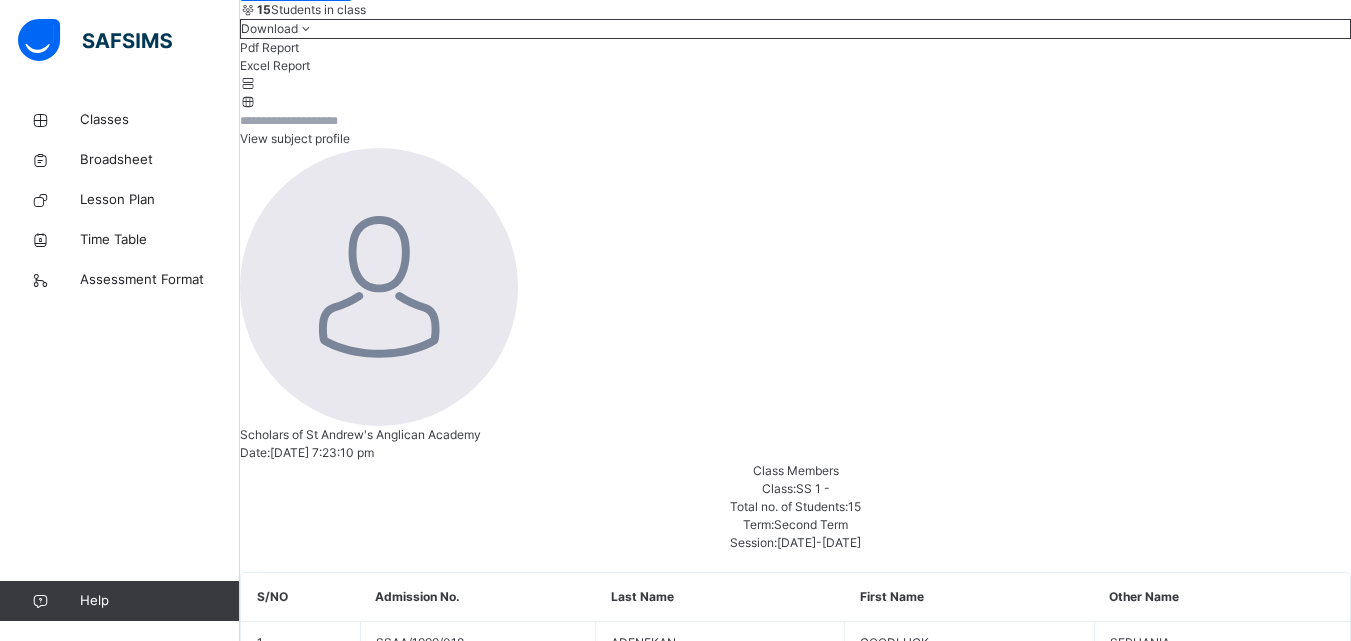 click on "AJIBADE  HAPPINESS  OLUWADARASIMI" at bounding box center [795, 4062] 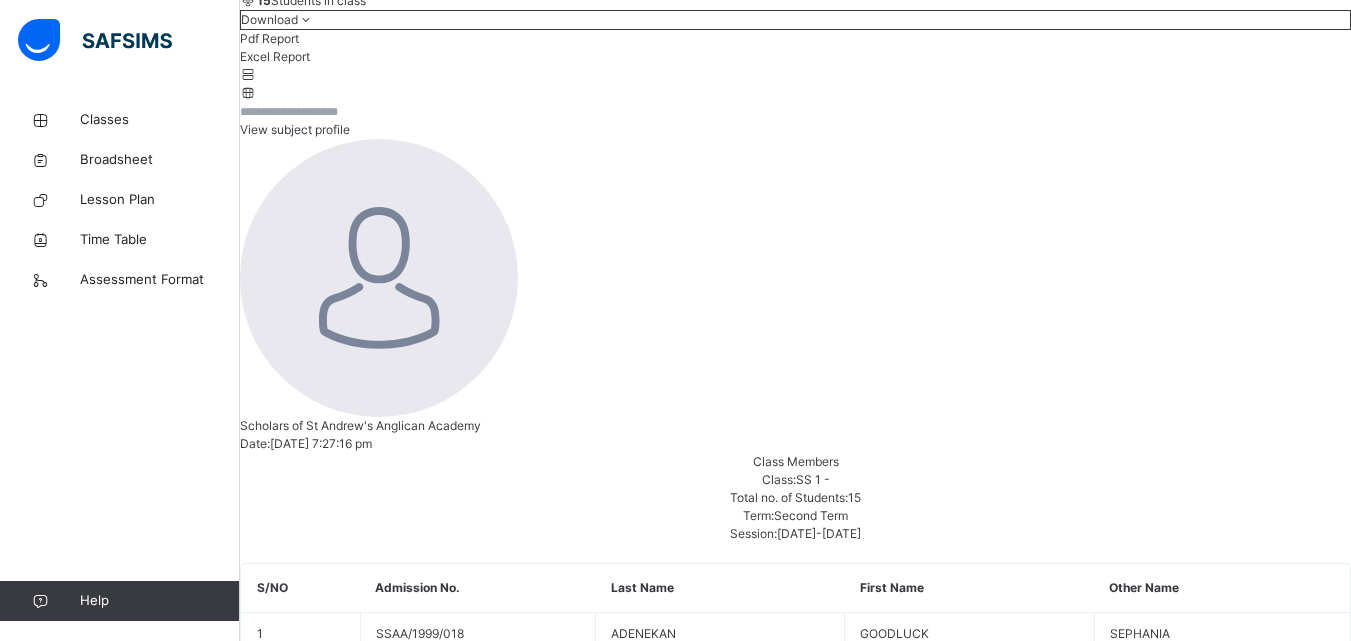 scroll, scrollTop: 309, scrollLeft: 0, axis: vertical 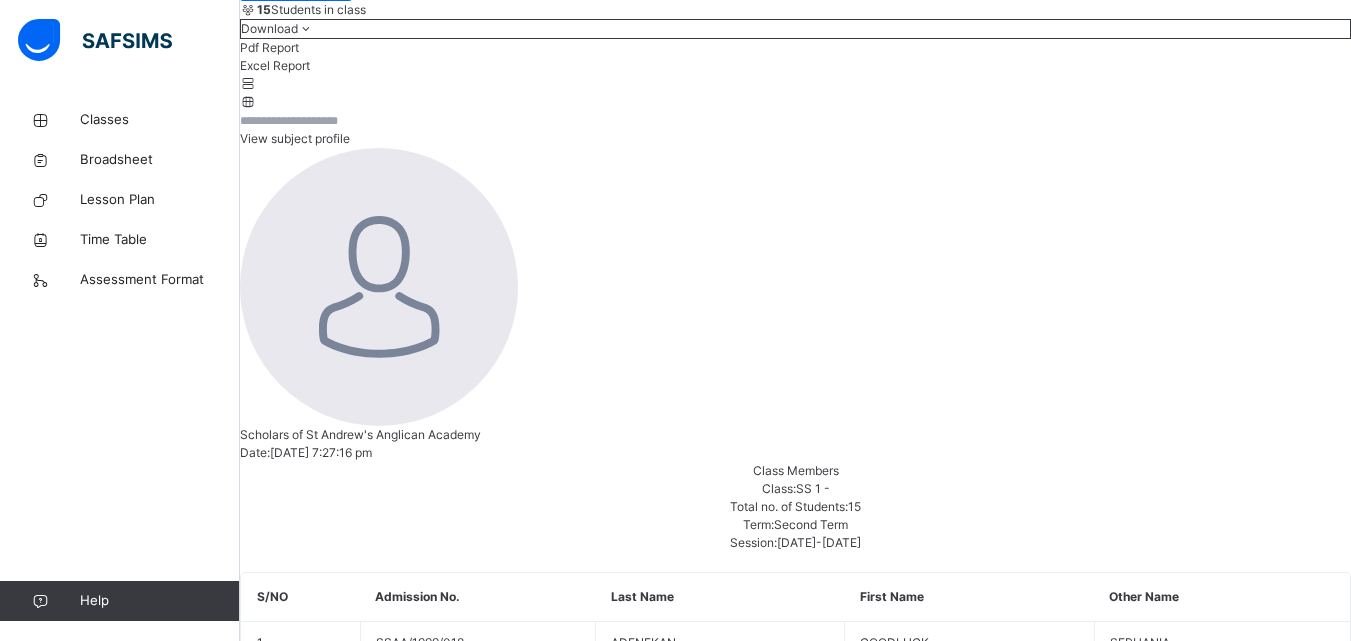 click on "Subjects" at bounding box center (264, -147) 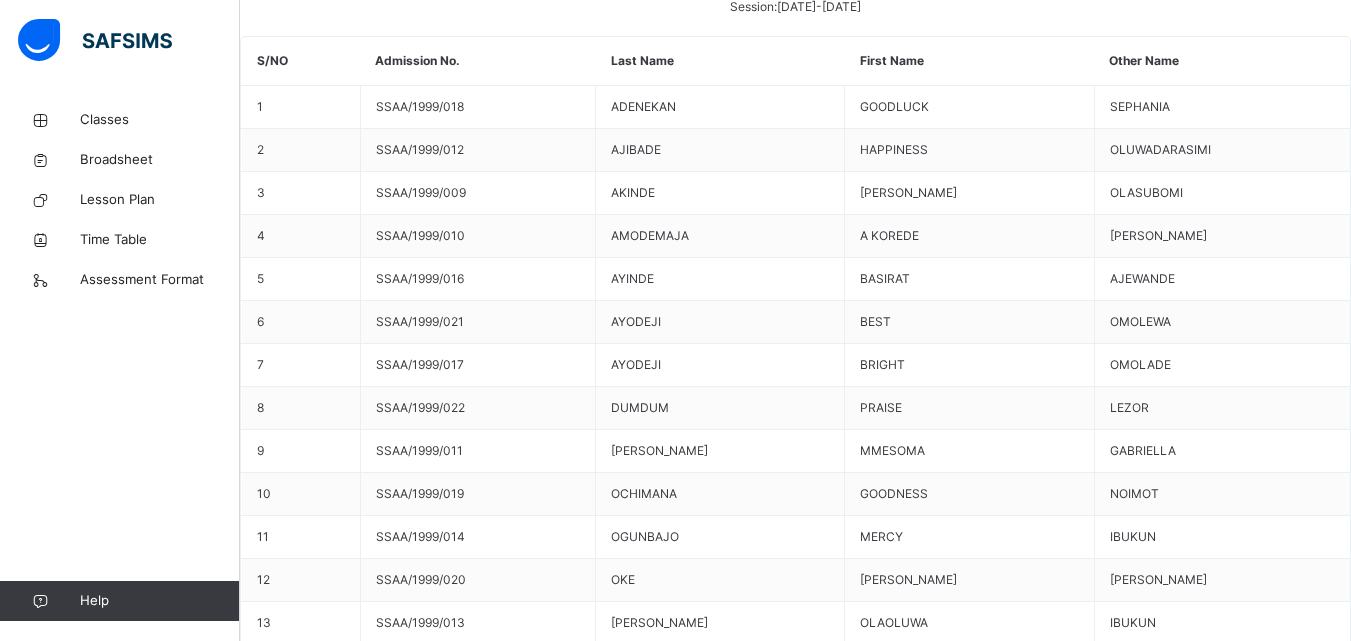 scroll, scrollTop: 1009, scrollLeft: 0, axis: vertical 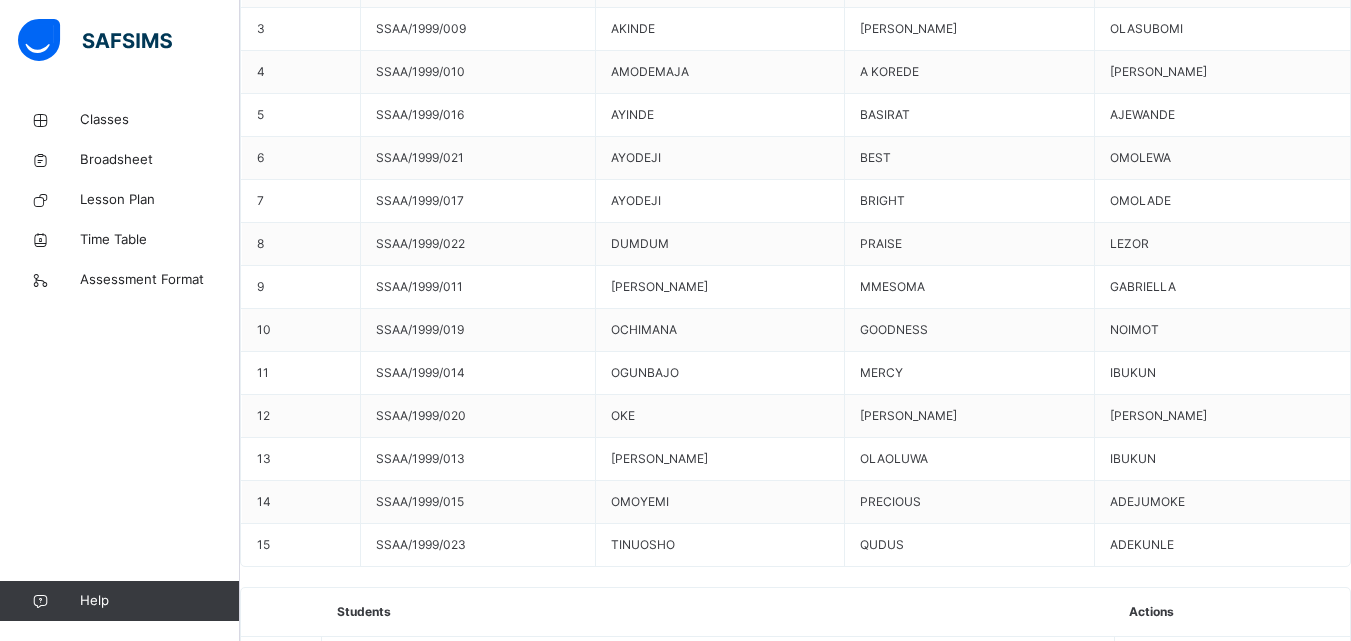 click on "Assess Students" at bounding box center (1289, 2406) 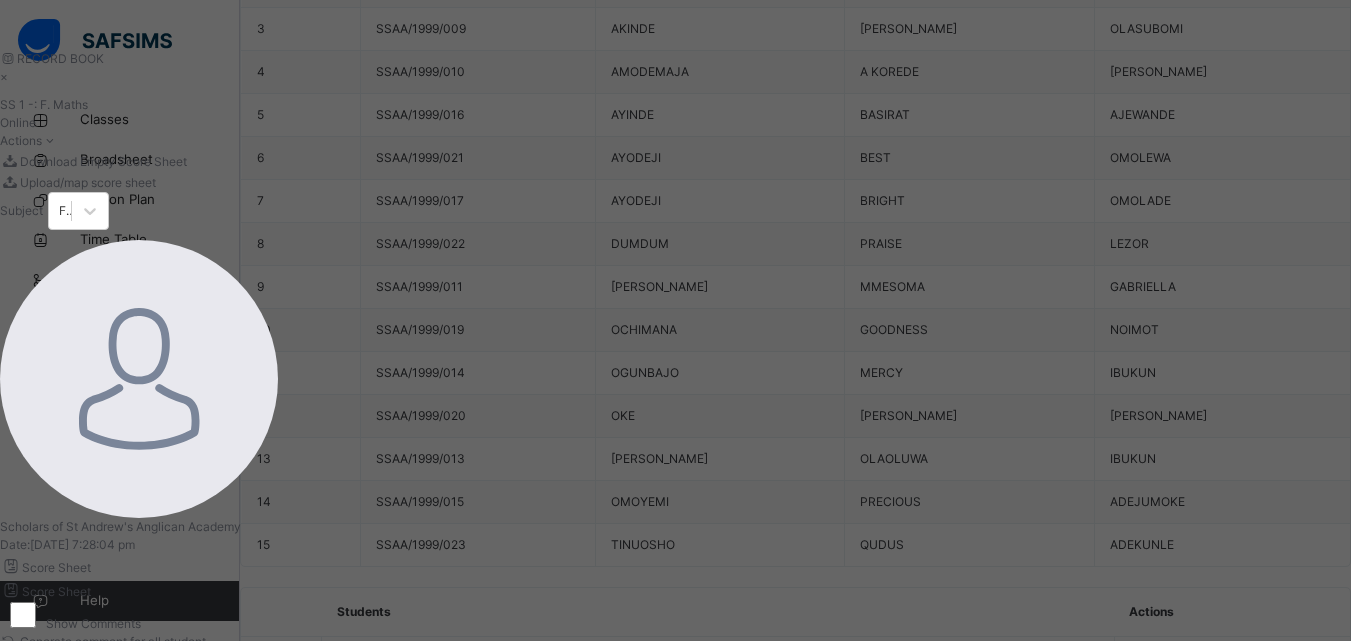 click at bounding box center (404, 856) 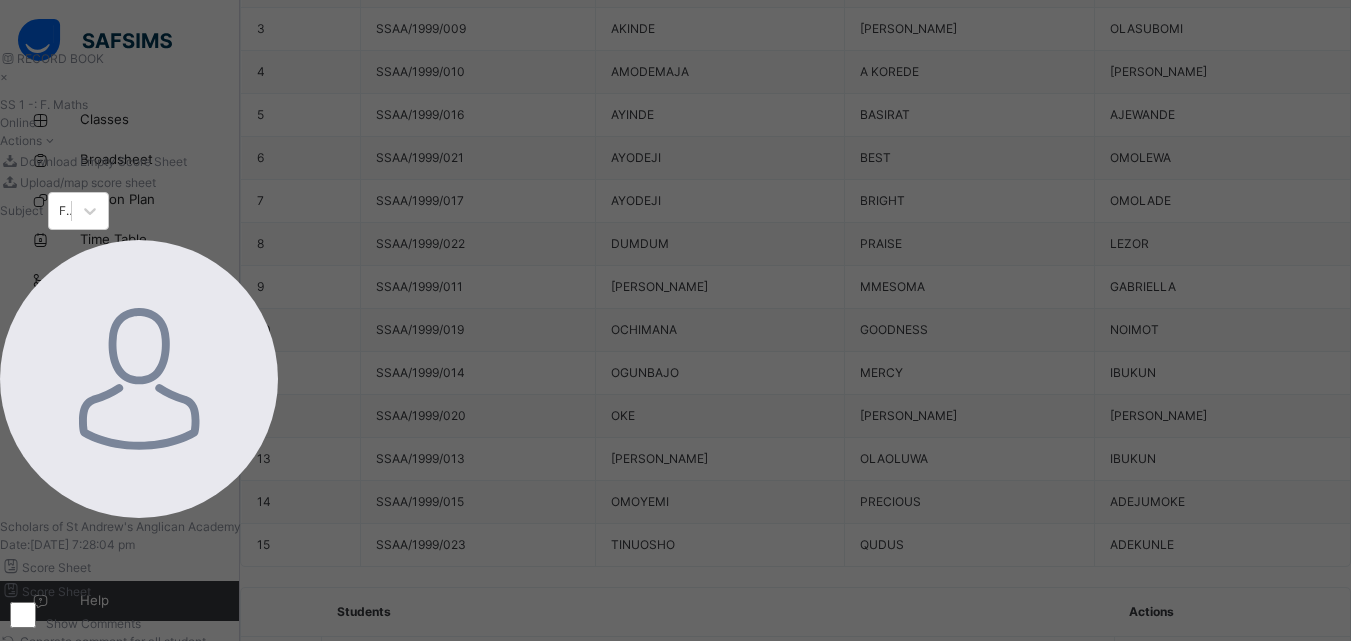 click on "SS 1   - :   F. Maths Online Actions  Download Empty Score Sheet  Upload/map score sheet Subject  F. Maths Scholars of St Andrew's Anglican Academy  Date: [DATE] 7:28:04 pm Score Sheet Score Sheet Show Comments   Generate comment for all student   Save Entries Class Level:  SS 1   - Subject:  F. Maths Session:  2024/2025 Session Session:  Second Term Students CA 1 CA 2 Exam TOTAL /100 Comment CA 1 TOTAL / 15 CA 2 TOTAL / 15 Exam TOTAL / 70 ADENEKAN  GOODLUCK  SEPHANIA  SSAA/1999/018 ADENEKAN  GOODLUCK  SEPHANIA  SSAA/1999/018 ** 11.00 * 4.00 ** 23.00 38.00 Generate comment 0 / 250   ×   Subject Teacher’s Comment Generate and see in full the comment developed by the AI with an option to regenerate the comment [PERSON_NAME]  GOODLUCK  SEPHANIA    SSAA/1999/018   Total 38.00  / 100.00 [PERSON_NAME] Bot   Regenerate     Use this comment   AJIBADE  HAPPINESS  OLUWADARASIMI  SSAA/1999/012 AJIBADE  HAPPINESS  OLUWADARASIMI  SSAA/1999/012 ** 12.00 * 1.00 ** 20.00 33.00 Generate comment 0 / 250   ×   JS     Total  /" at bounding box center [647, 670] 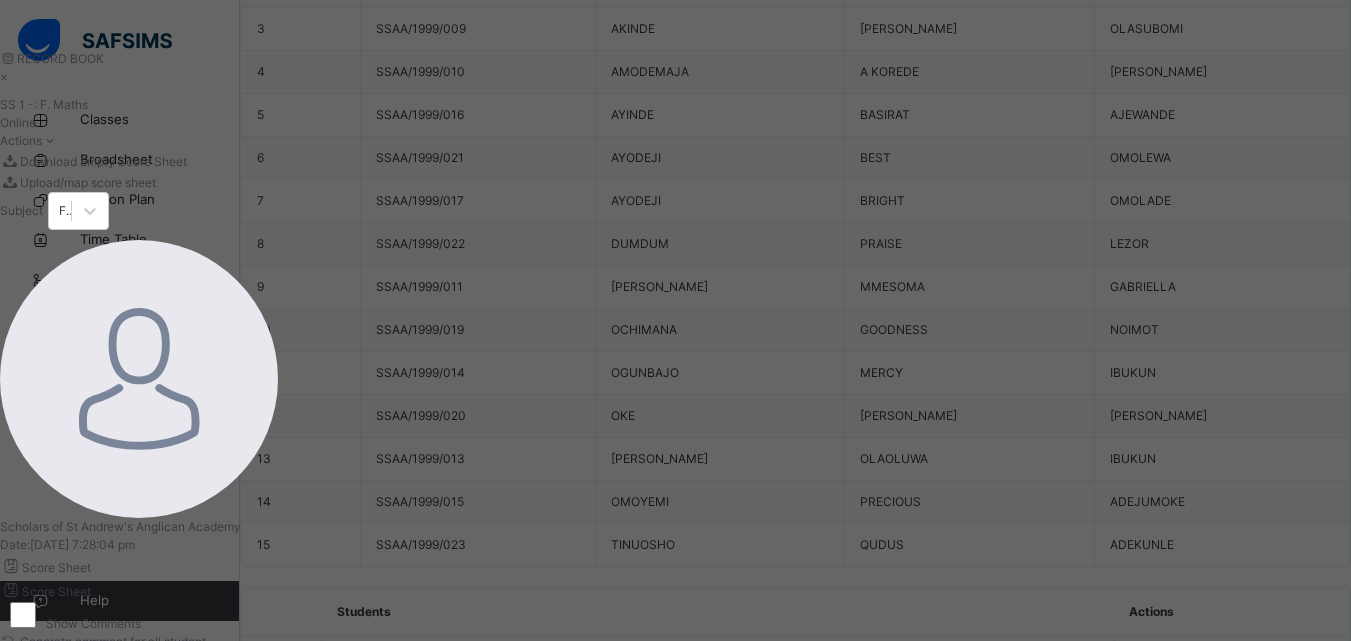 scroll, scrollTop: 509, scrollLeft: 0, axis: vertical 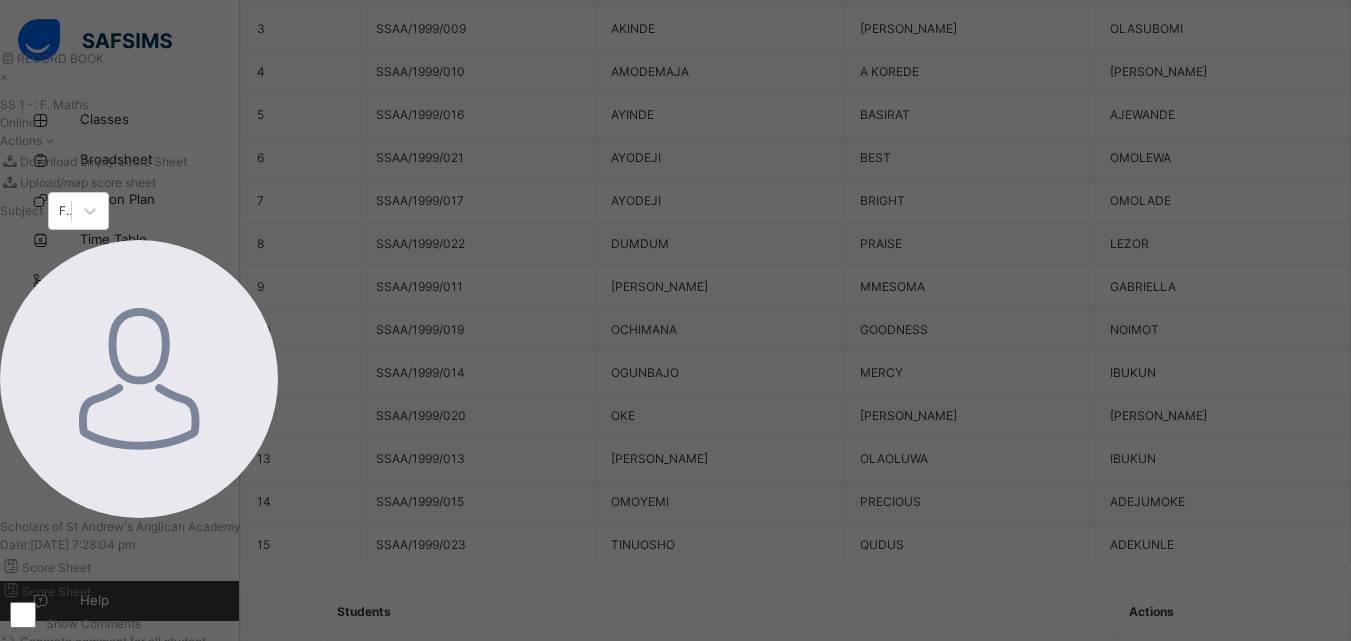 click on "Save Entries" at bounding box center (50, 667) 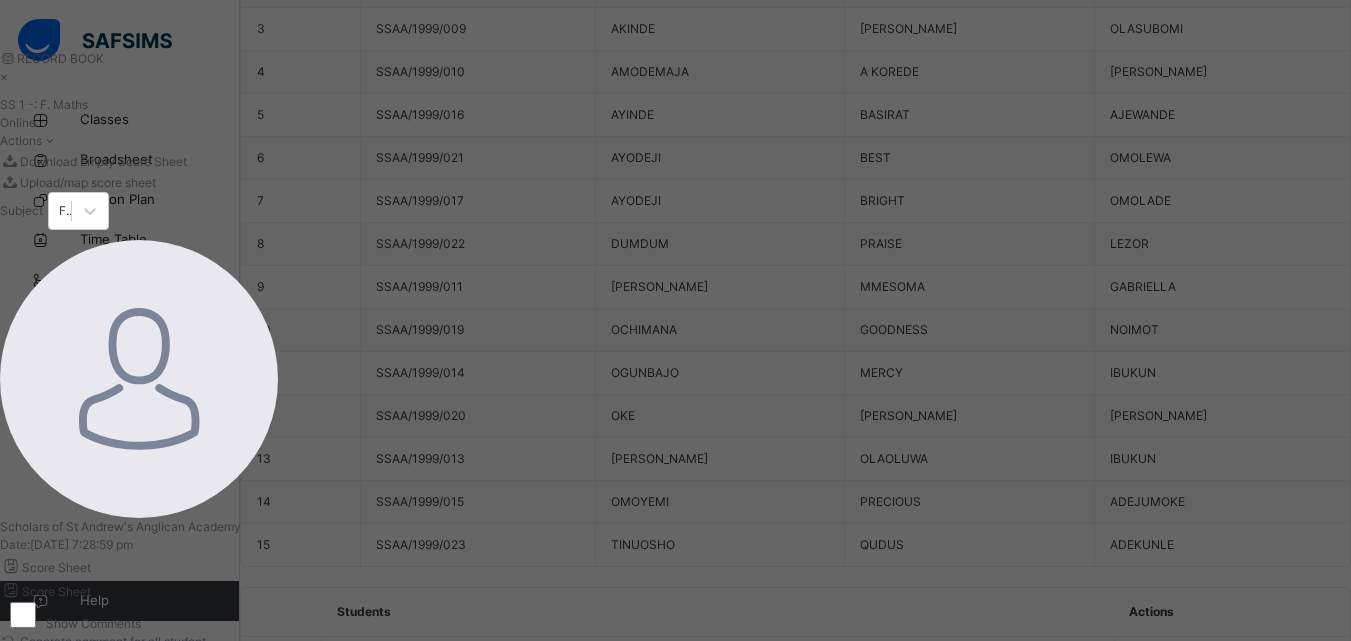 click on "×" at bounding box center [139, 77] 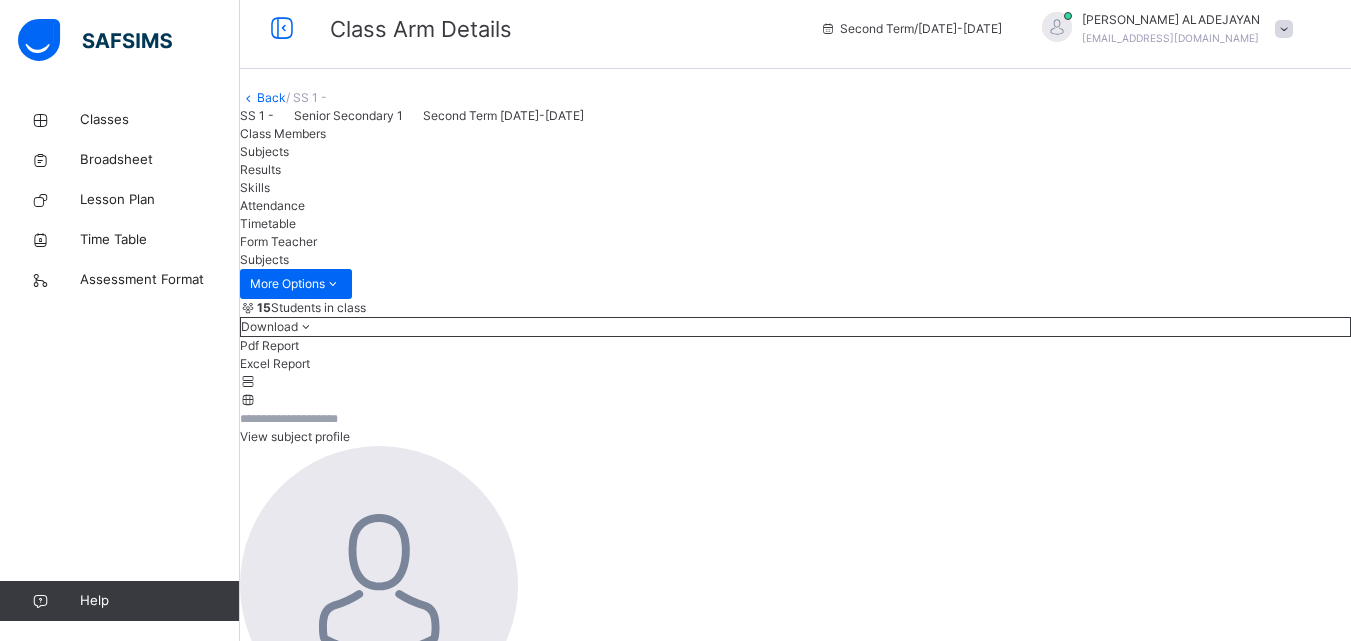 scroll, scrollTop: 0, scrollLeft: 0, axis: both 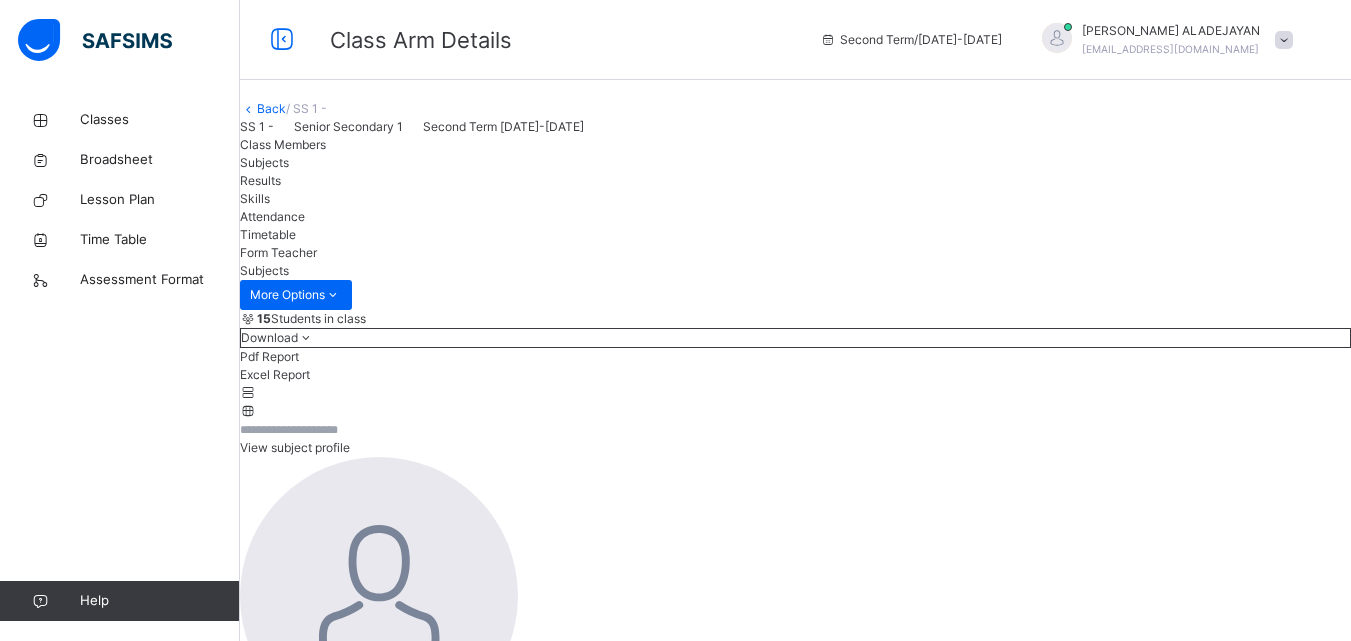 click on "Results" at bounding box center [260, 180] 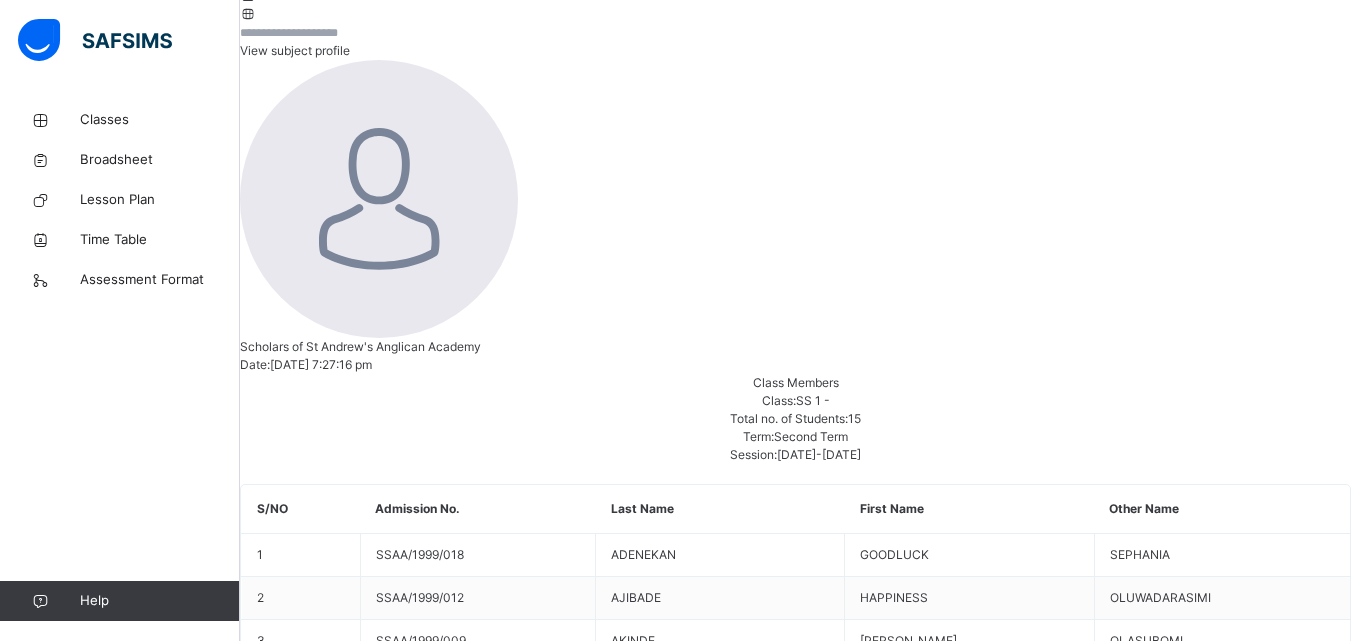 scroll, scrollTop: 400, scrollLeft: 0, axis: vertical 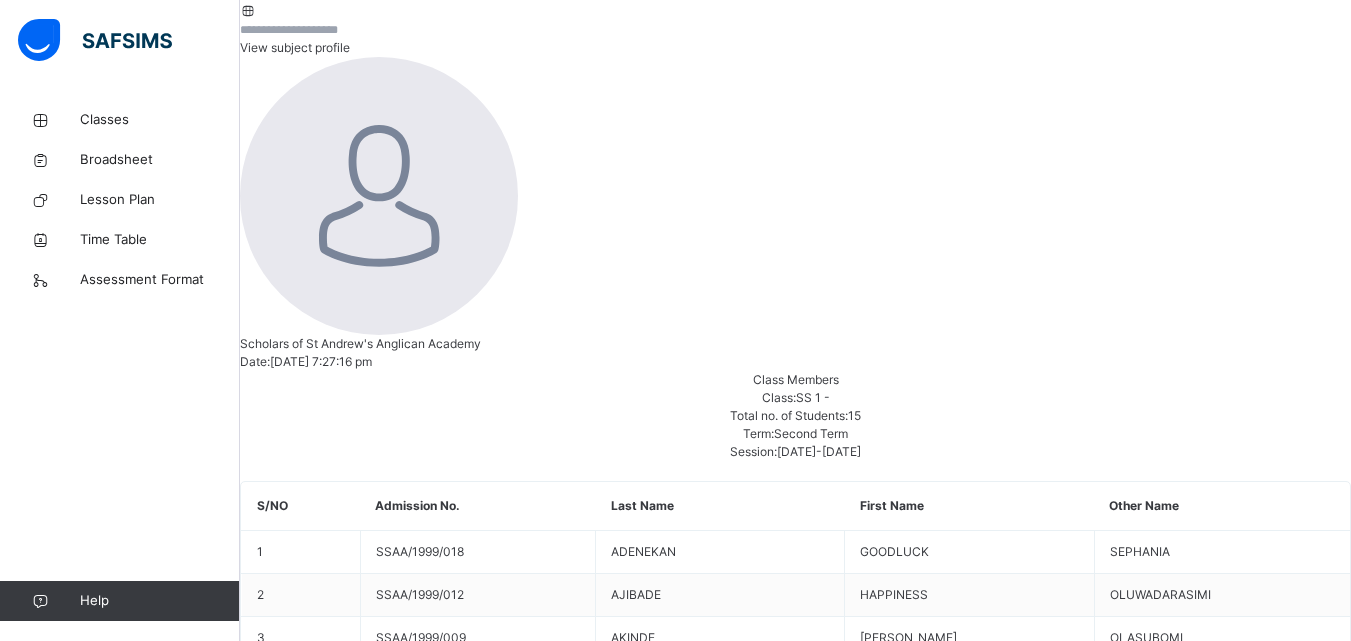 click on "ADENEKAN  GOODLUCK  SEPHANIA" at bounding box center (795, 3923) 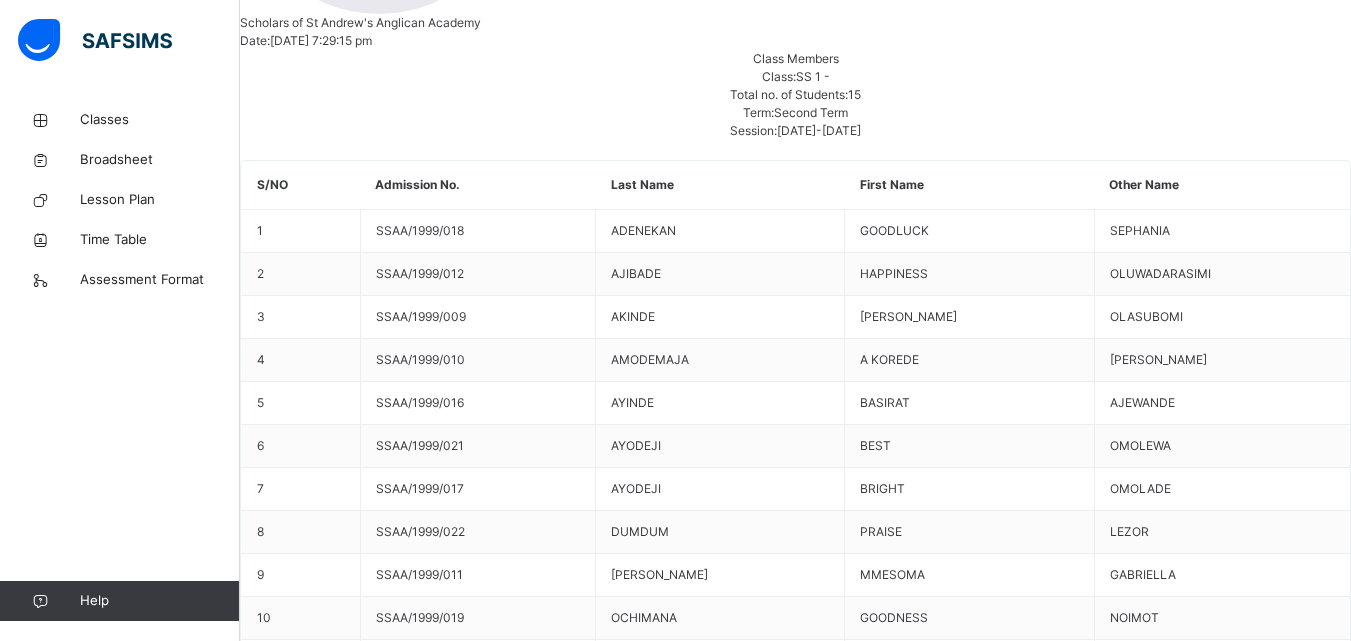 scroll, scrollTop: 500, scrollLeft: 0, axis: vertical 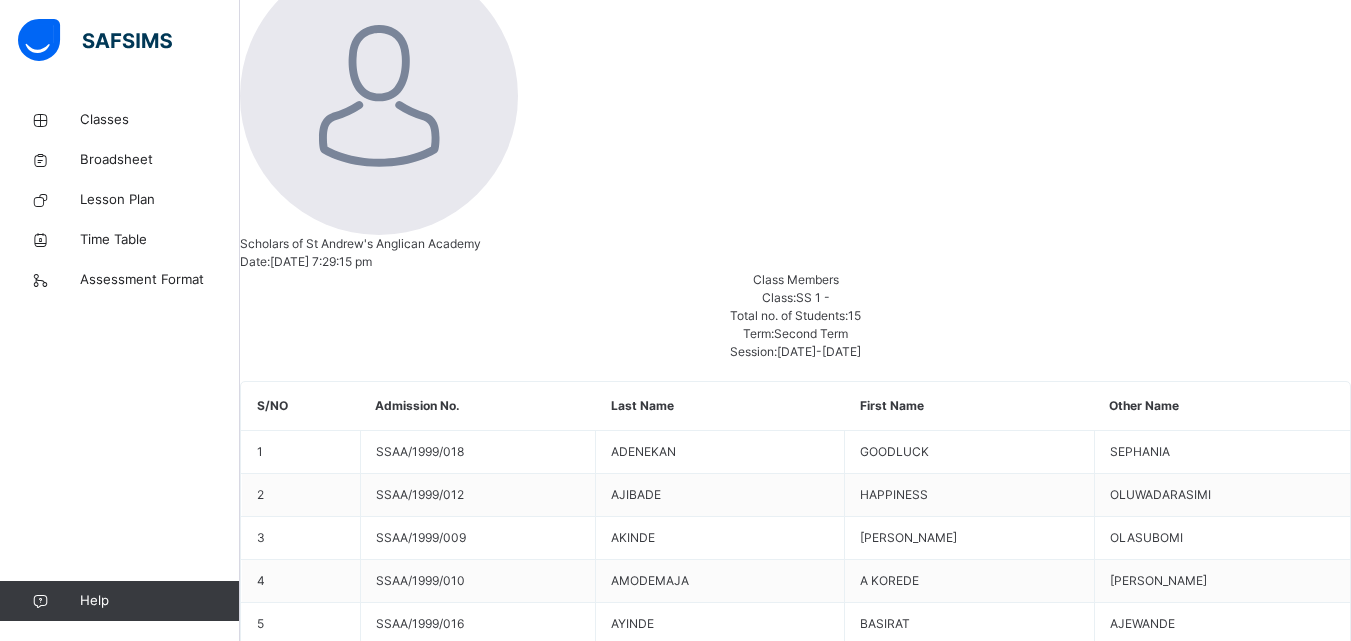 click on "[PERSON_NAME]" at bounding box center [795, 3937] 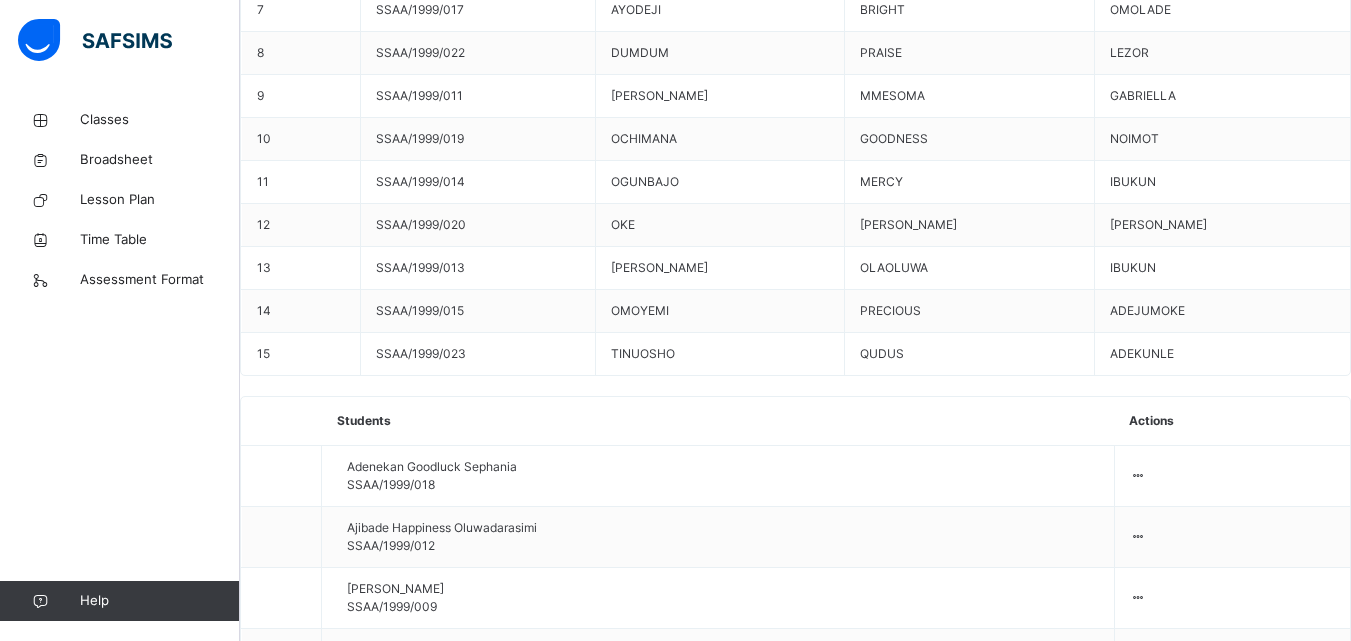 scroll, scrollTop: 961, scrollLeft: 0, axis: vertical 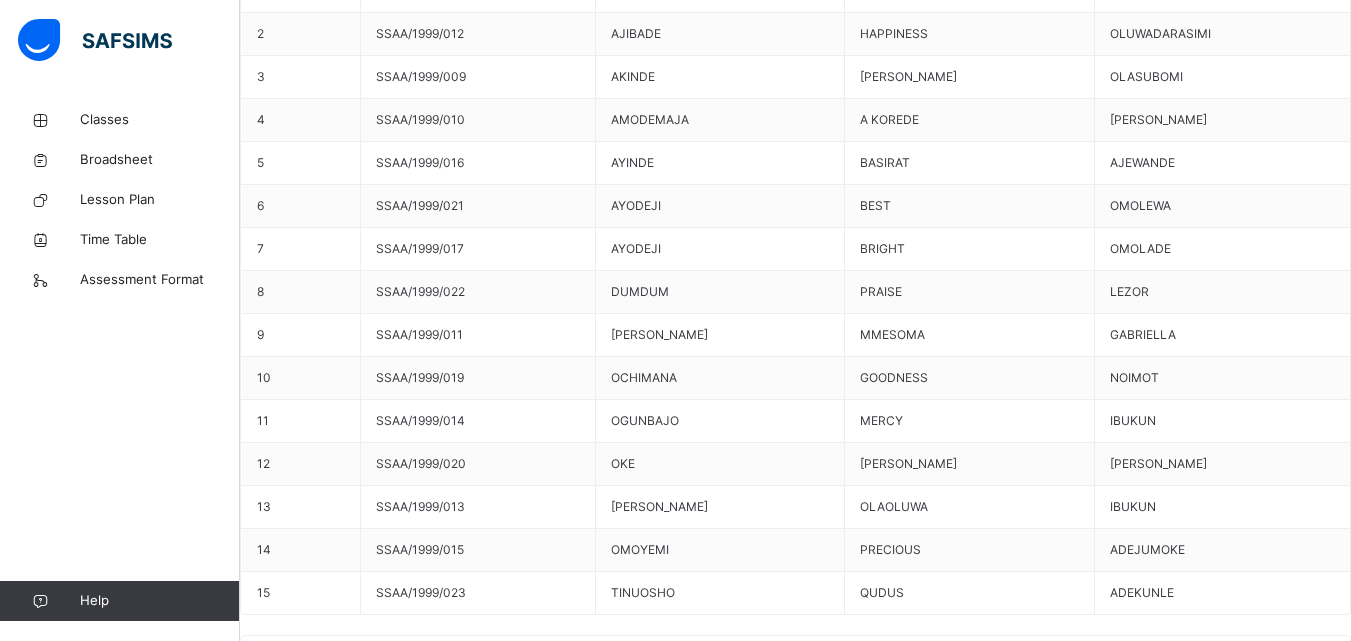 click on "5" at bounding box center [530, 4669] 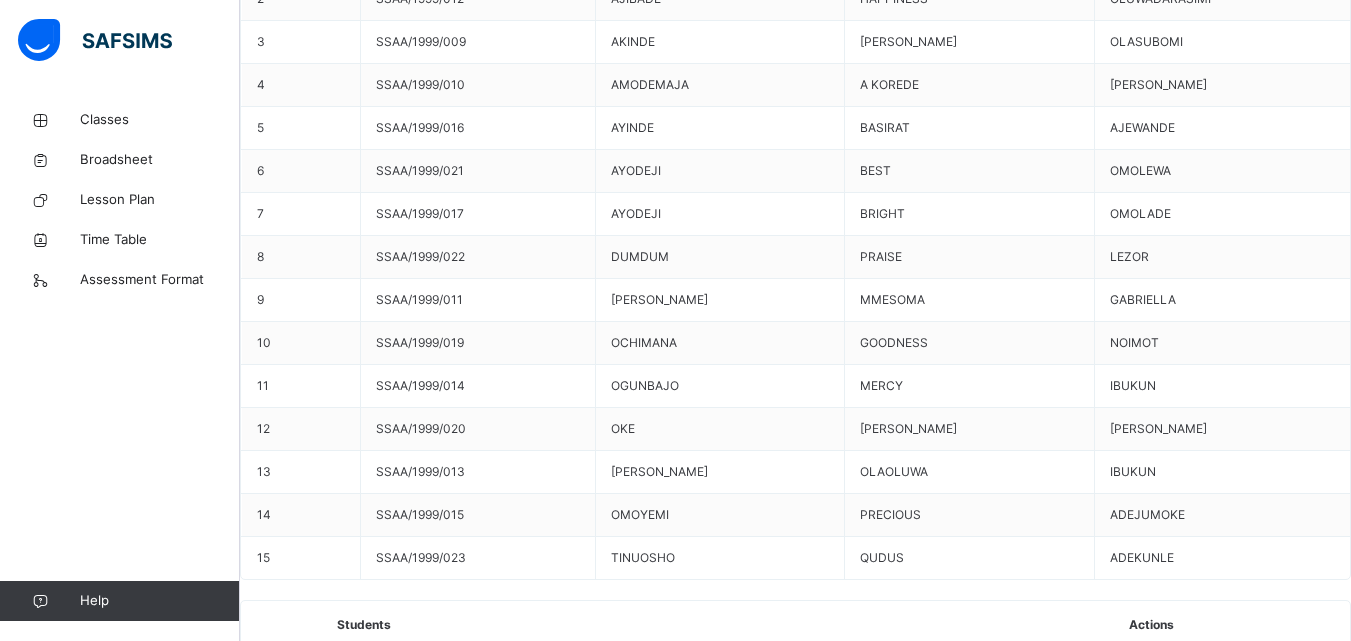 scroll, scrollTop: 700, scrollLeft: 0, axis: vertical 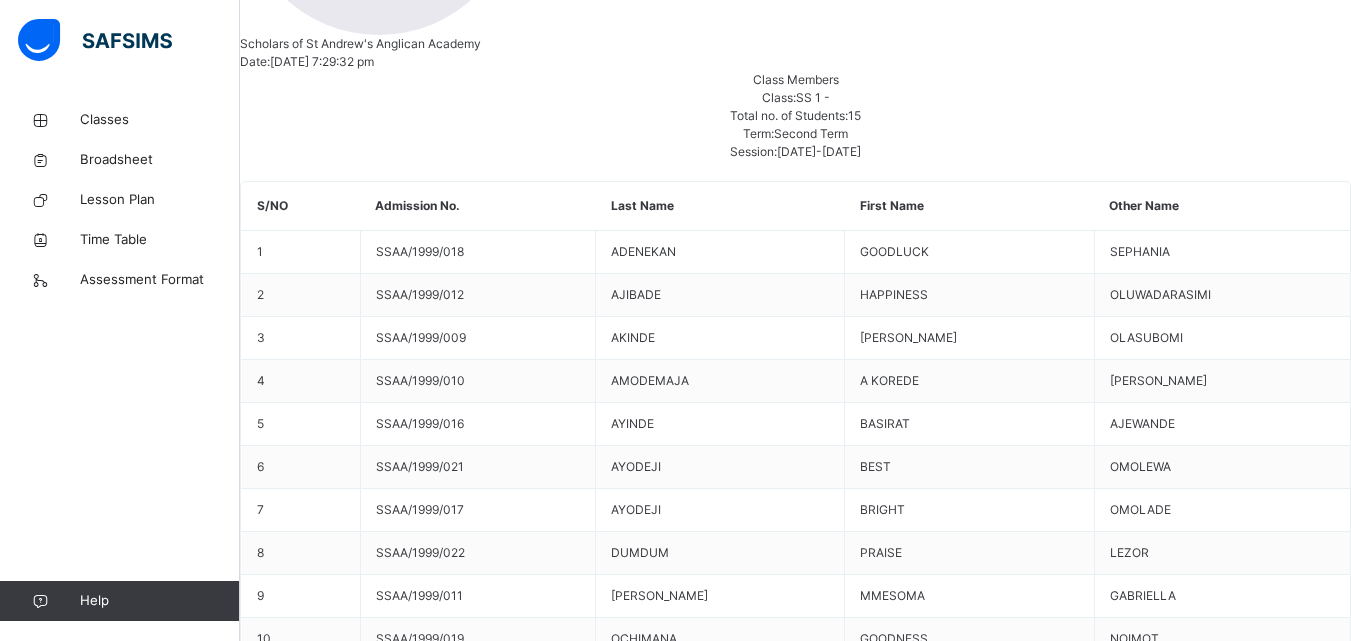 click on "AMODEMAJA  A [PERSON_NAME]" at bounding box center [795, 3803] 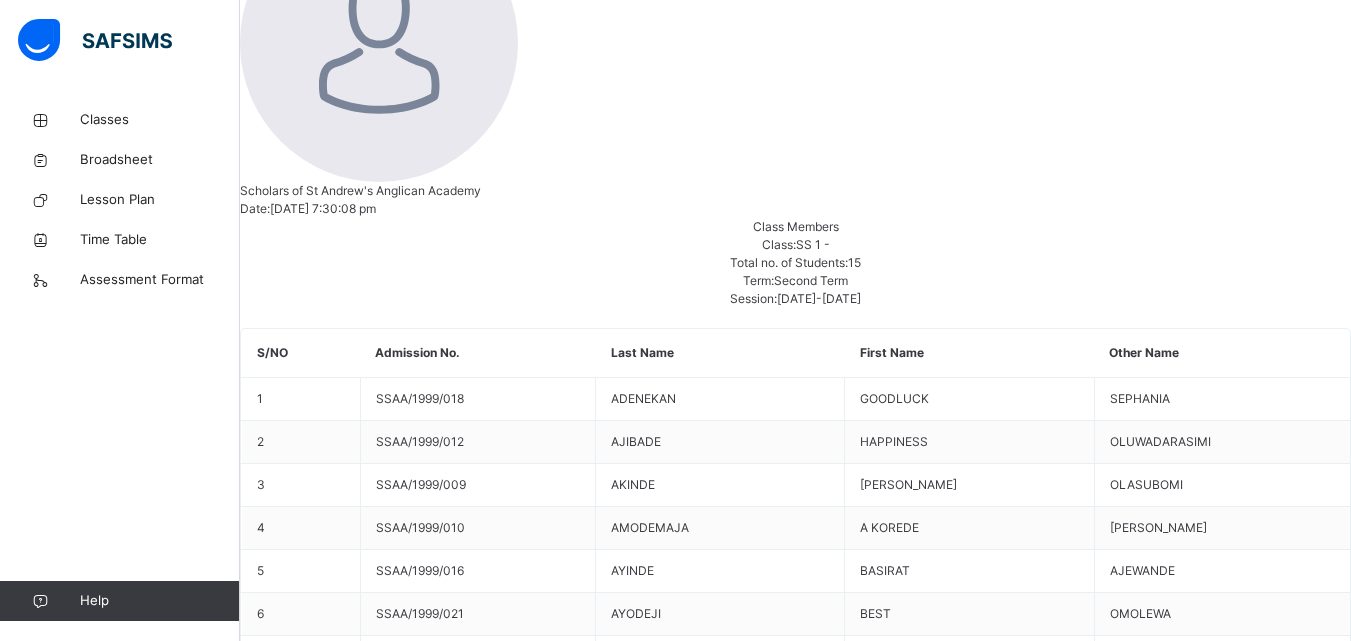 scroll, scrollTop: 400, scrollLeft: 0, axis: vertical 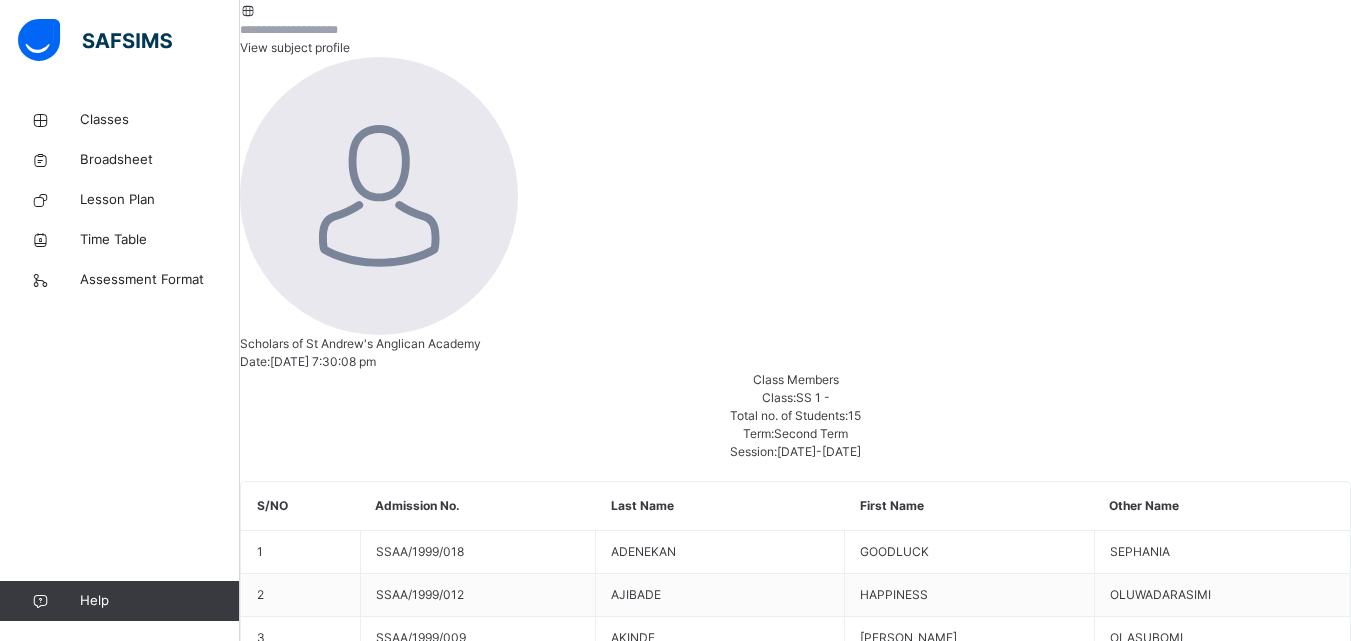 click on "[PERSON_NAME]  AJEWANDE" at bounding box center (795, 4169) 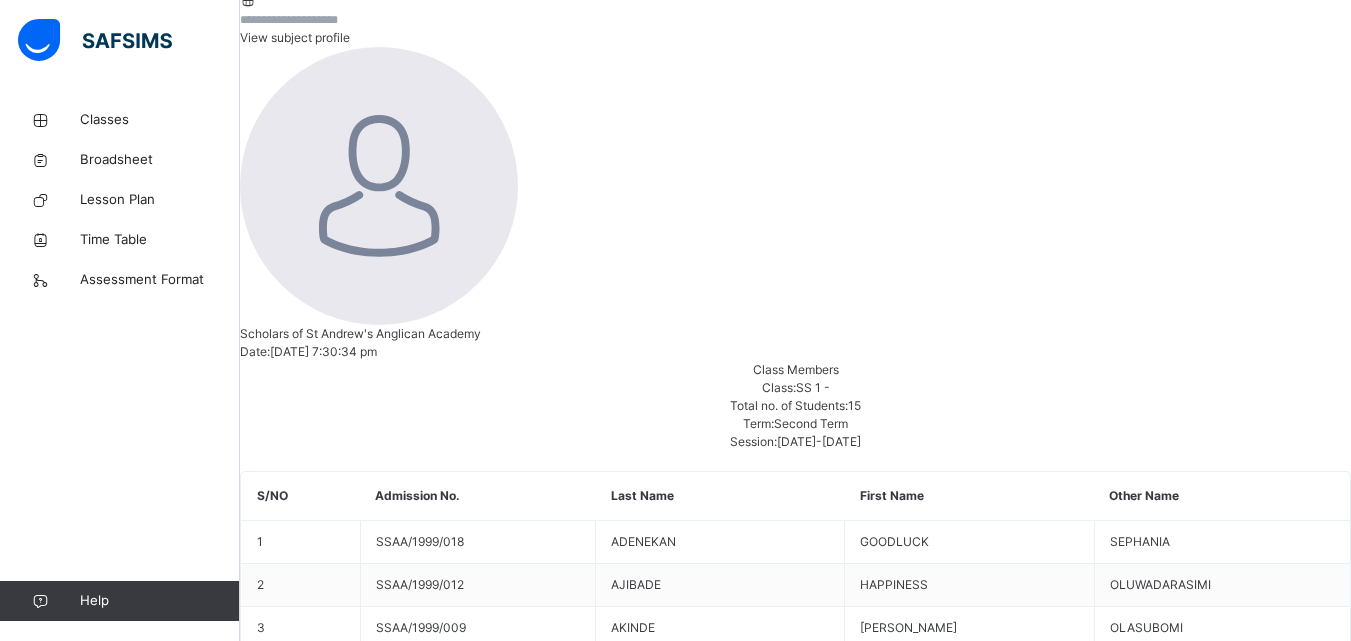 scroll, scrollTop: 400, scrollLeft: 0, axis: vertical 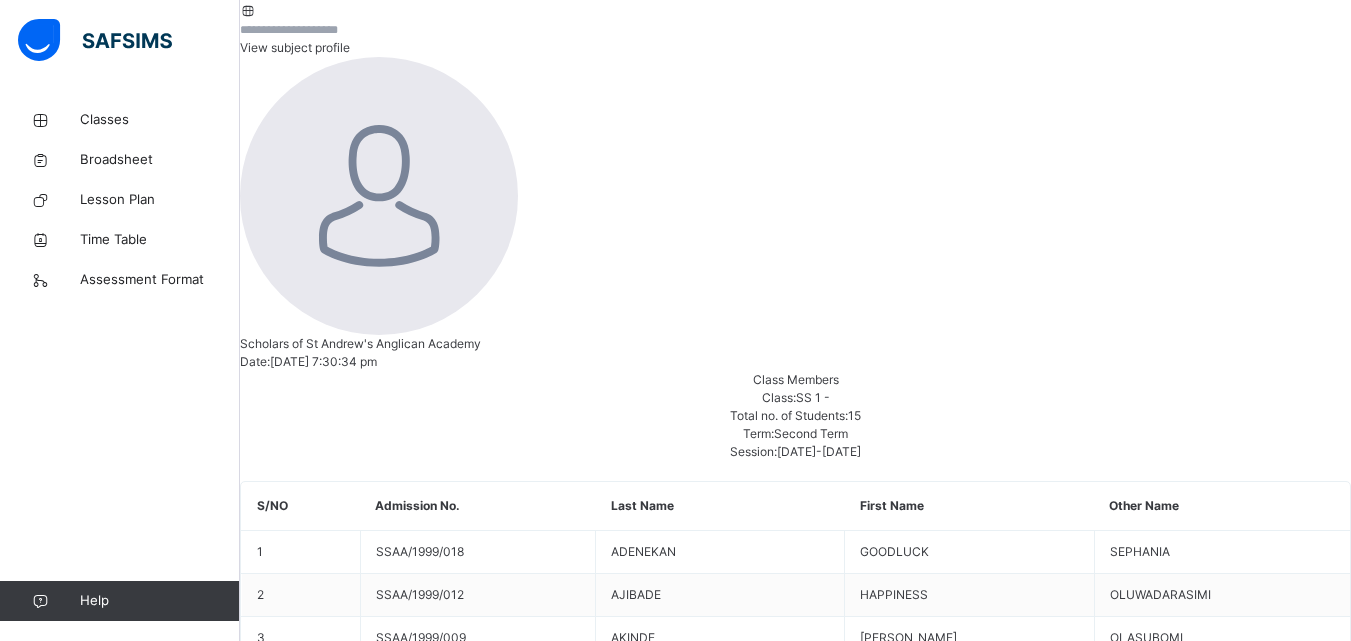 click on "Next Student" at bounding box center (276, 4942) 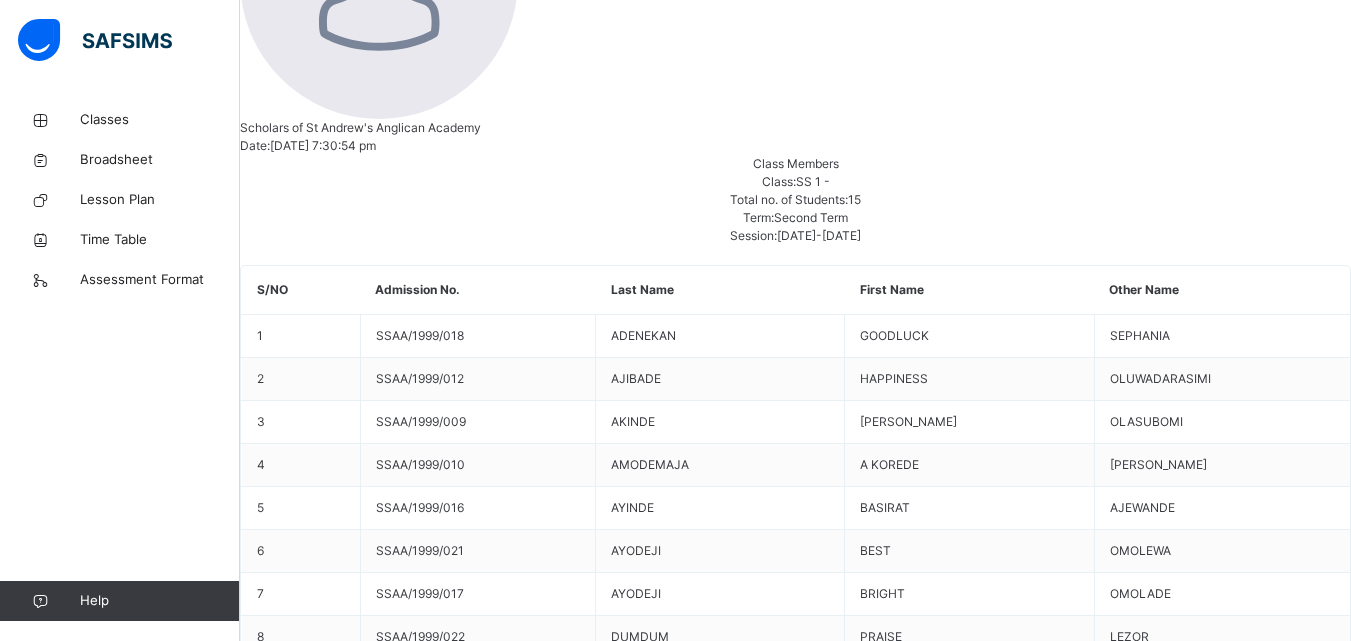 scroll, scrollTop: 500, scrollLeft: 0, axis: vertical 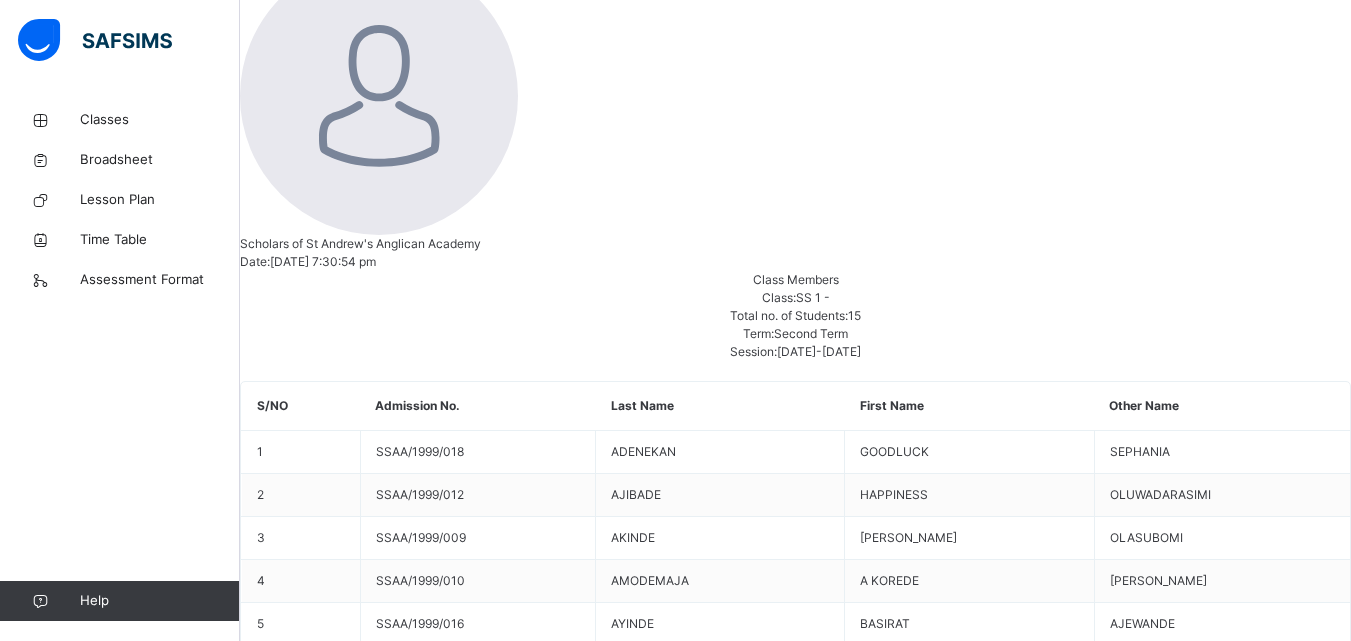click on "Next Student" at bounding box center (276, 4842) 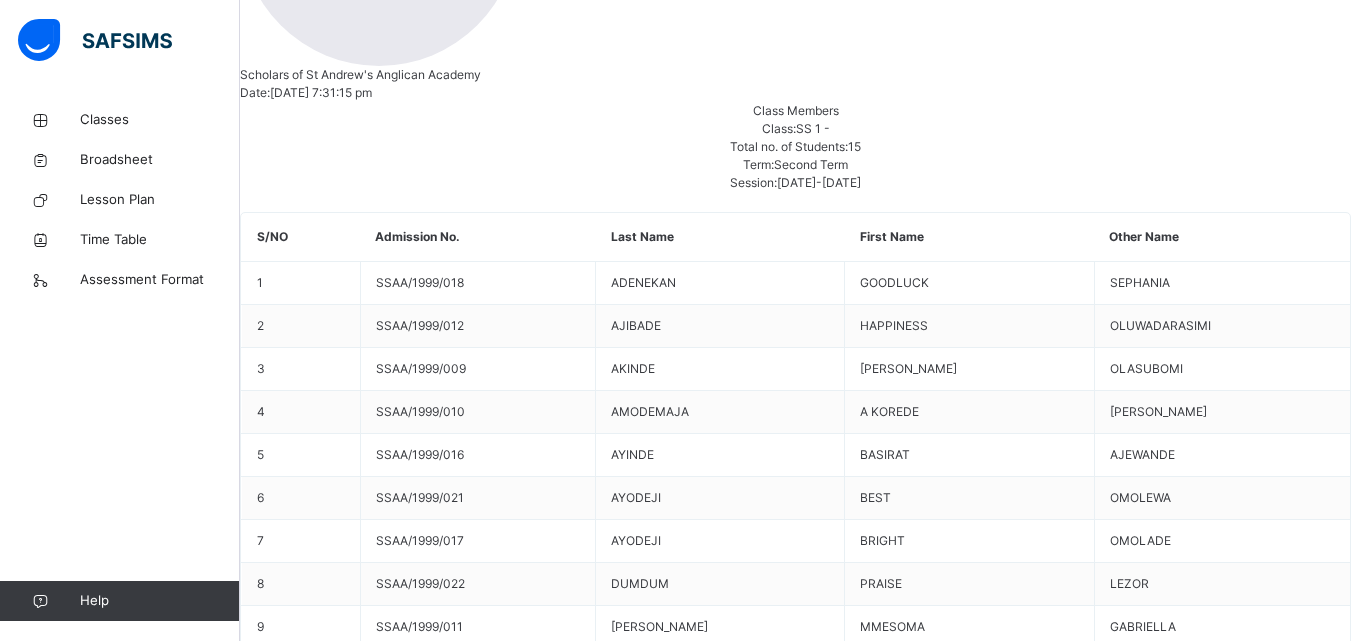 scroll, scrollTop: 500, scrollLeft: 0, axis: vertical 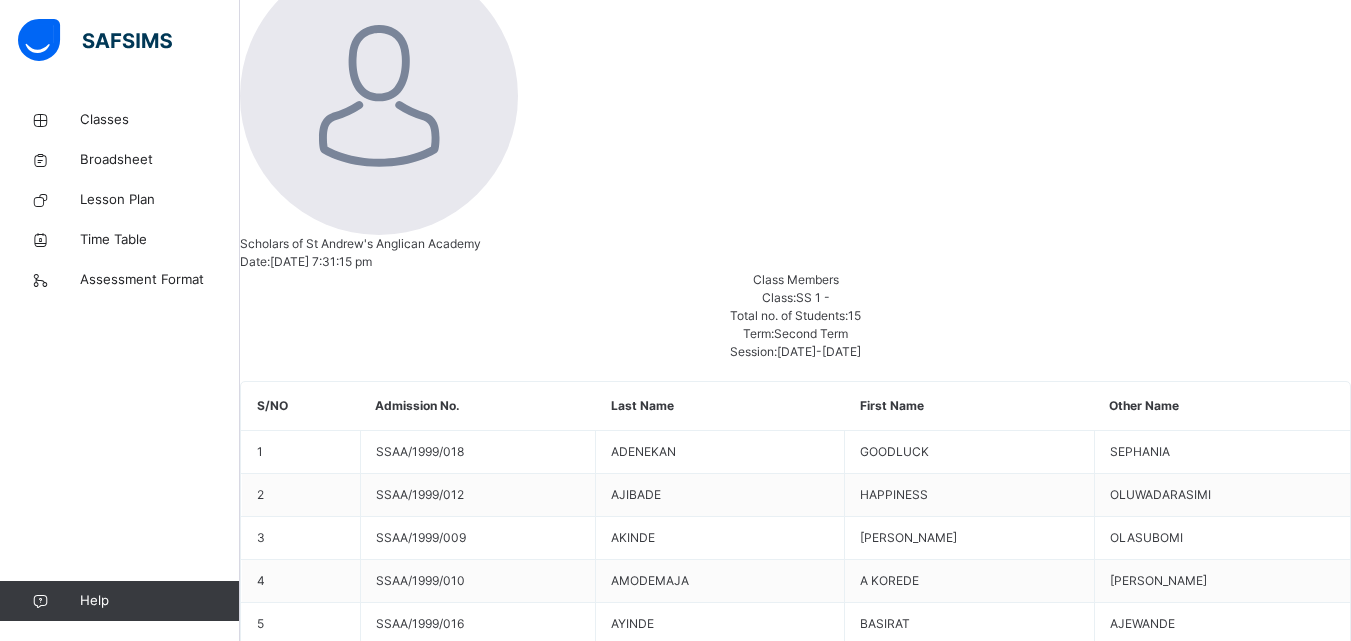 click on "Next Student" at bounding box center (276, 4842) 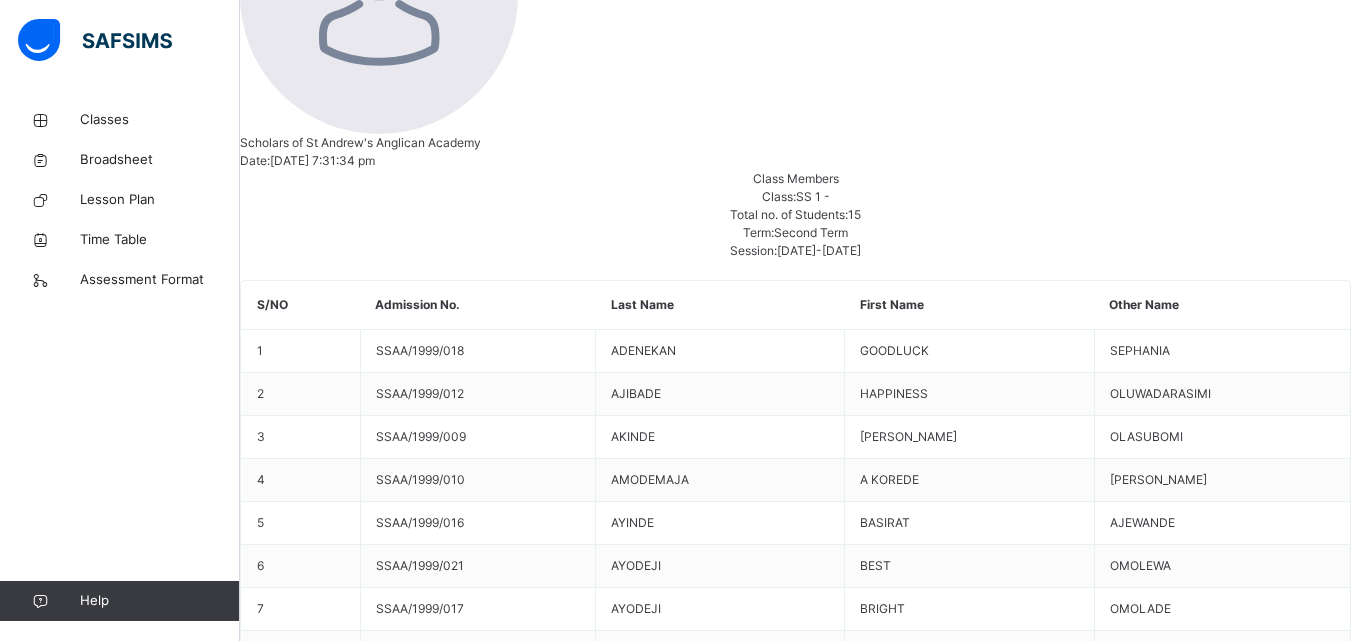 scroll, scrollTop: 300, scrollLeft: 0, axis: vertical 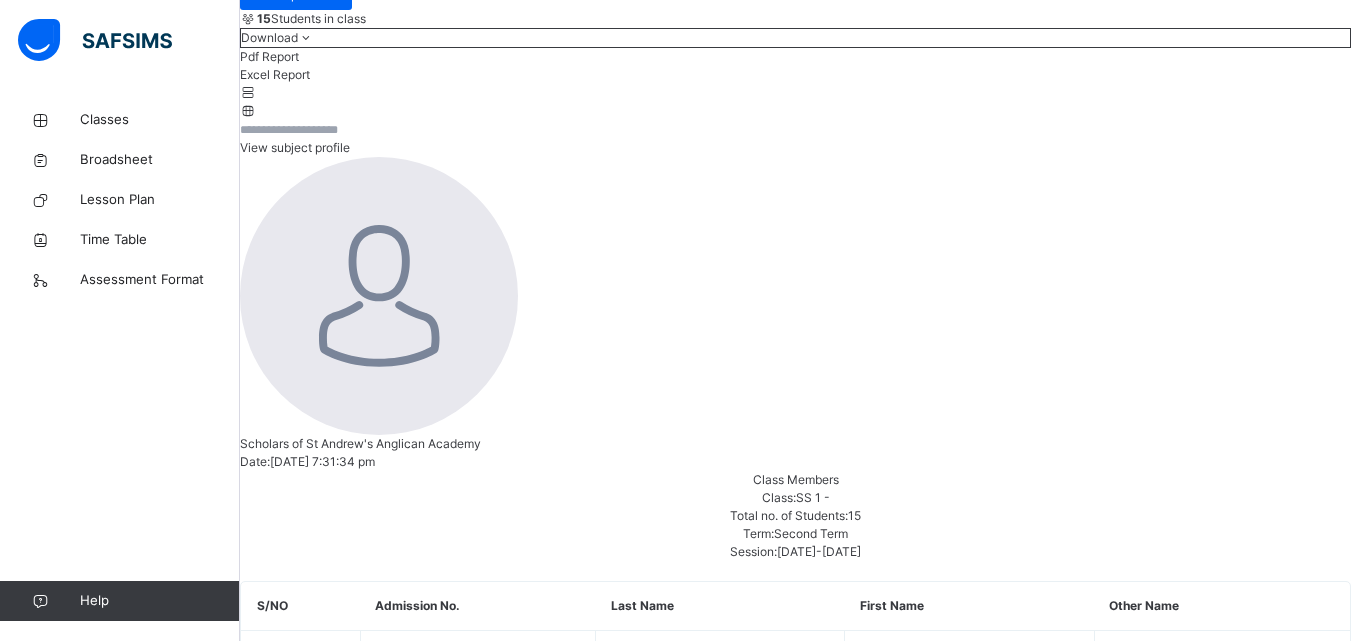 click on "Next Student" at bounding box center (276, 5042) 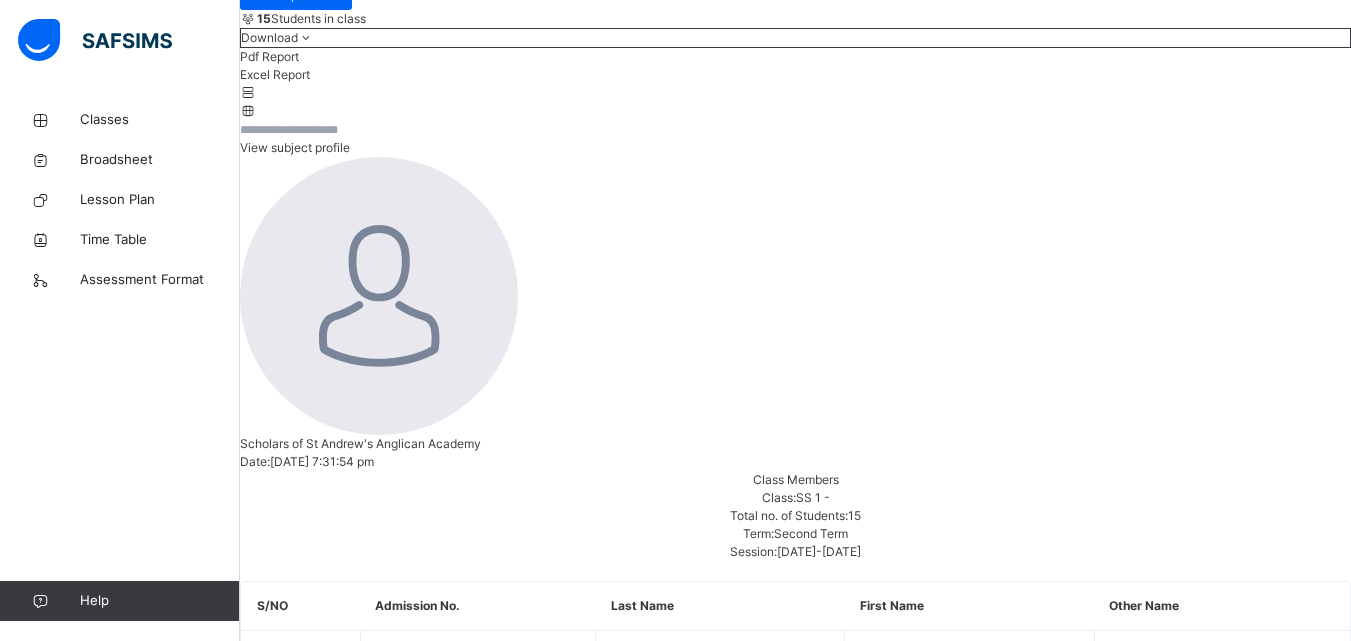 scroll, scrollTop: 400, scrollLeft: 0, axis: vertical 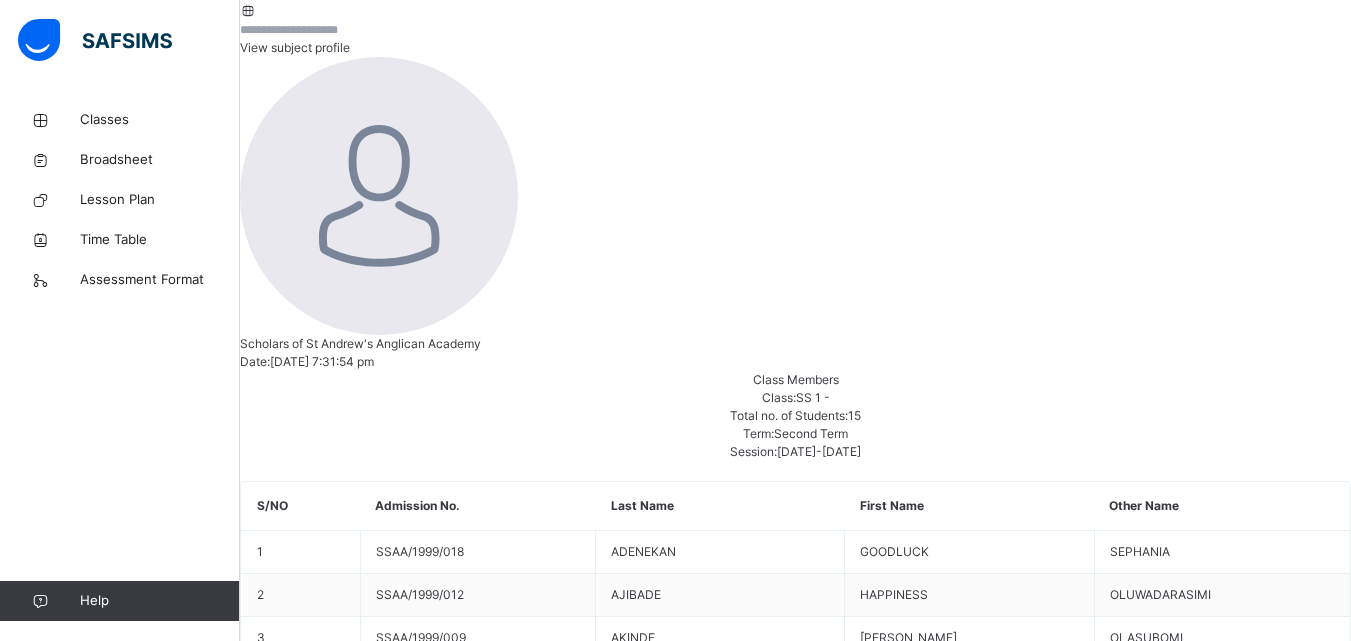 click on "Next Student" at bounding box center [276, 4942] 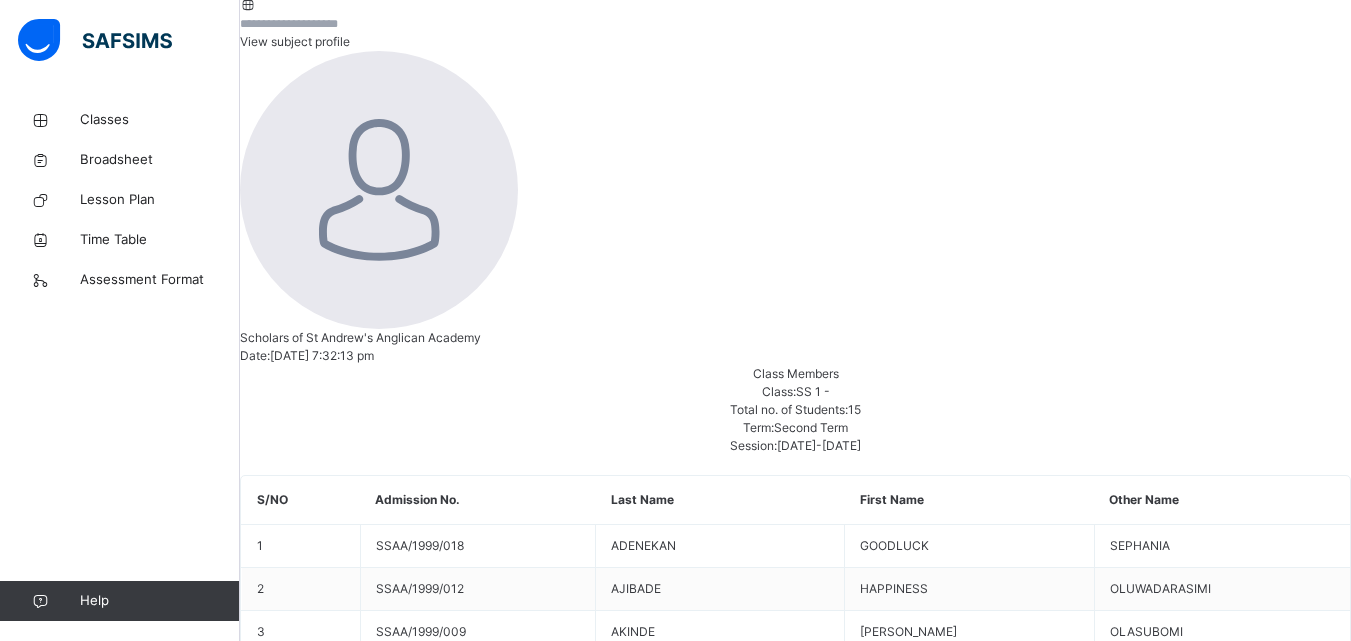scroll, scrollTop: 500, scrollLeft: 0, axis: vertical 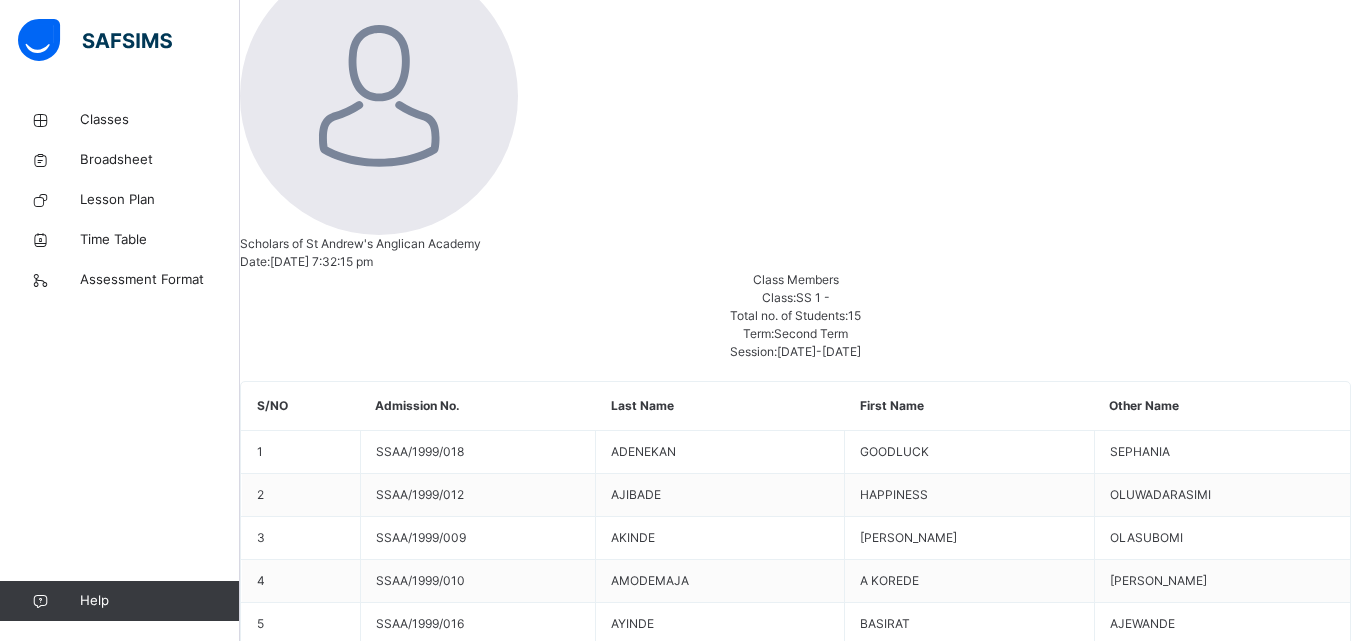 click on "Next Student" at bounding box center (276, 4842) 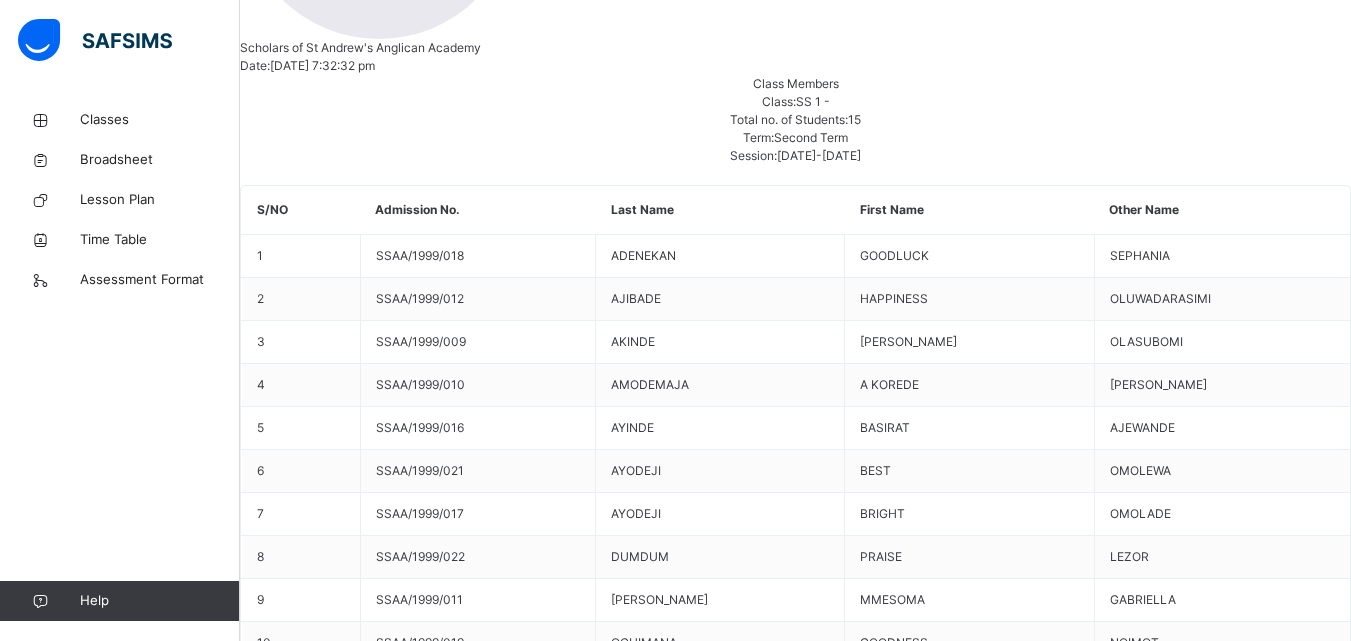 scroll, scrollTop: 500, scrollLeft: 0, axis: vertical 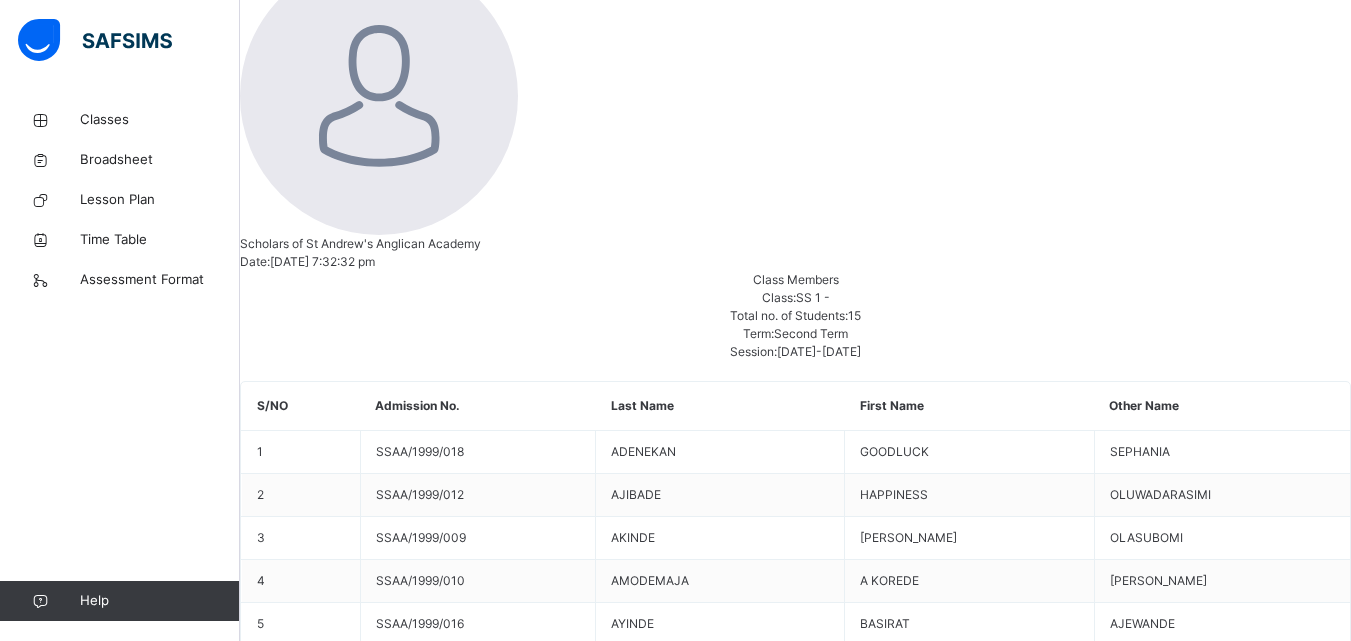 click on "Next Student" at bounding box center (276, 4842) 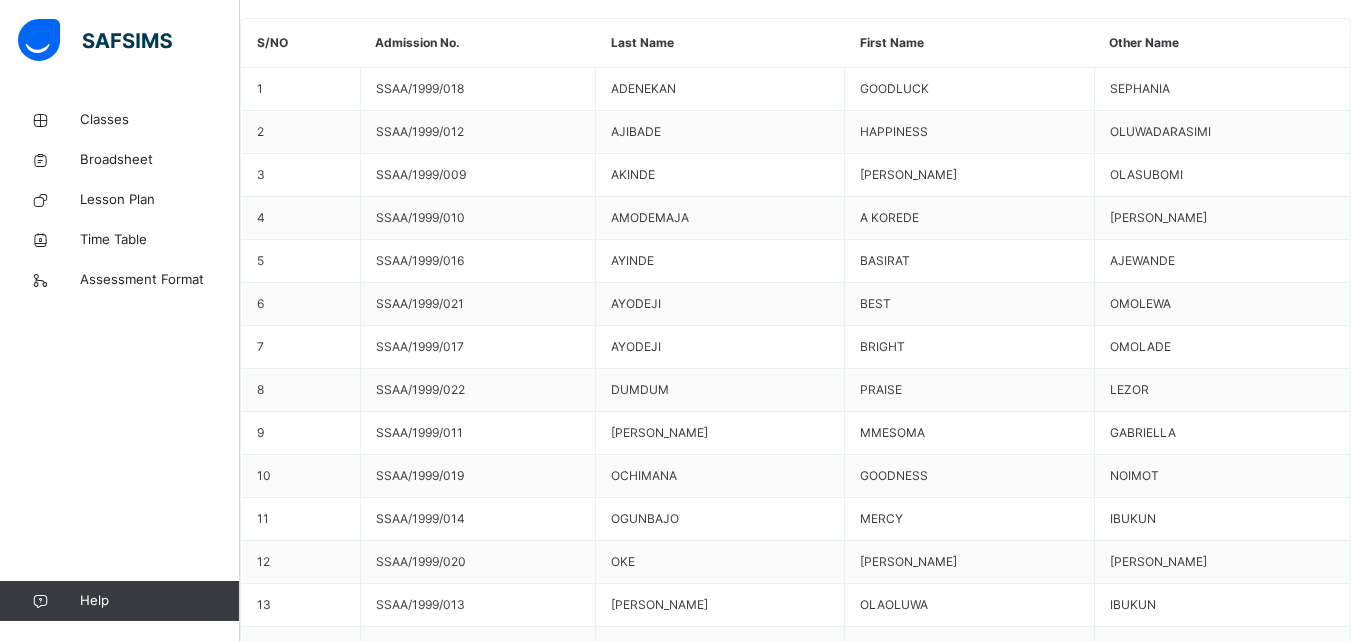 scroll, scrollTop: 400, scrollLeft: 0, axis: vertical 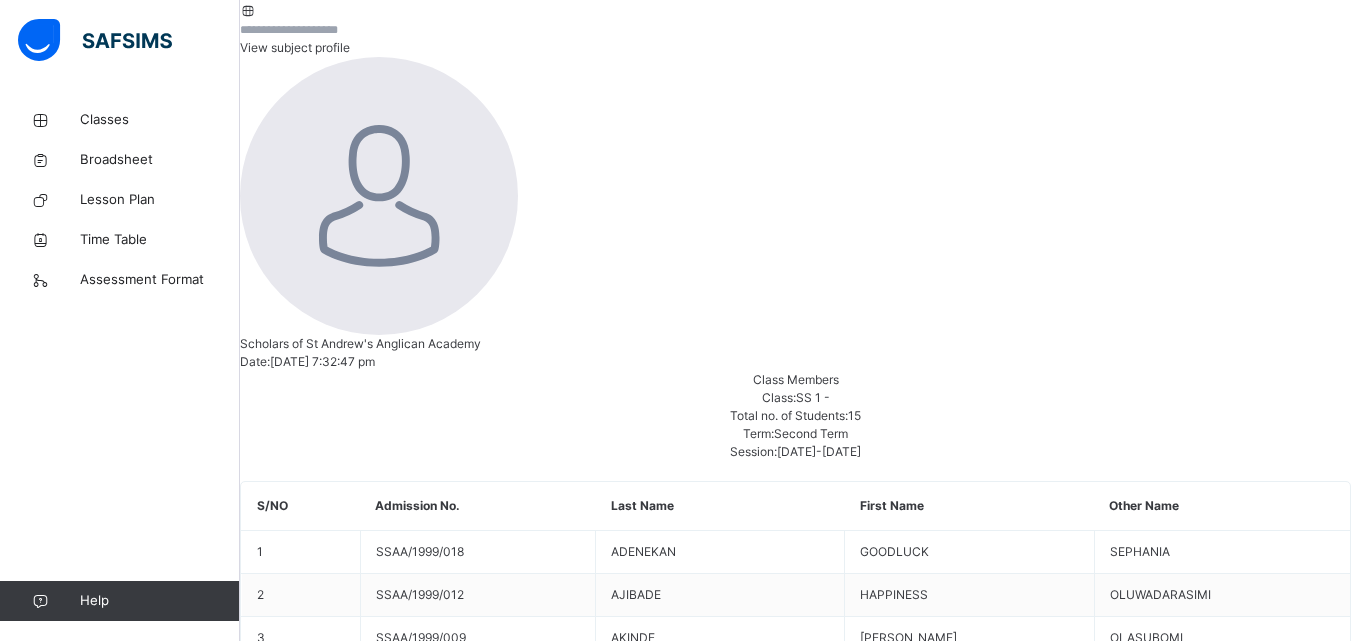 click on "Next Student" at bounding box center [276, 4942] 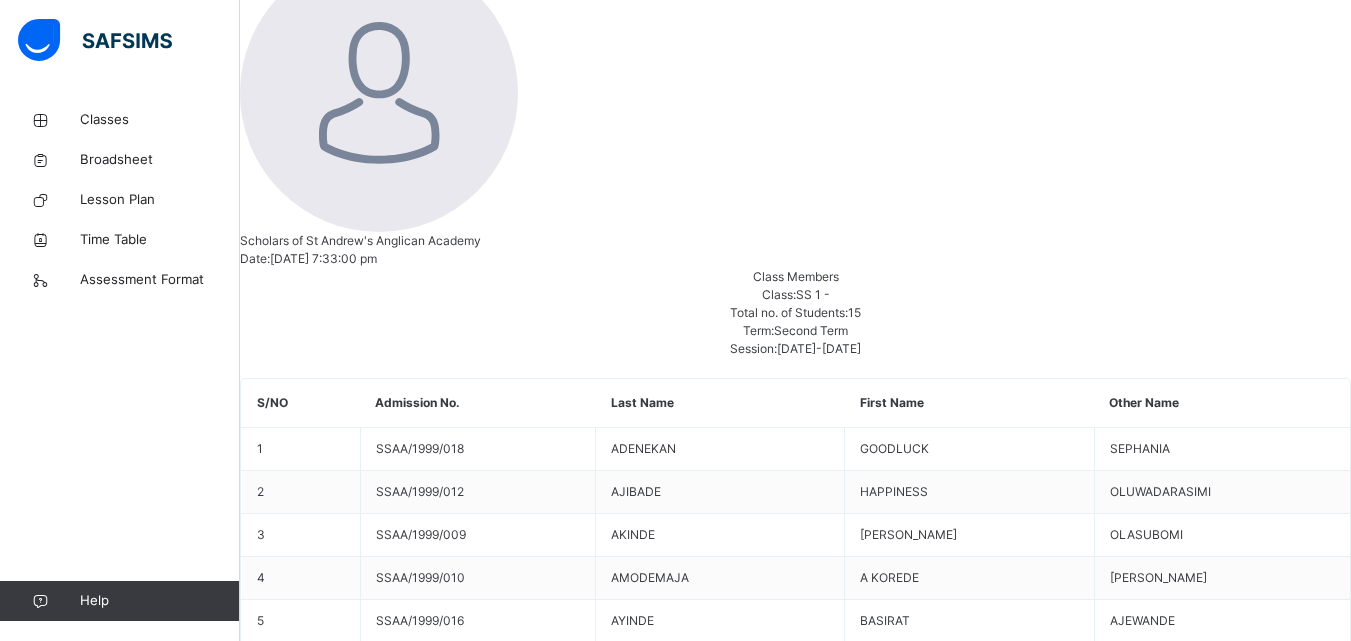 scroll, scrollTop: 500, scrollLeft: 0, axis: vertical 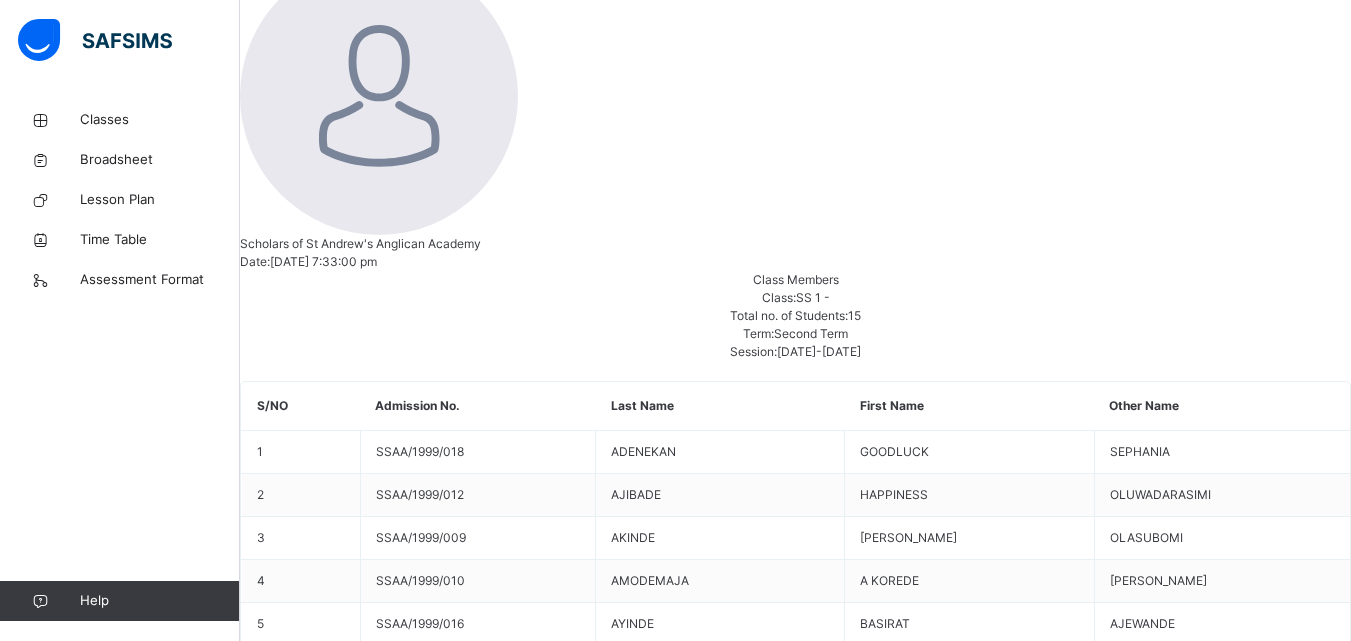 click on "Next Student" at bounding box center [276, 4842] 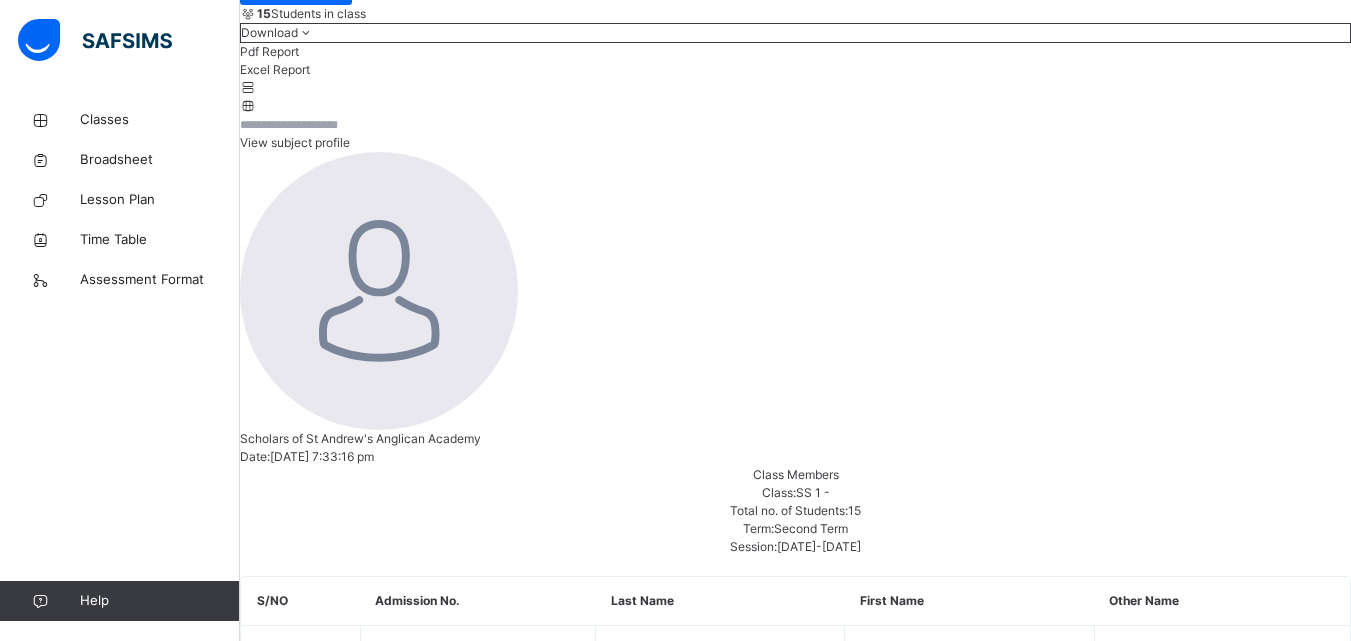 scroll, scrollTop: 300, scrollLeft: 0, axis: vertical 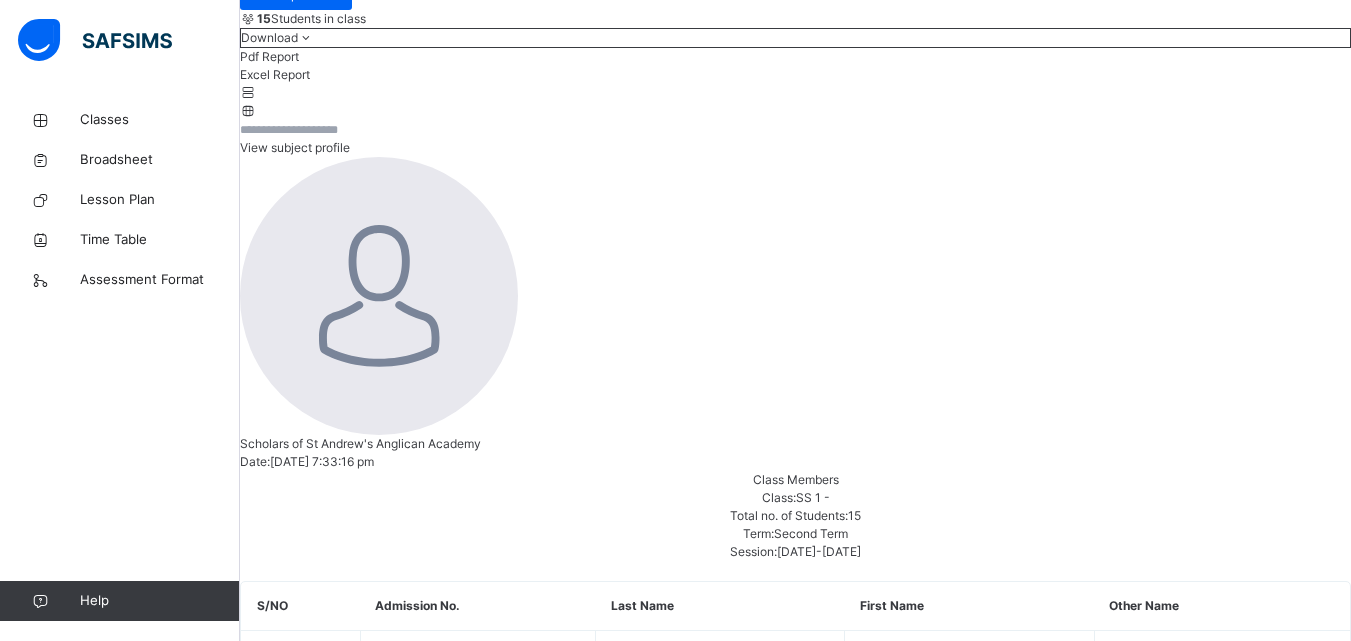 click on "Next Student" at bounding box center (276, 5042) 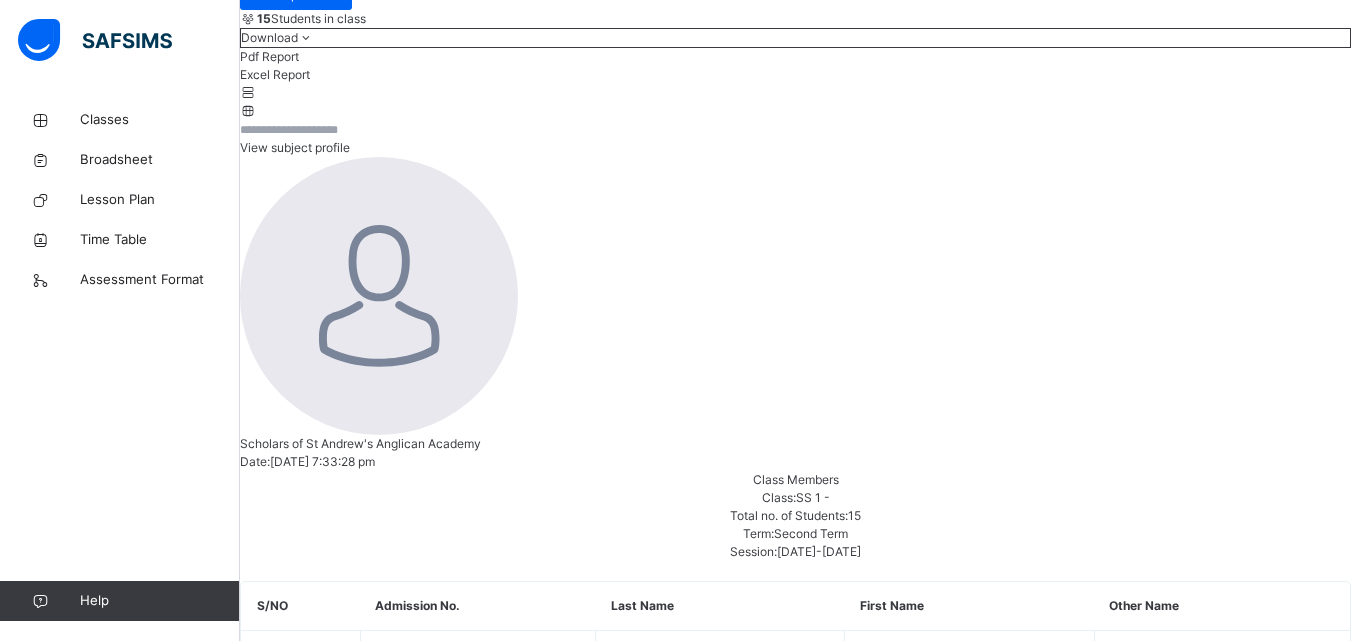 scroll, scrollTop: 574, scrollLeft: 0, axis: vertical 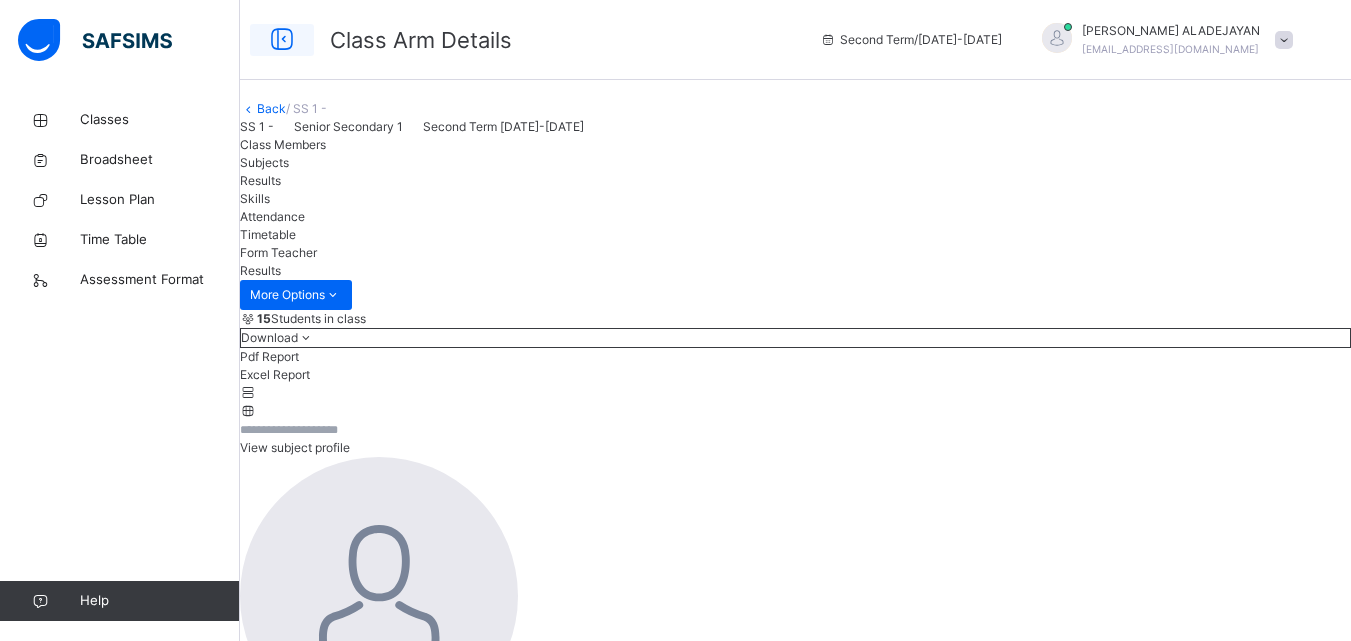 click at bounding box center [282, 40] 